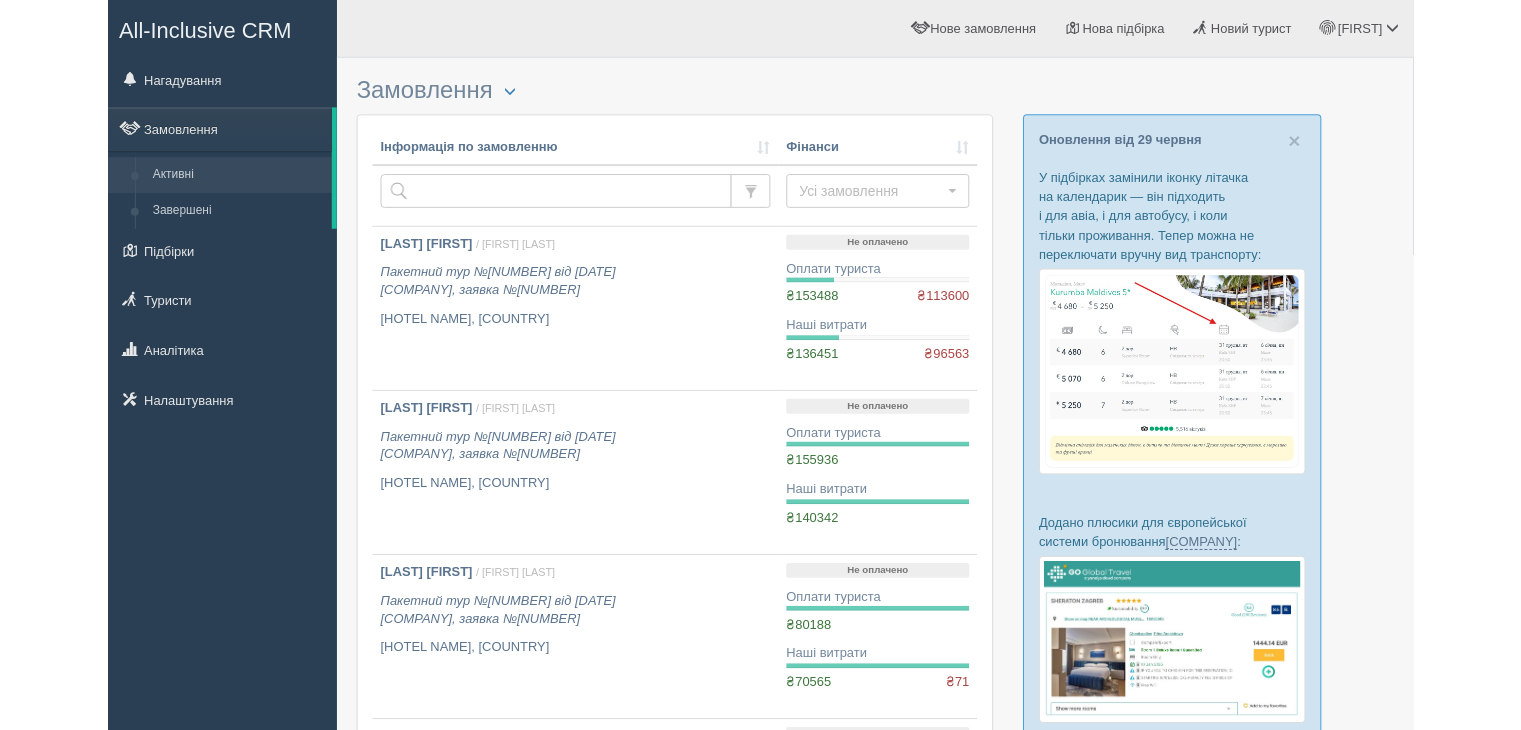 scroll, scrollTop: 0, scrollLeft: 0, axis: both 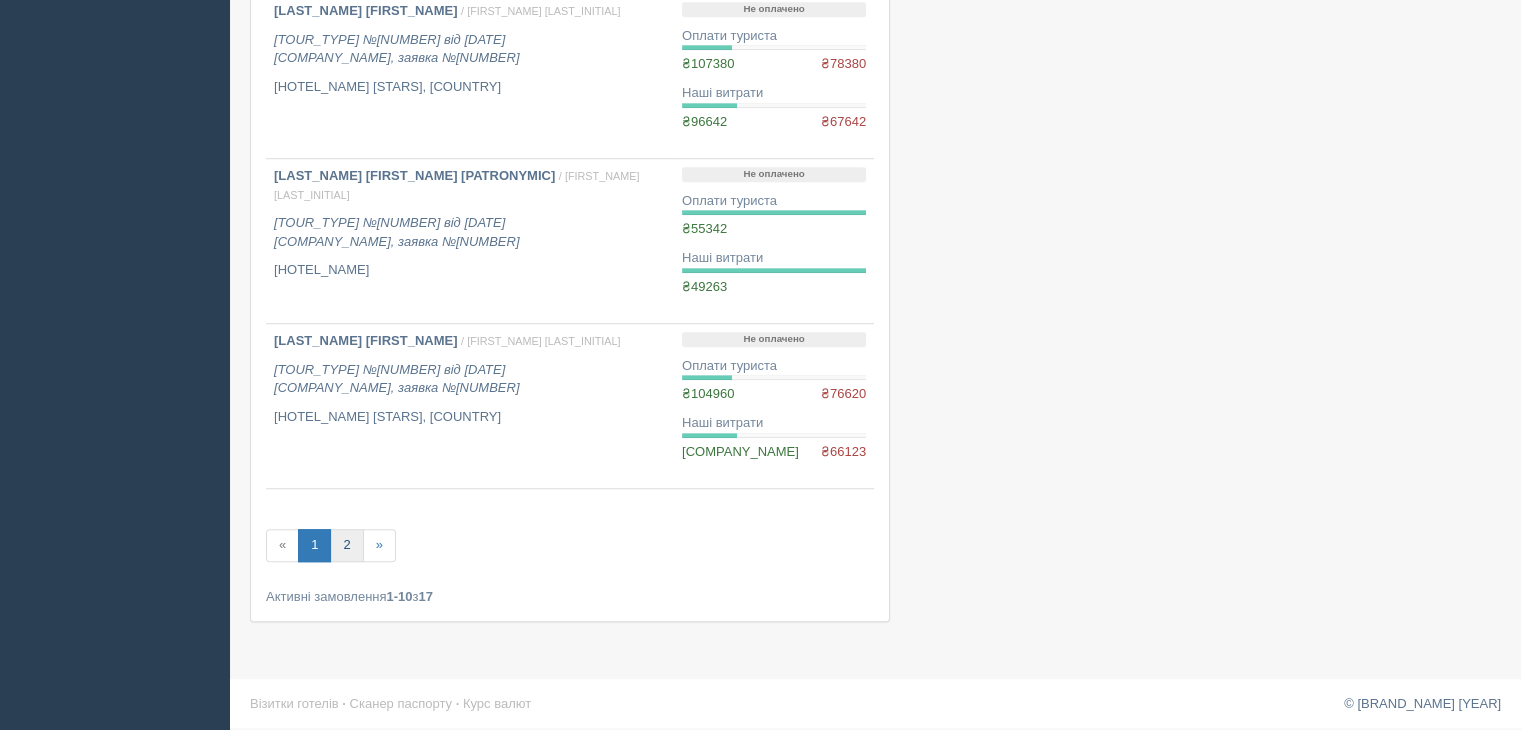 click on "2" at bounding box center (346, 545) 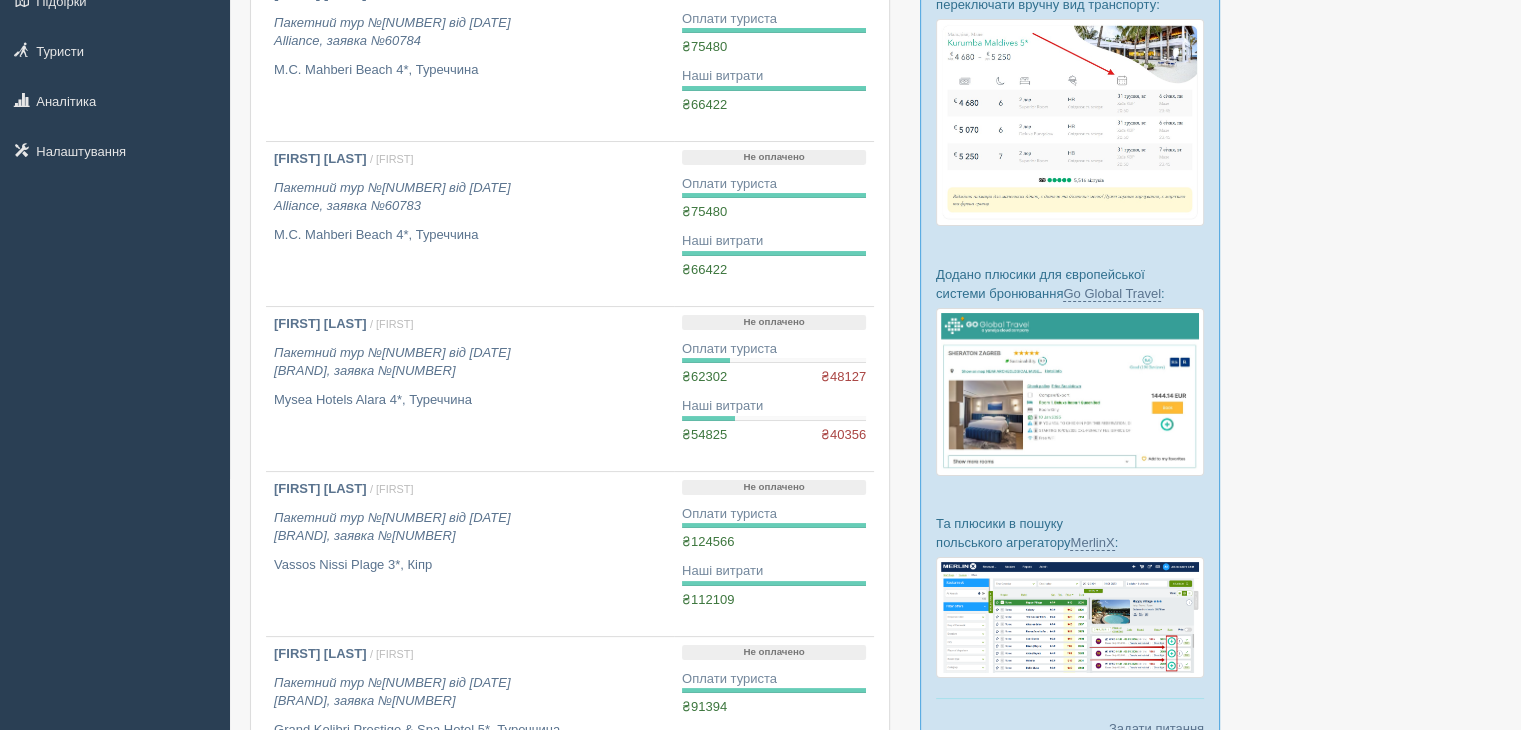 scroll, scrollTop: 254, scrollLeft: 0, axis: vertical 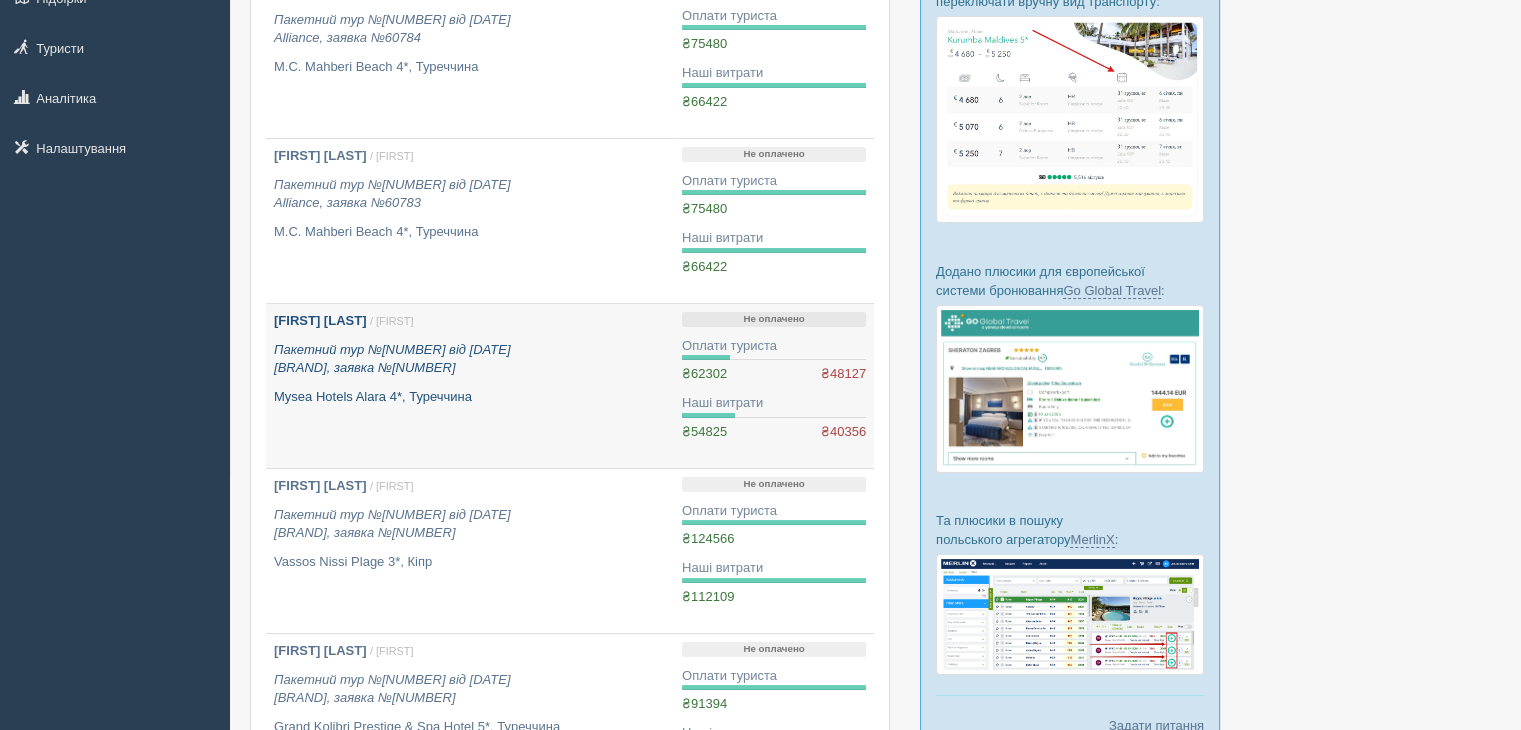 click on "[LAST] [LAST]" at bounding box center (320, 320) 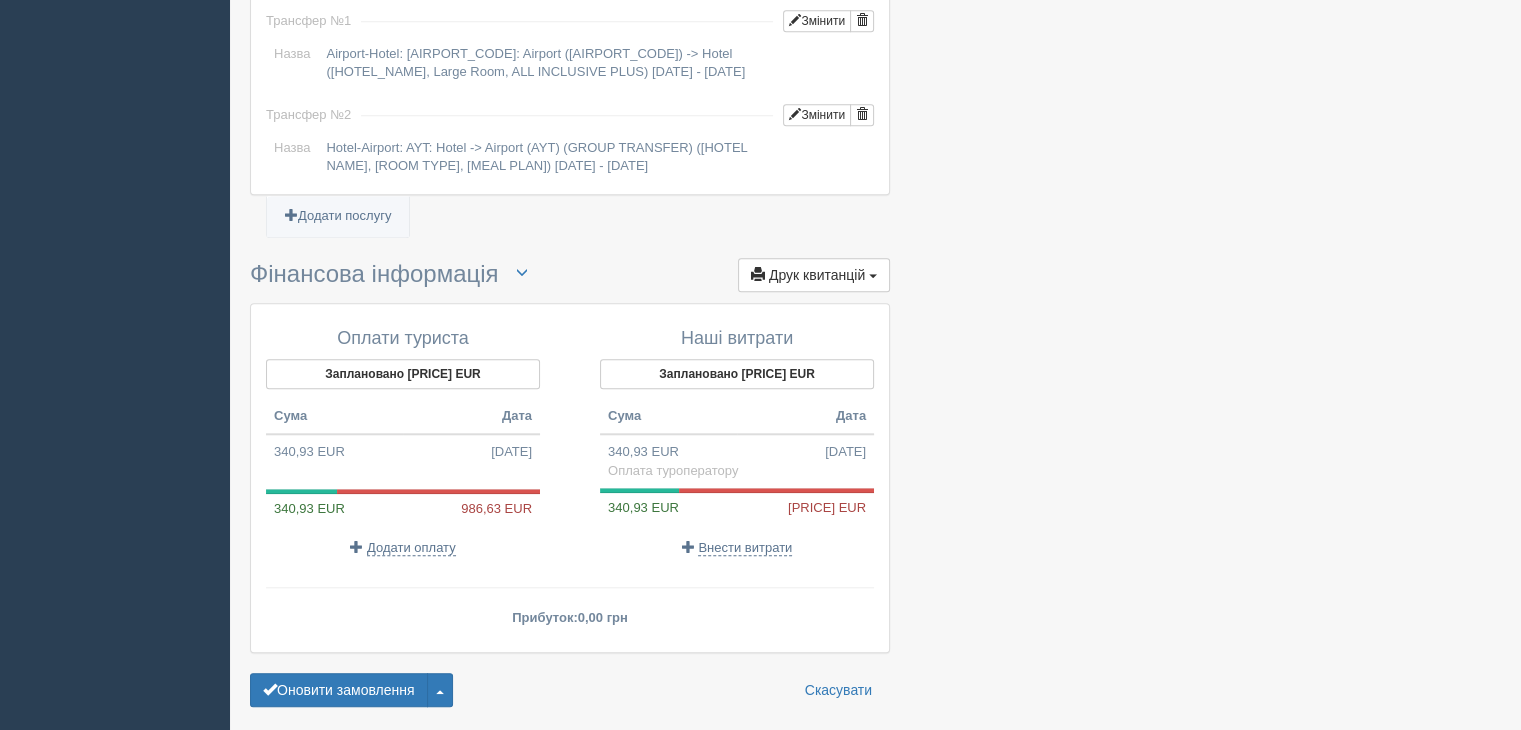 scroll, scrollTop: 1885, scrollLeft: 0, axis: vertical 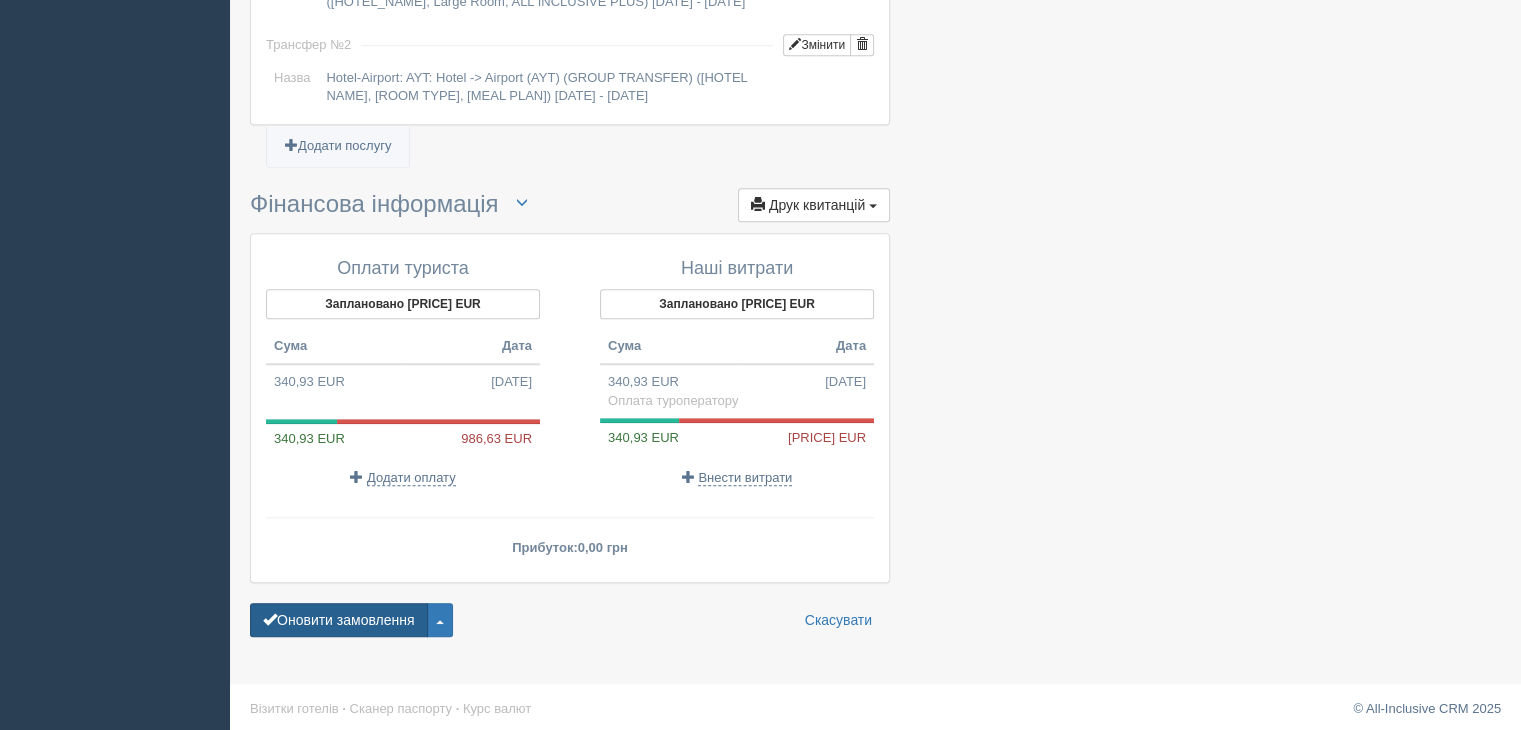 click on "Оновити замовлення" at bounding box center [339, 620] 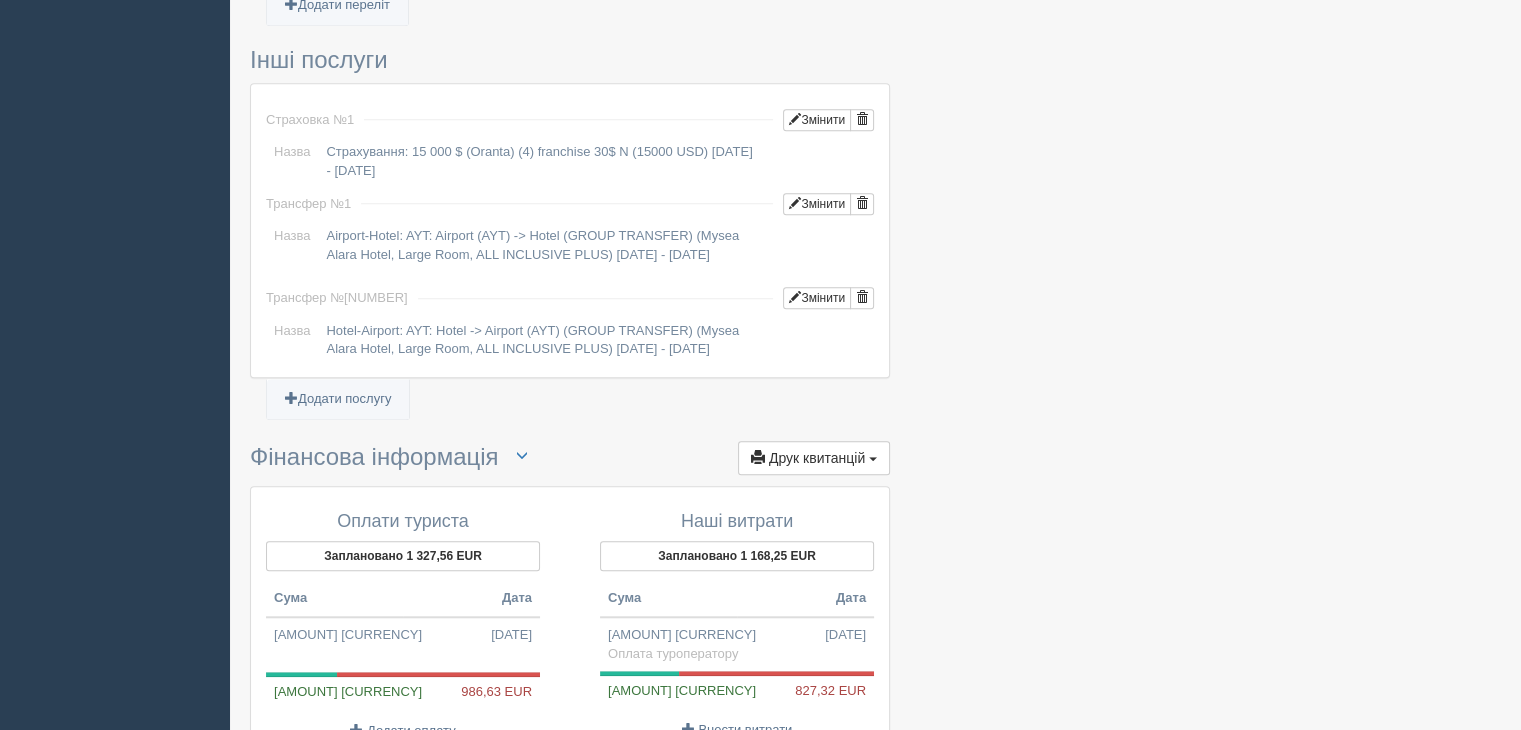 scroll, scrollTop: 1946, scrollLeft: 0, axis: vertical 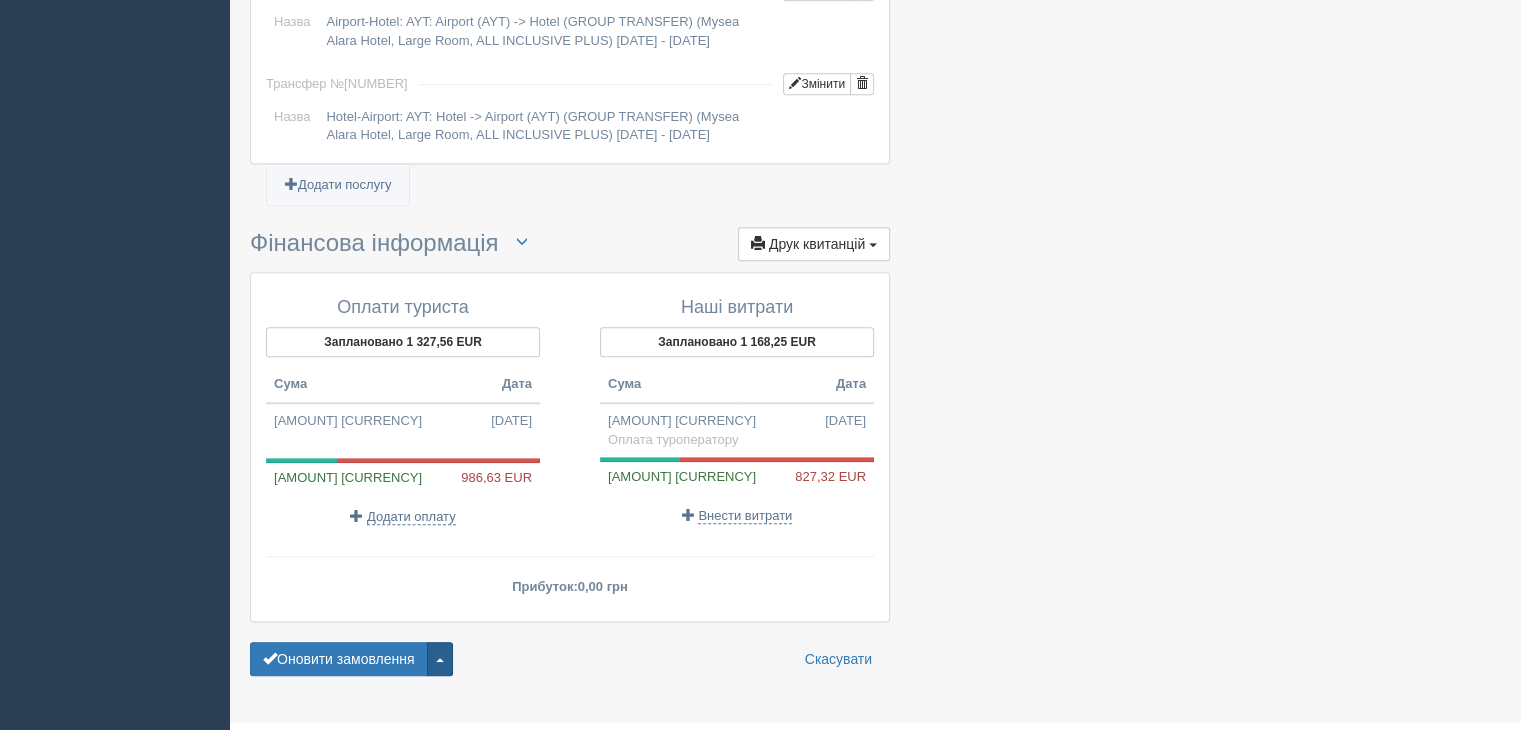 click at bounding box center [440, 639] 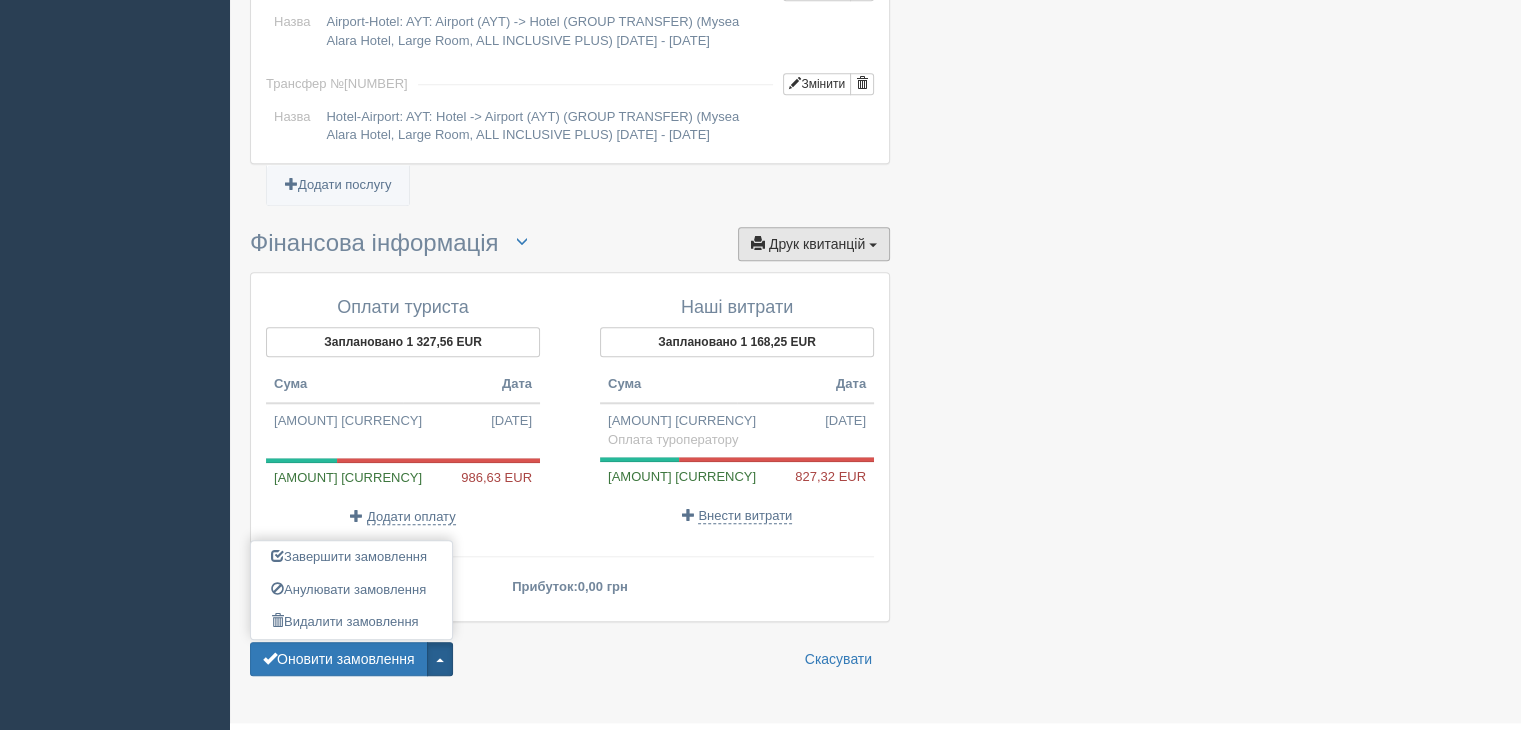 click on "Друк квитанцій" at bounding box center [817, 224] 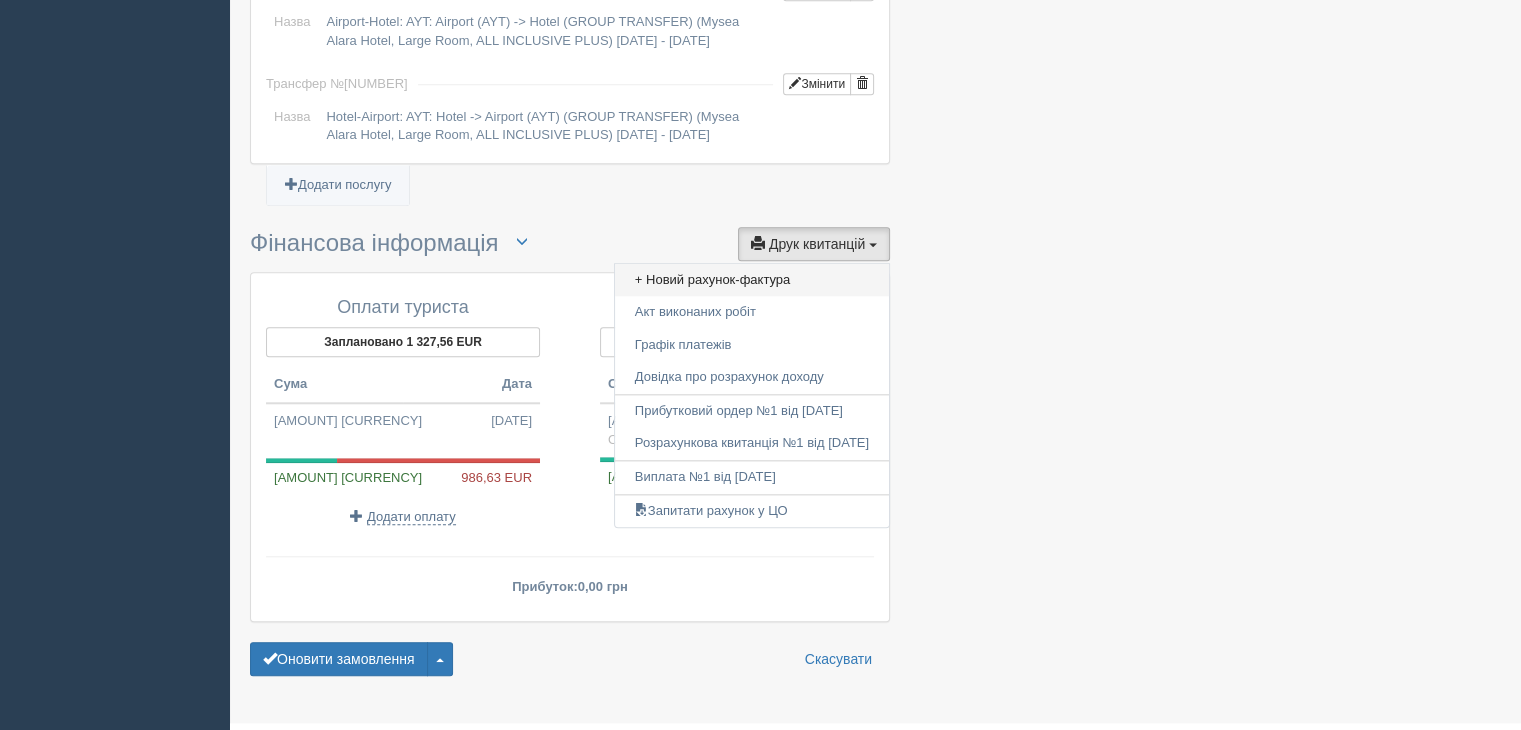 click on "+ Новий рахунок-фактура" at bounding box center [723, 260] 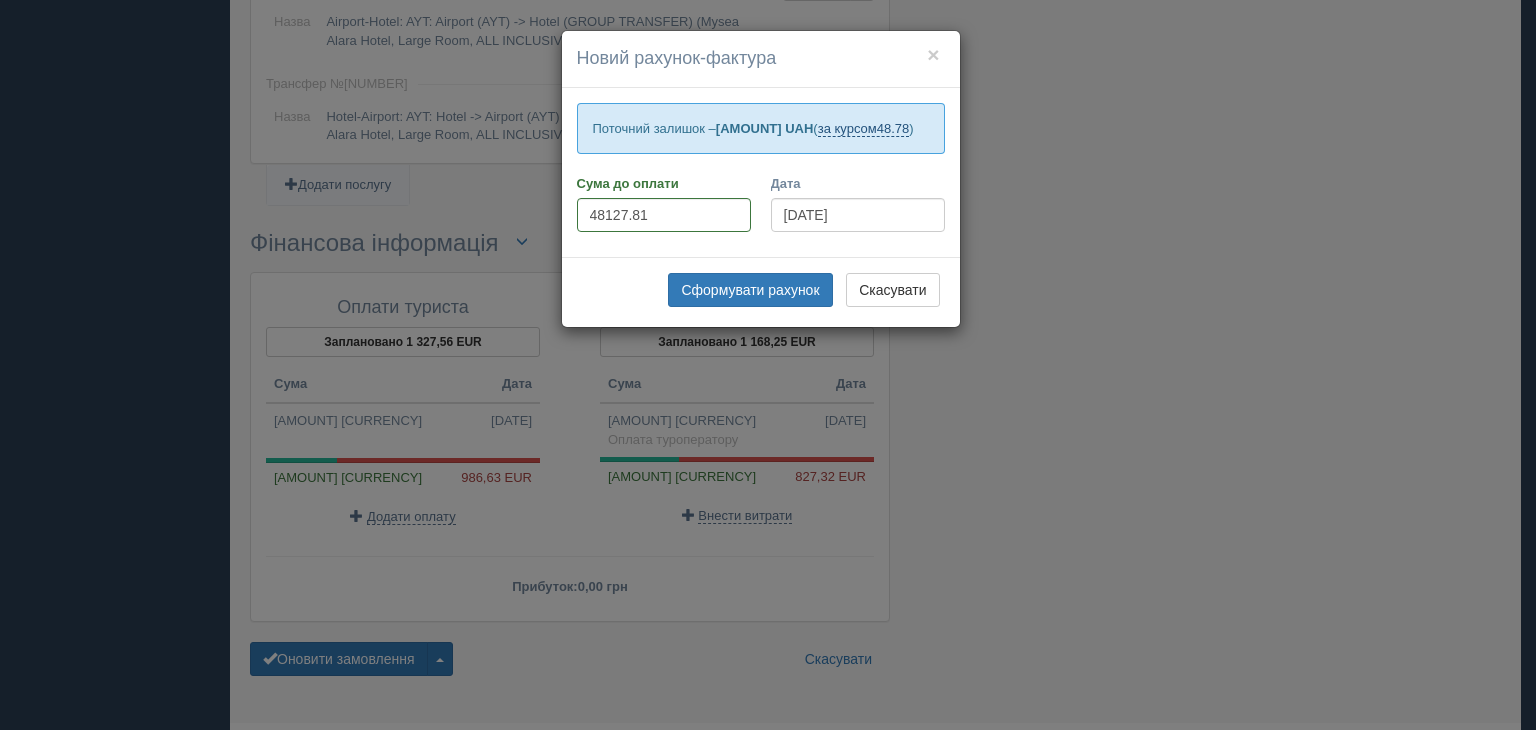 click on "48.78" at bounding box center [875, 128] 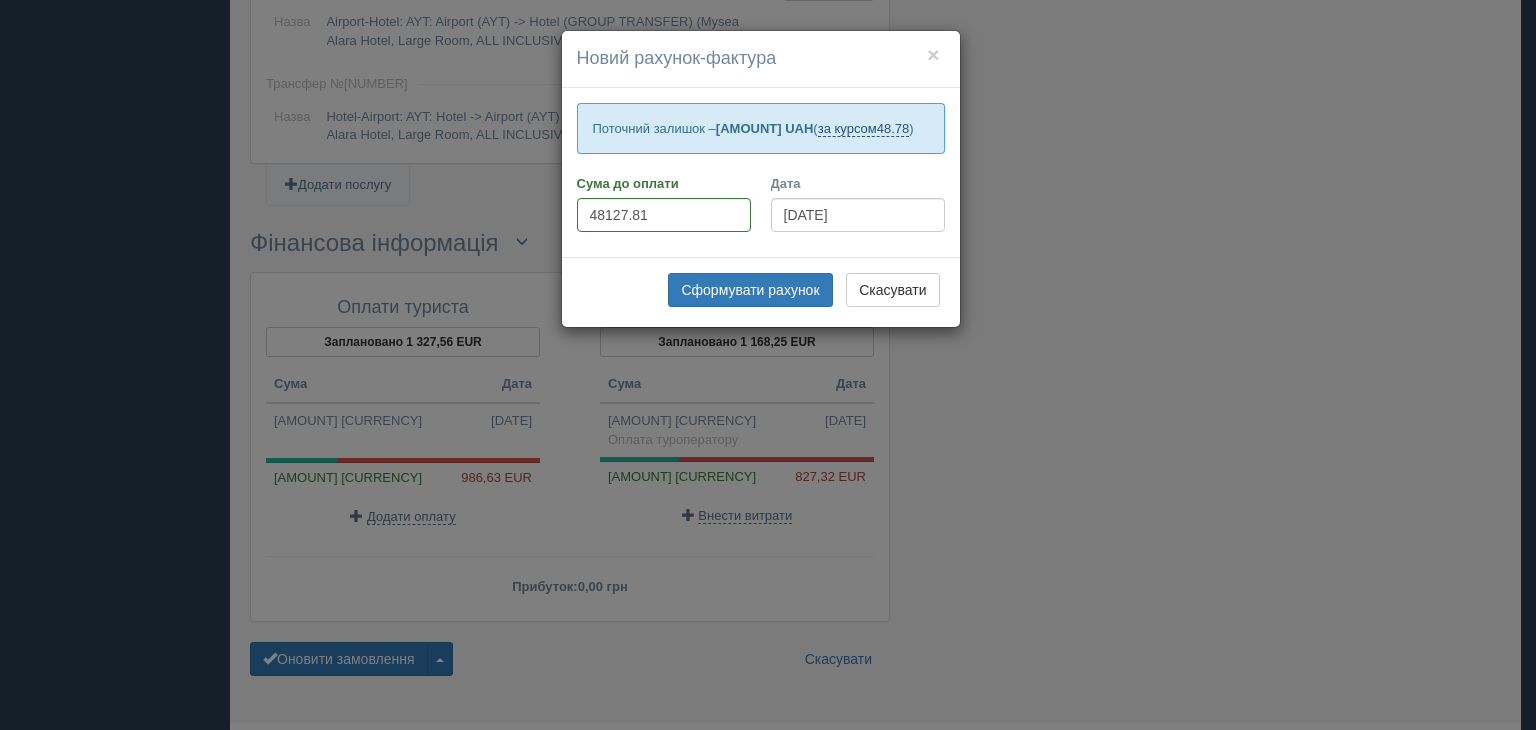 click on "48.78" at bounding box center [875, 128] 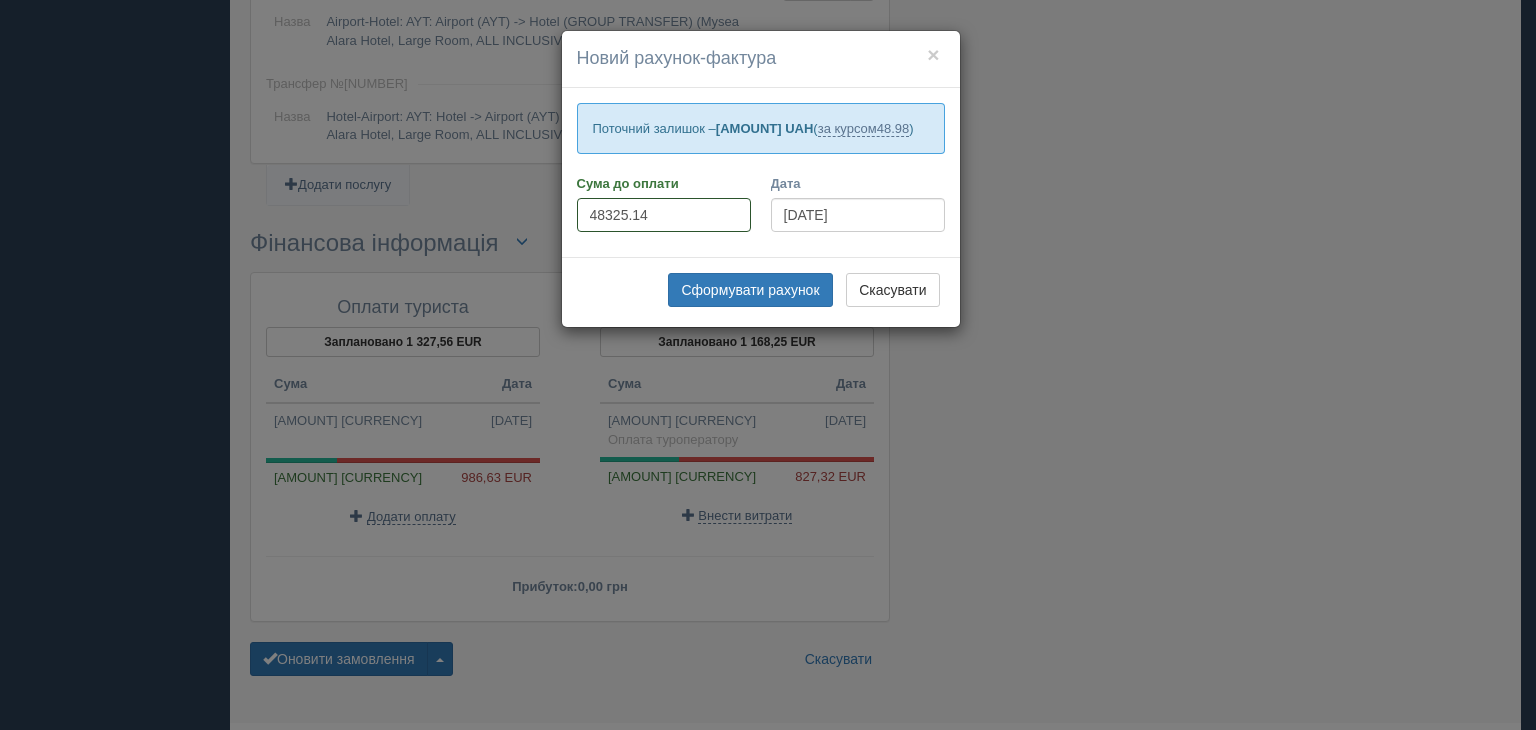 click on "48325.14" at bounding box center [664, 215] 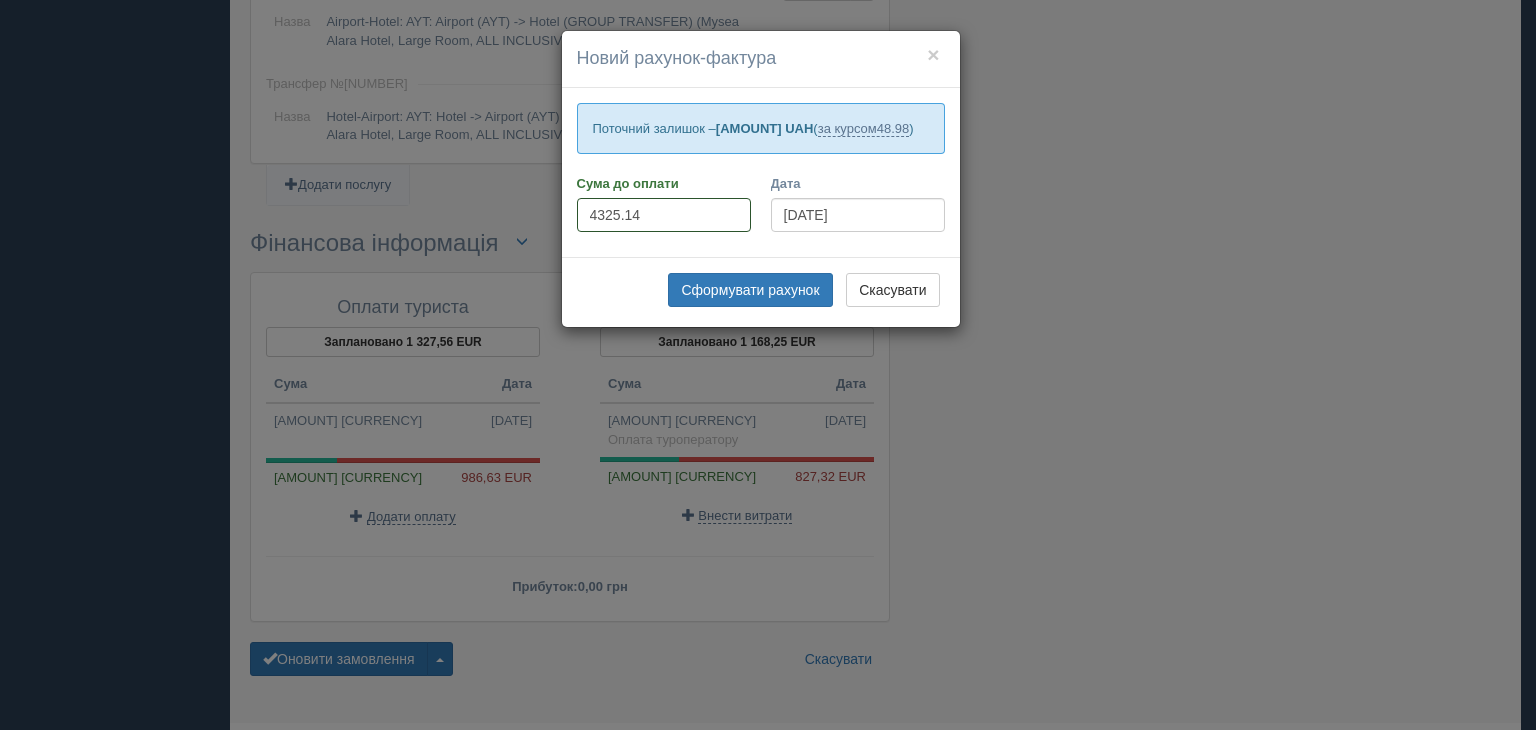 click on "4325.14" at bounding box center (664, 215) 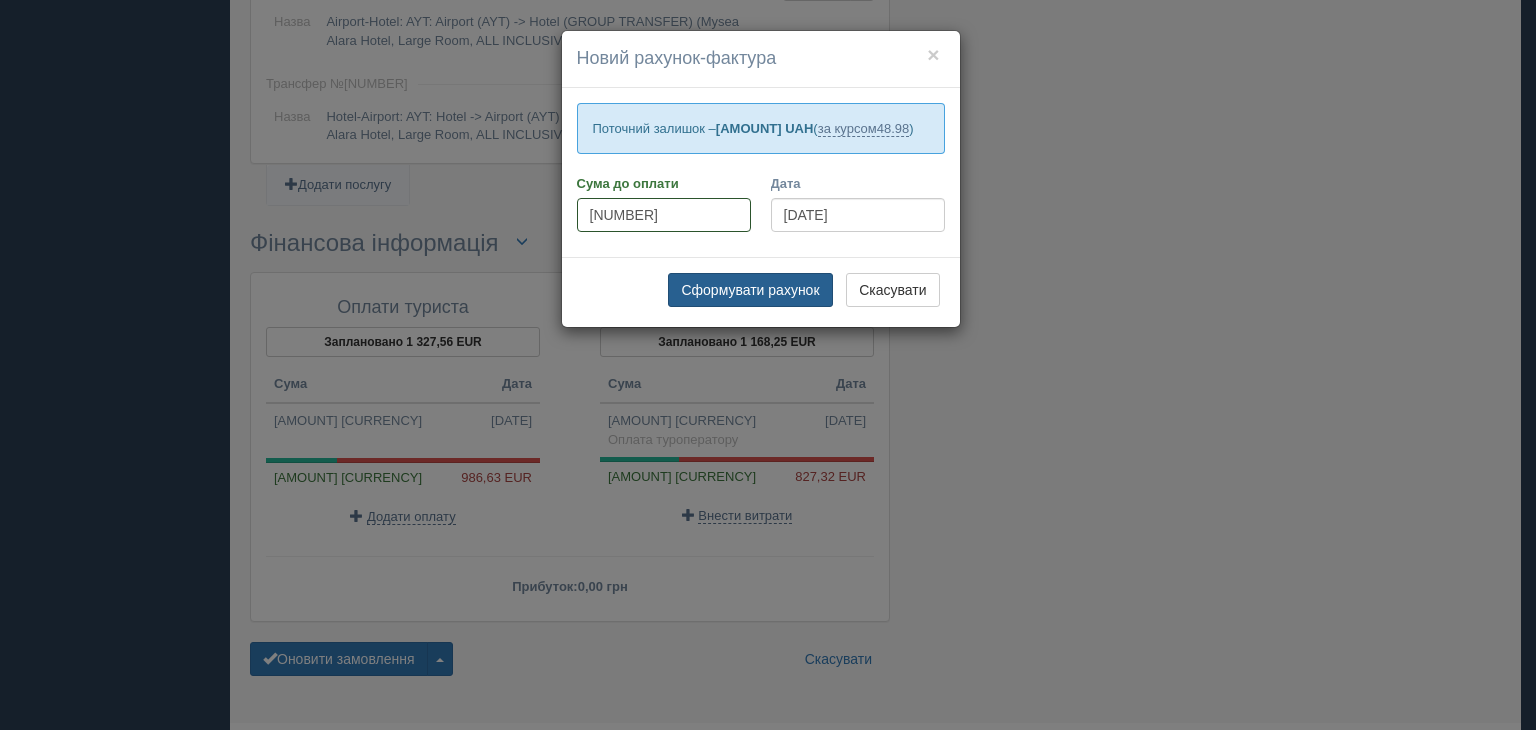 type on "45550" 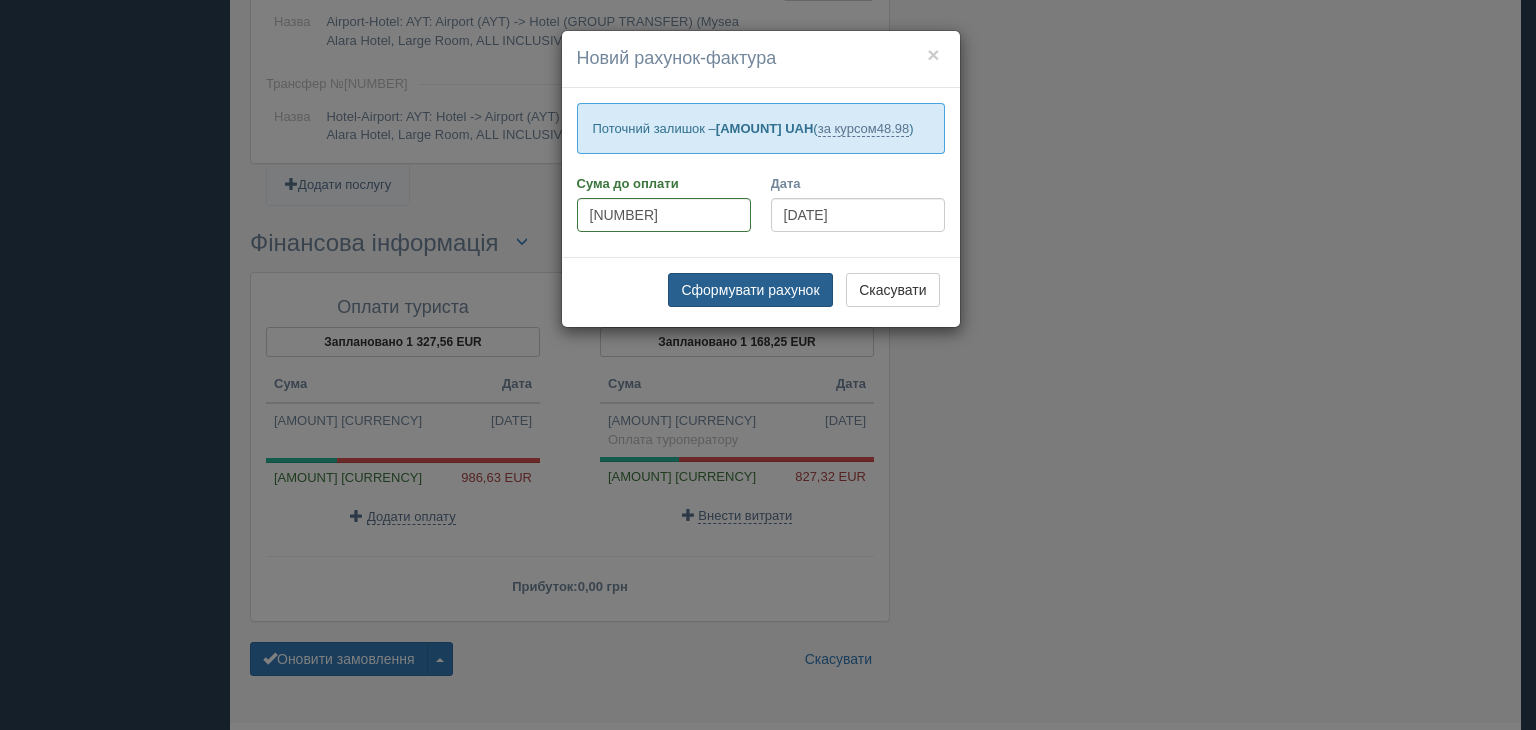 click on "Сформувати рахунок" at bounding box center [750, 290] 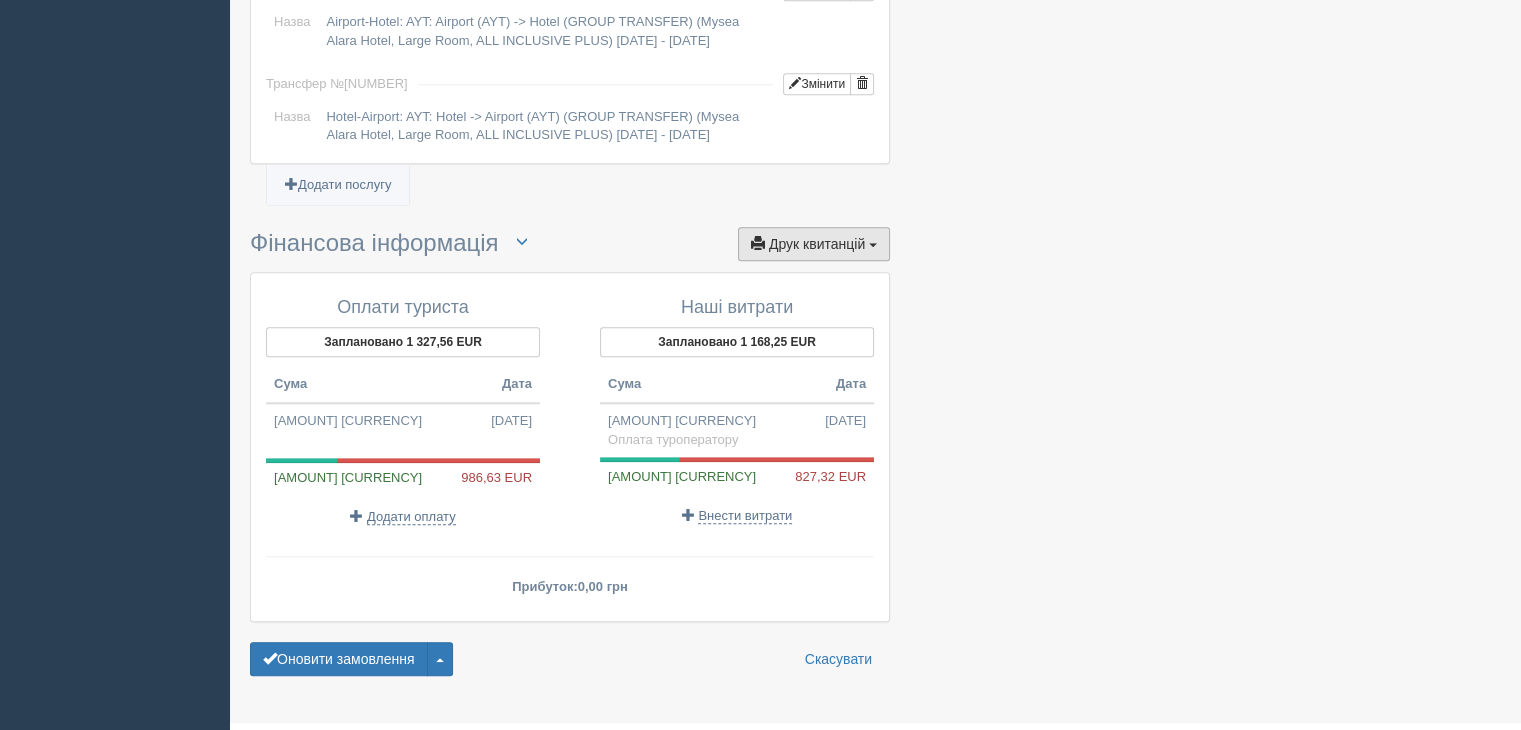 click on "Друк квитанцій" at bounding box center (817, 224) 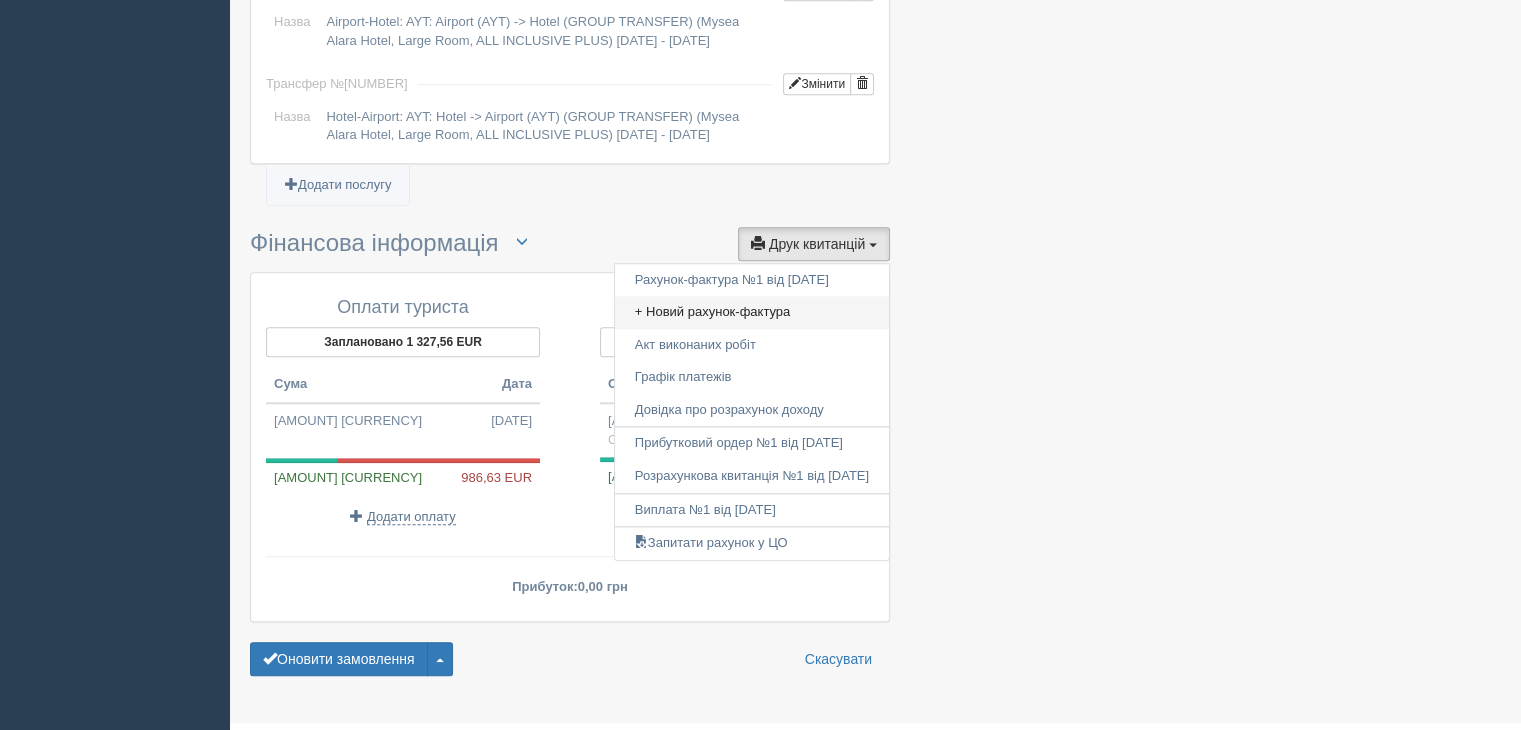 click on "+ Новий рахунок-фактура" at bounding box center [723, 292] 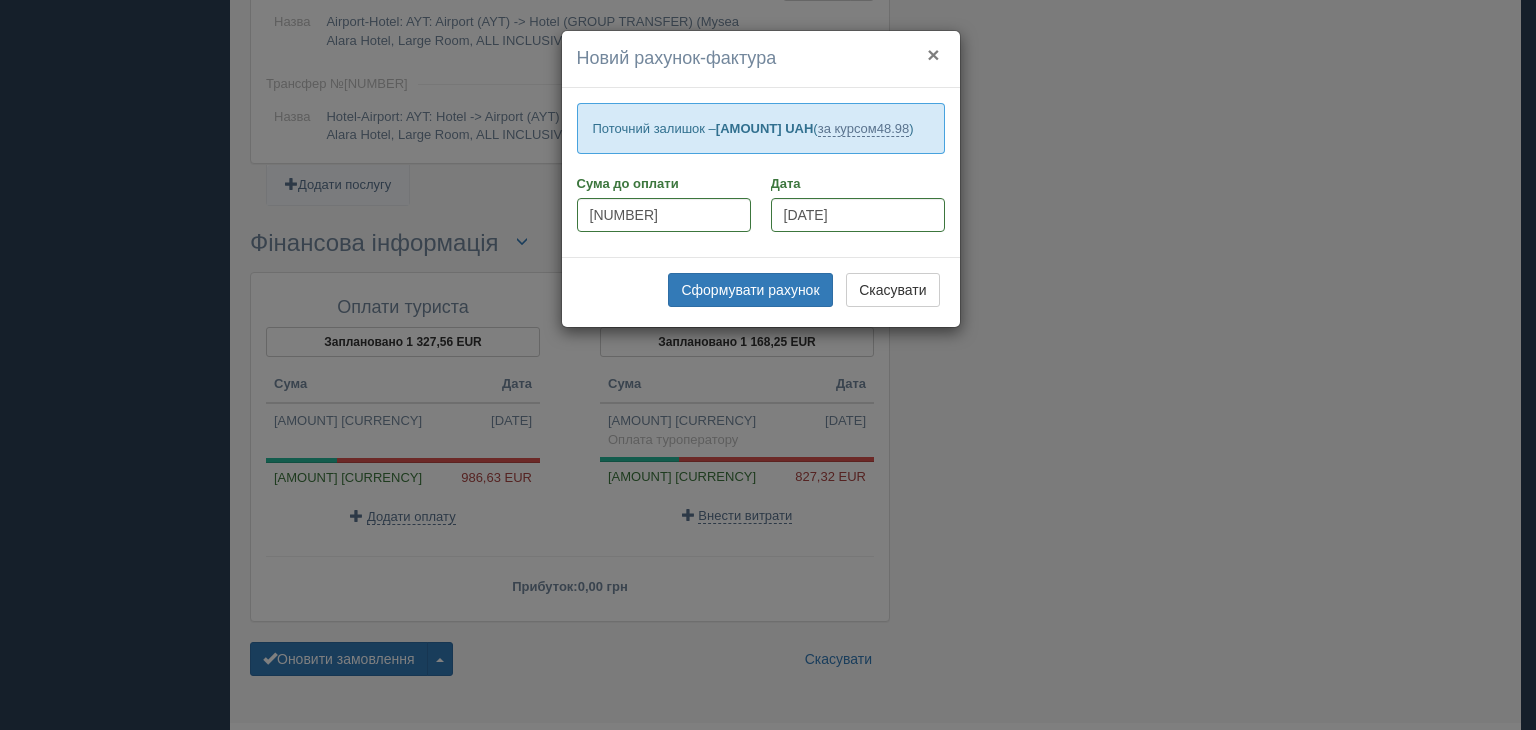 click on "×" at bounding box center (933, 54) 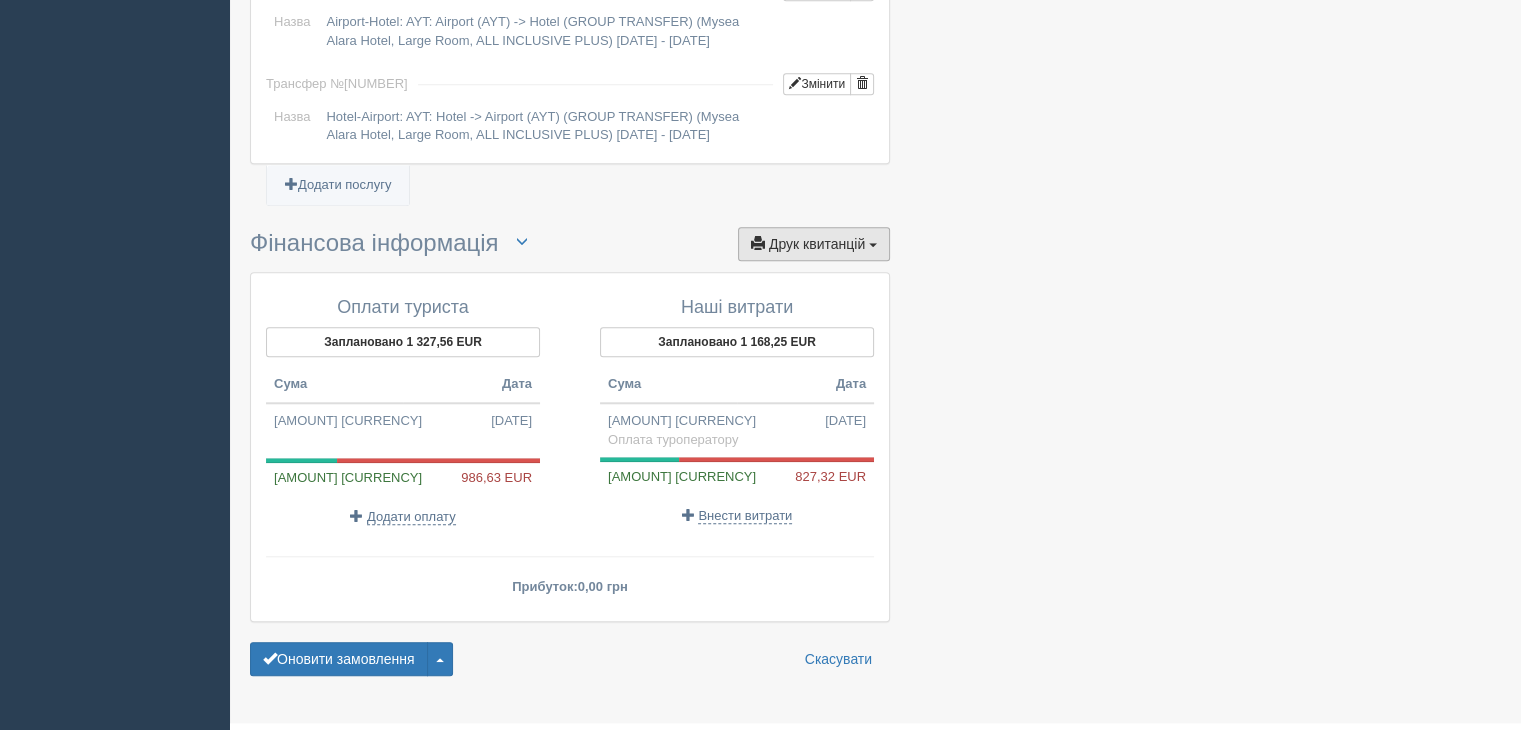 click on "Друк квитанцій" at bounding box center (817, 224) 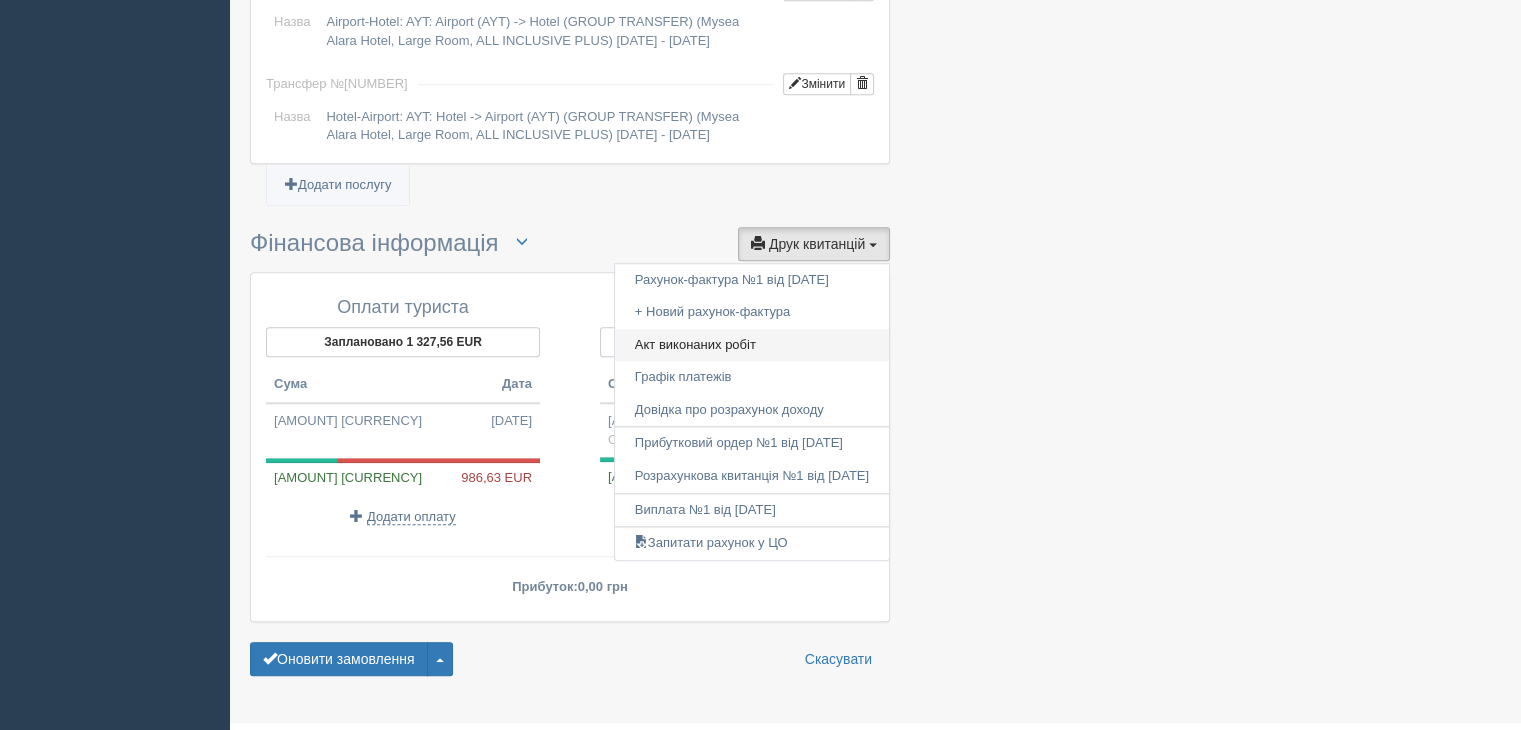 click on "Акт виконаних робіт" at bounding box center [723, 325] 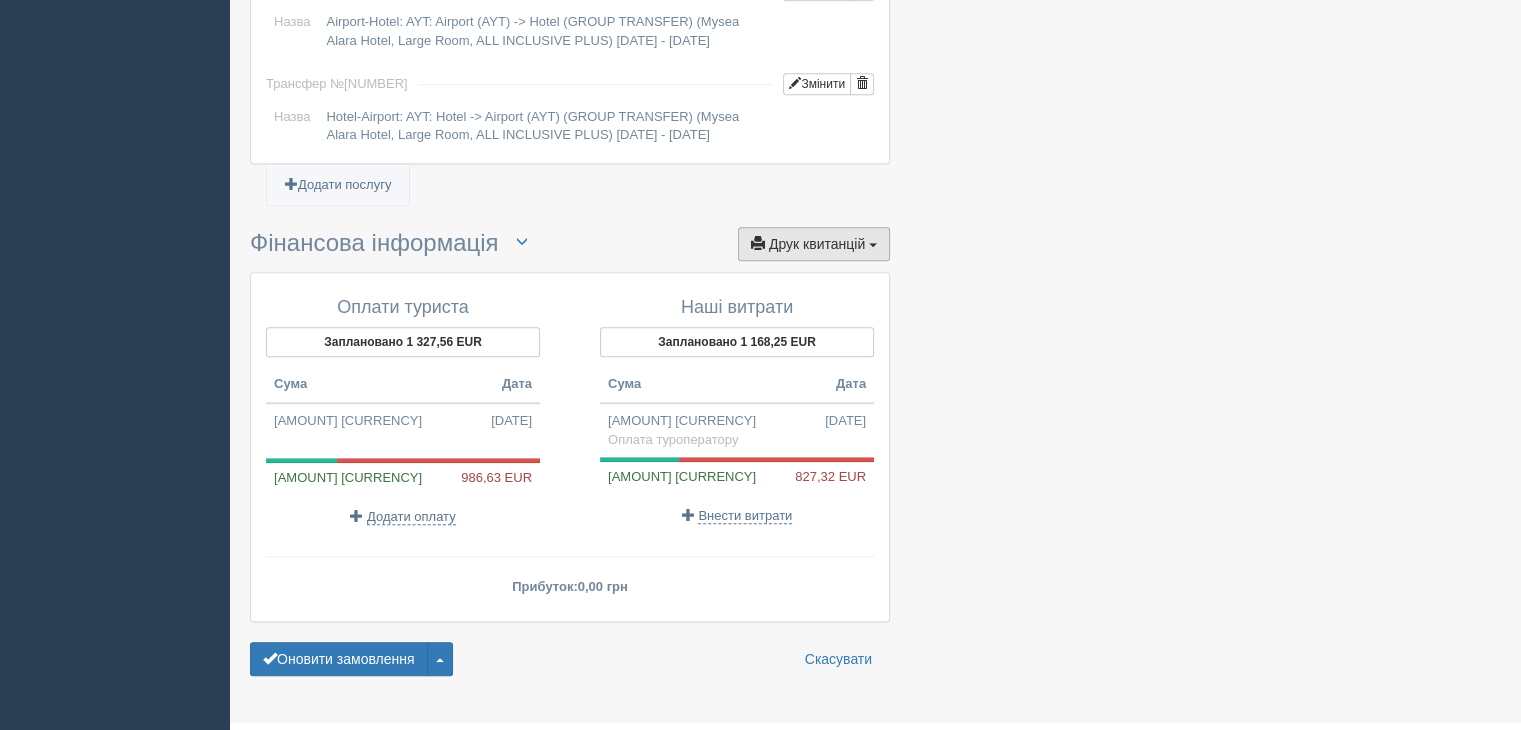 click on "Друк квитанцій" at bounding box center (817, 224) 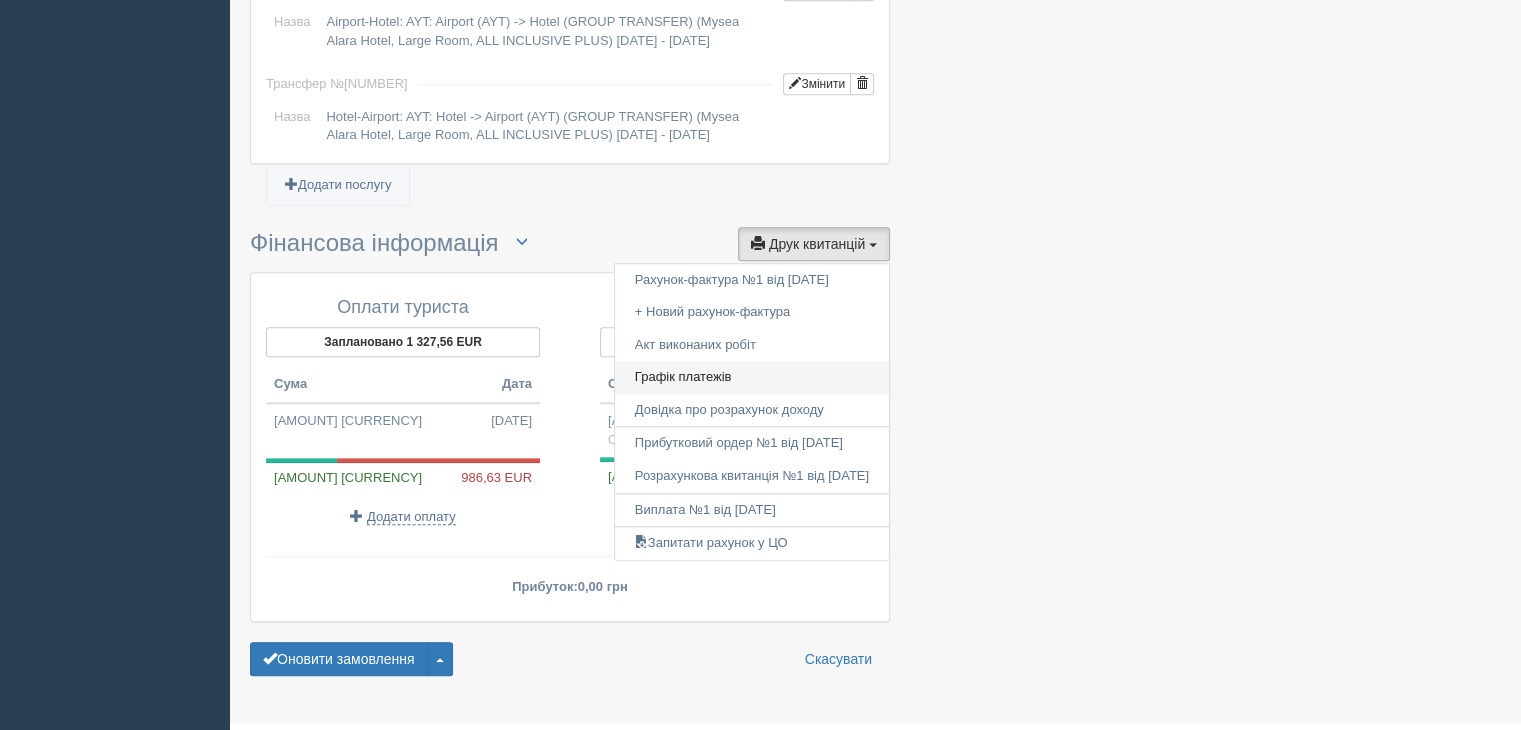 click on "Графік платежів" at bounding box center (723, 357) 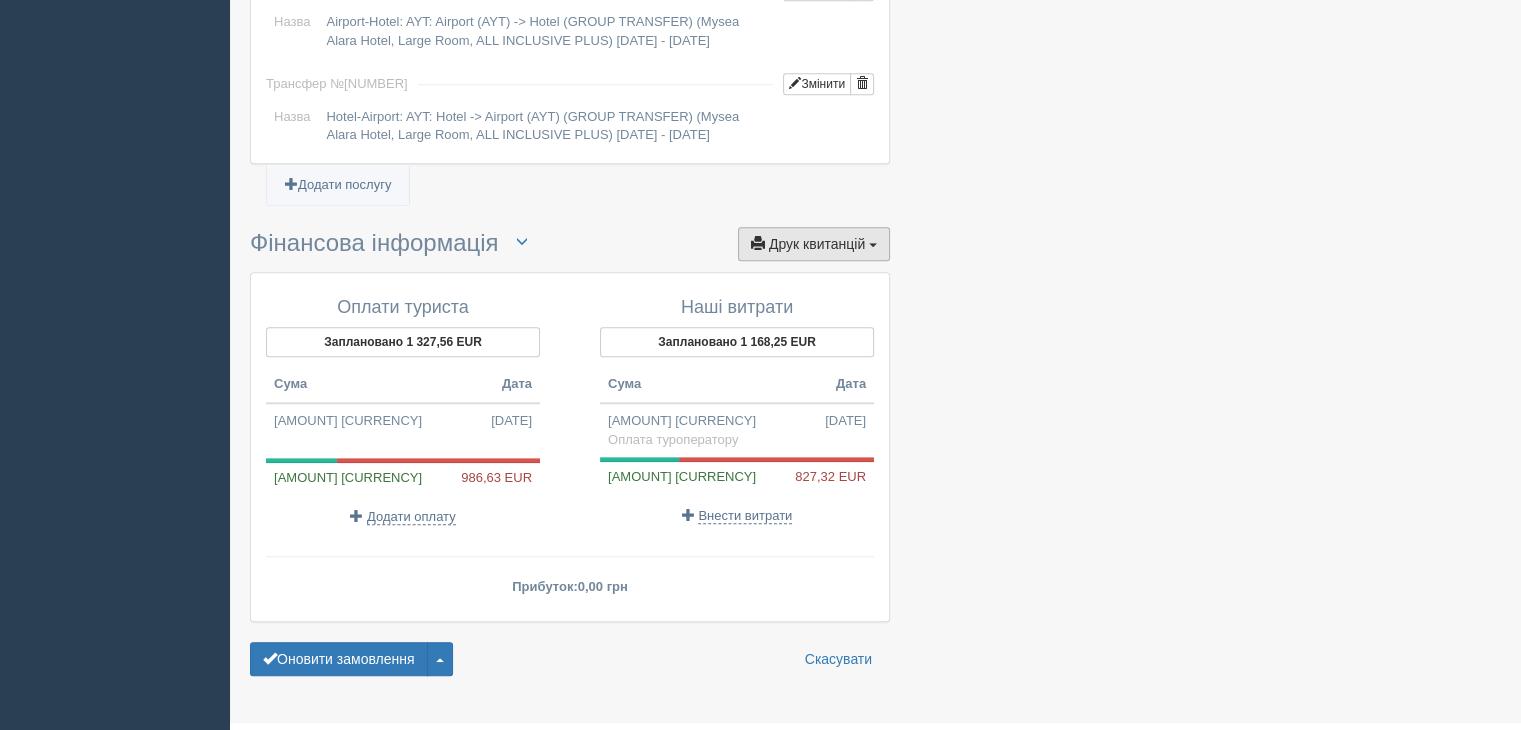 click on "Друк квитанцій" at bounding box center (817, 224) 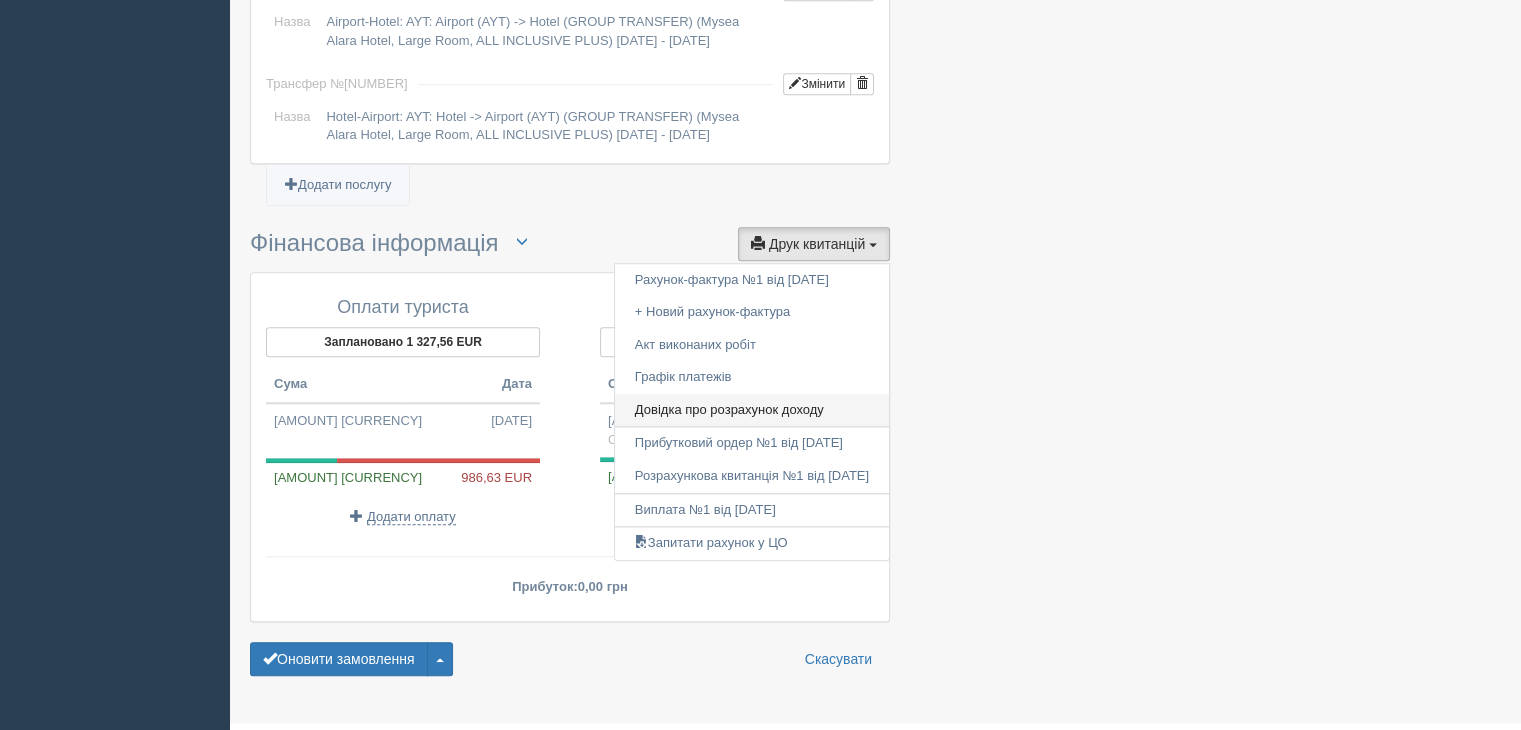 click on "Довідка про розрахунок доходу" at bounding box center (723, 390) 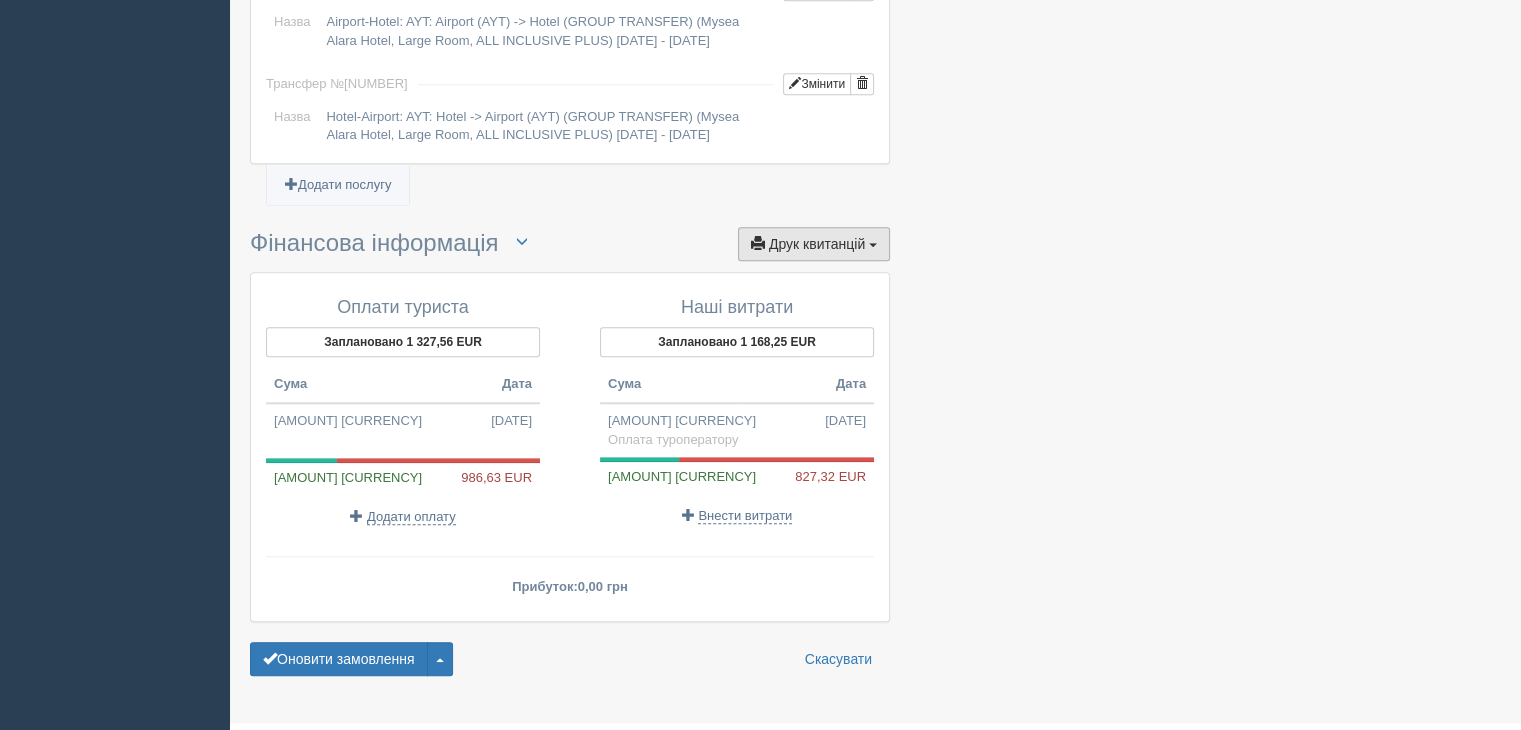 click on "Друк квитанцій" at bounding box center (817, 224) 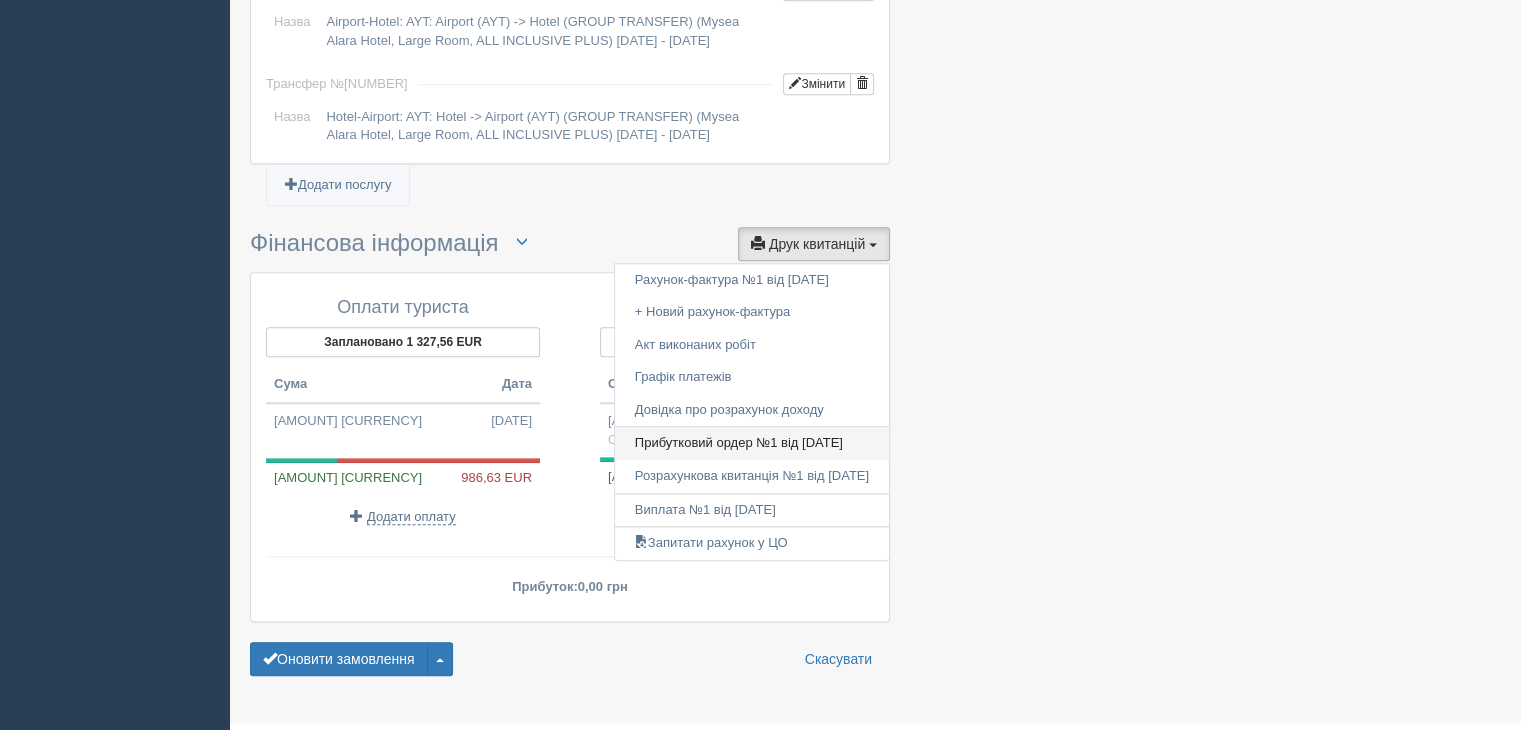 click on "Прибутковий ордер №1 від 23.05.2025" at bounding box center [723, 423] 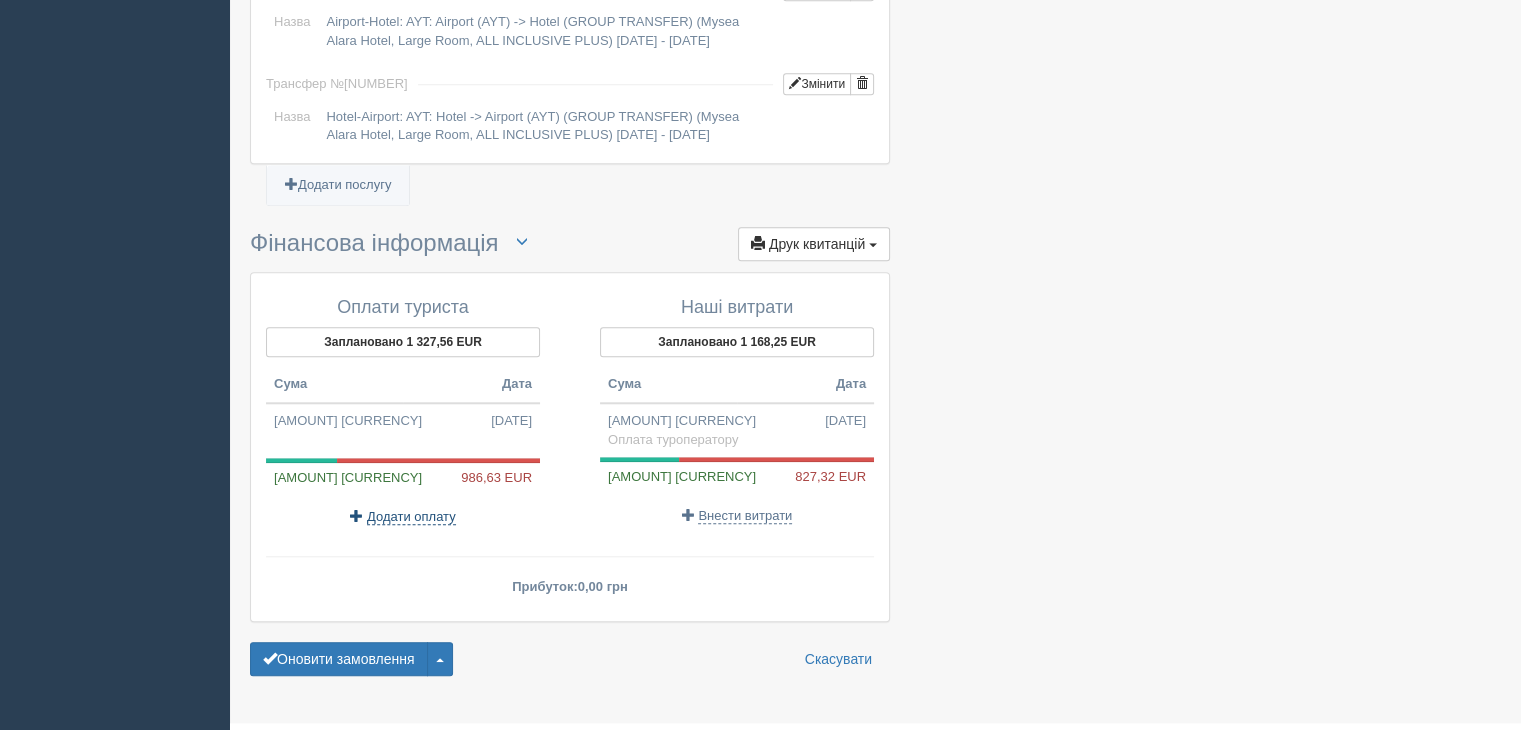 click on "Додати оплату" at bounding box center [411, 497] 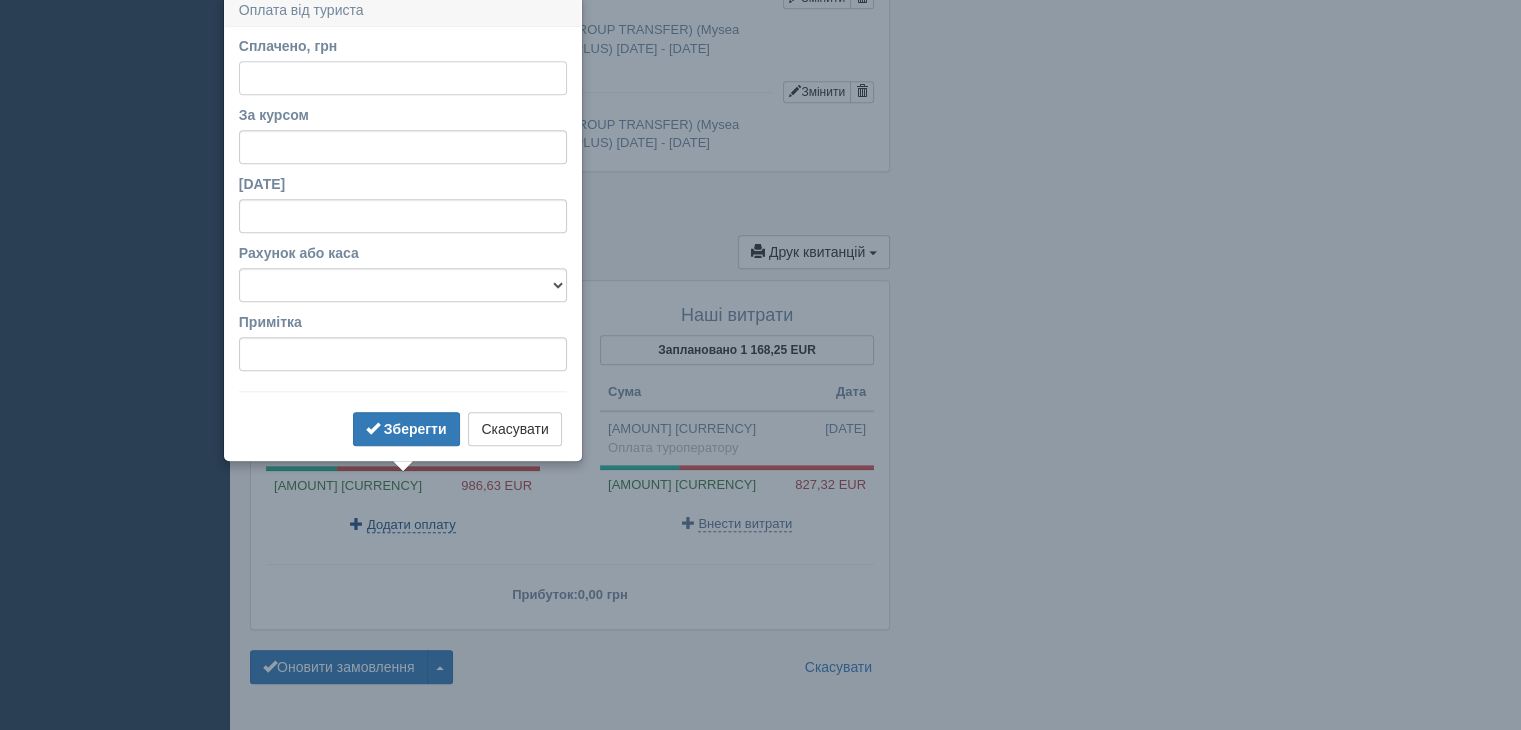 scroll, scrollTop: 1931, scrollLeft: 0, axis: vertical 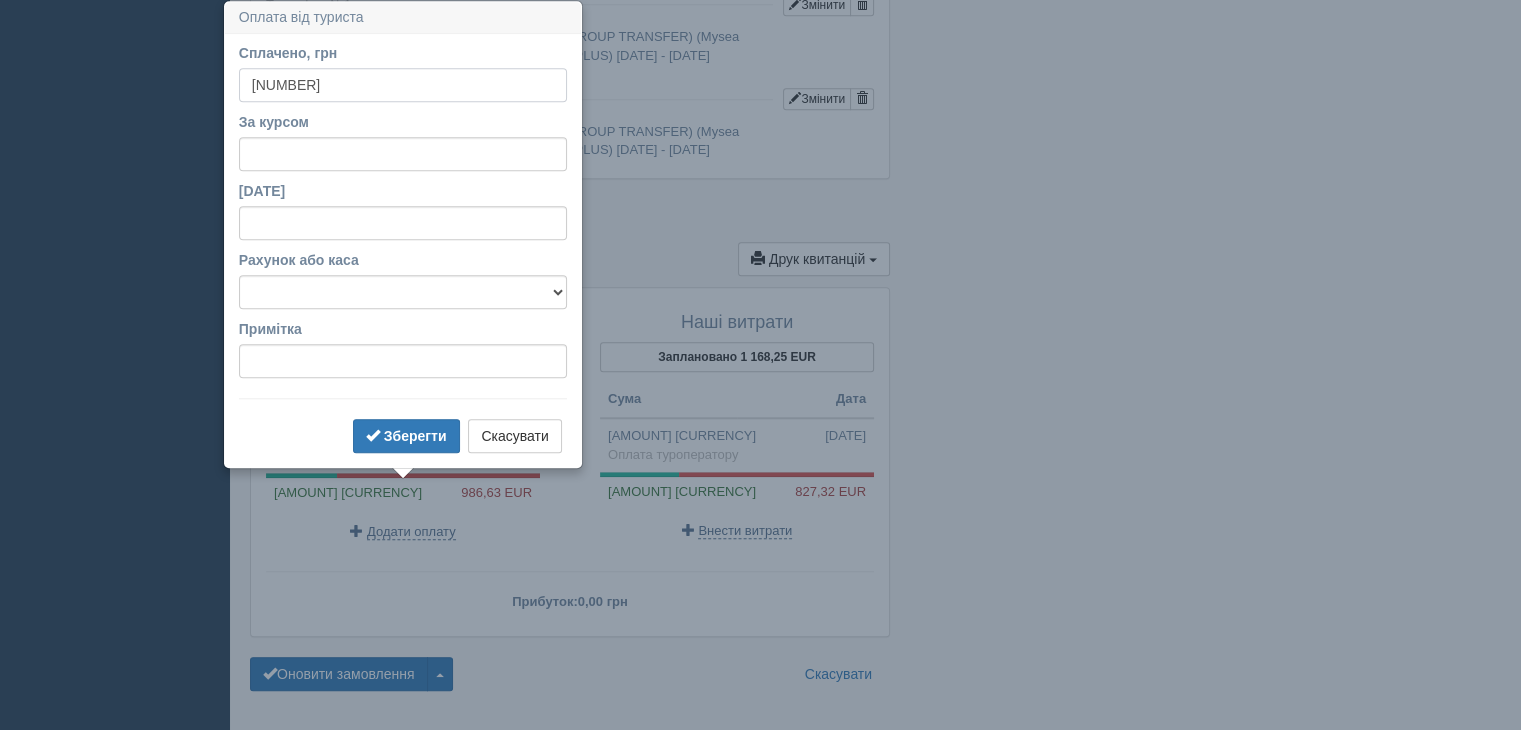 type on "45550" 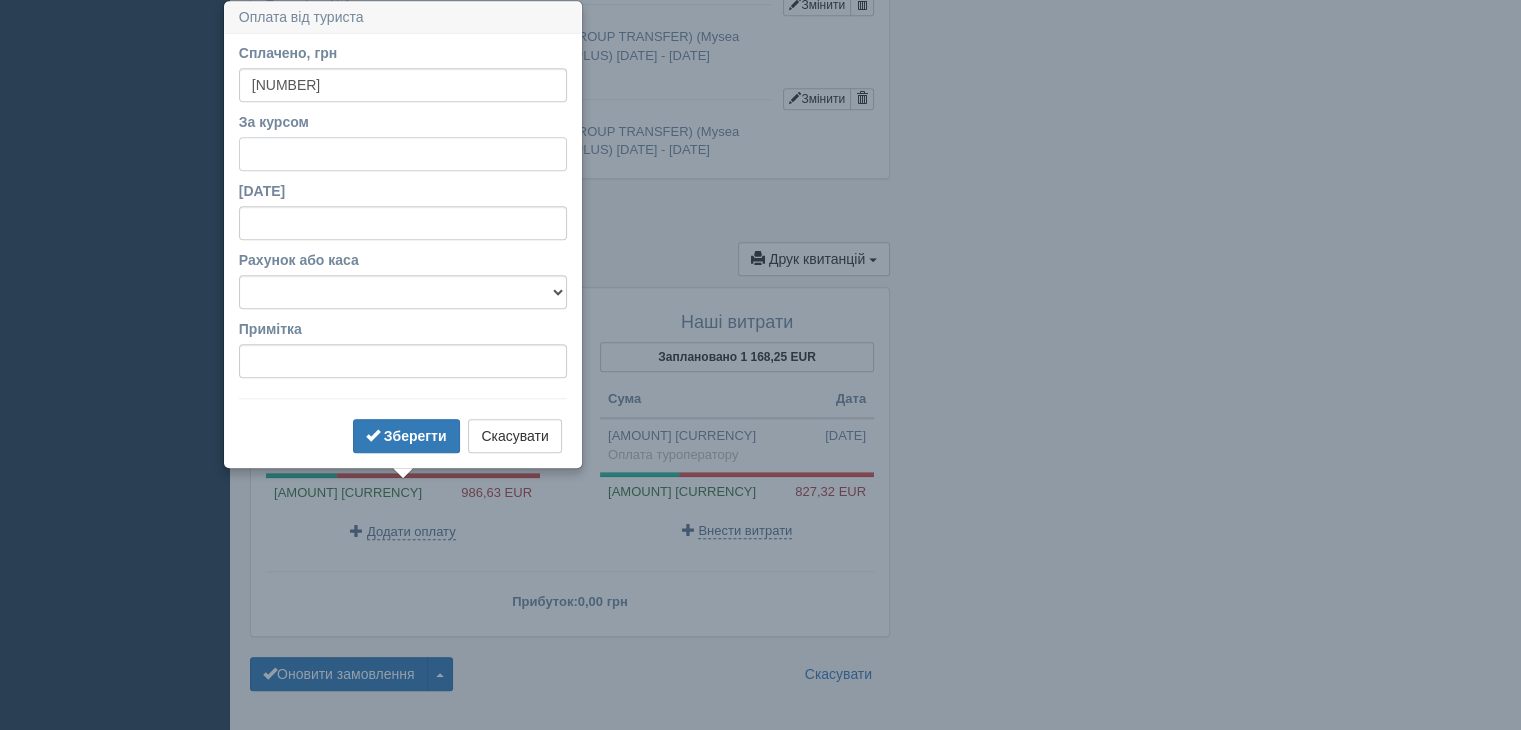 click on "За курсом" at bounding box center [403, 154] 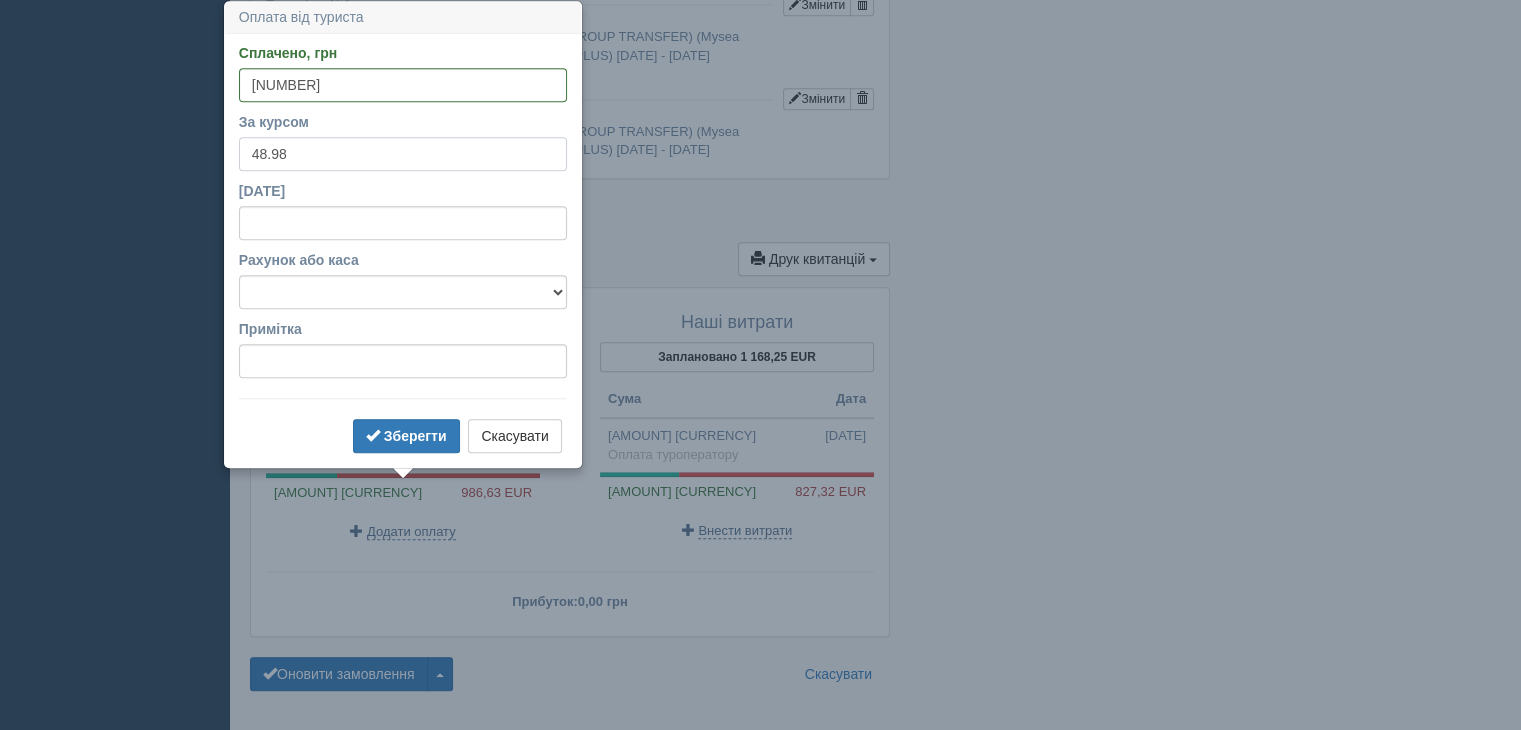 type on "48.98" 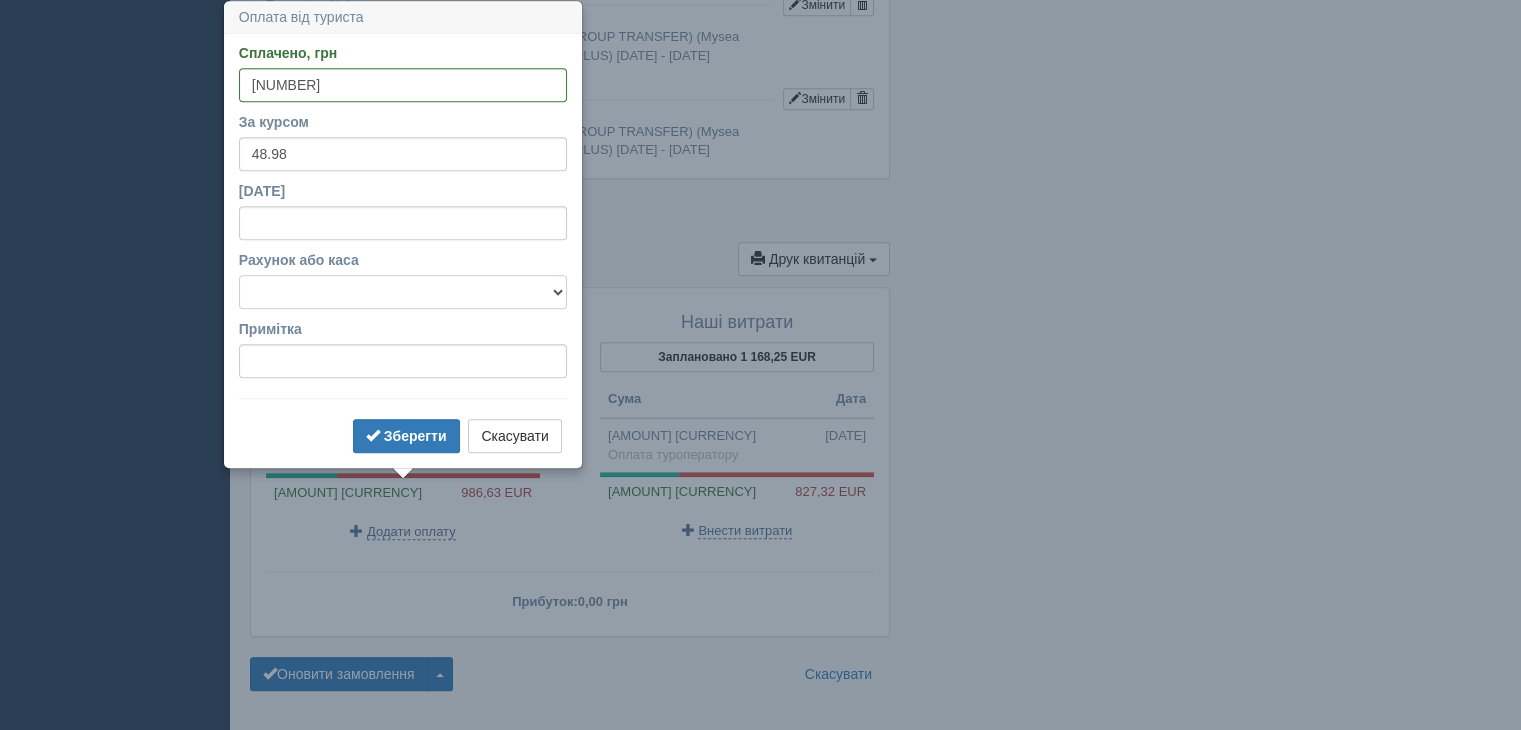 click on "Банківський рахунок
Готівкова каса" at bounding box center [403, 292] 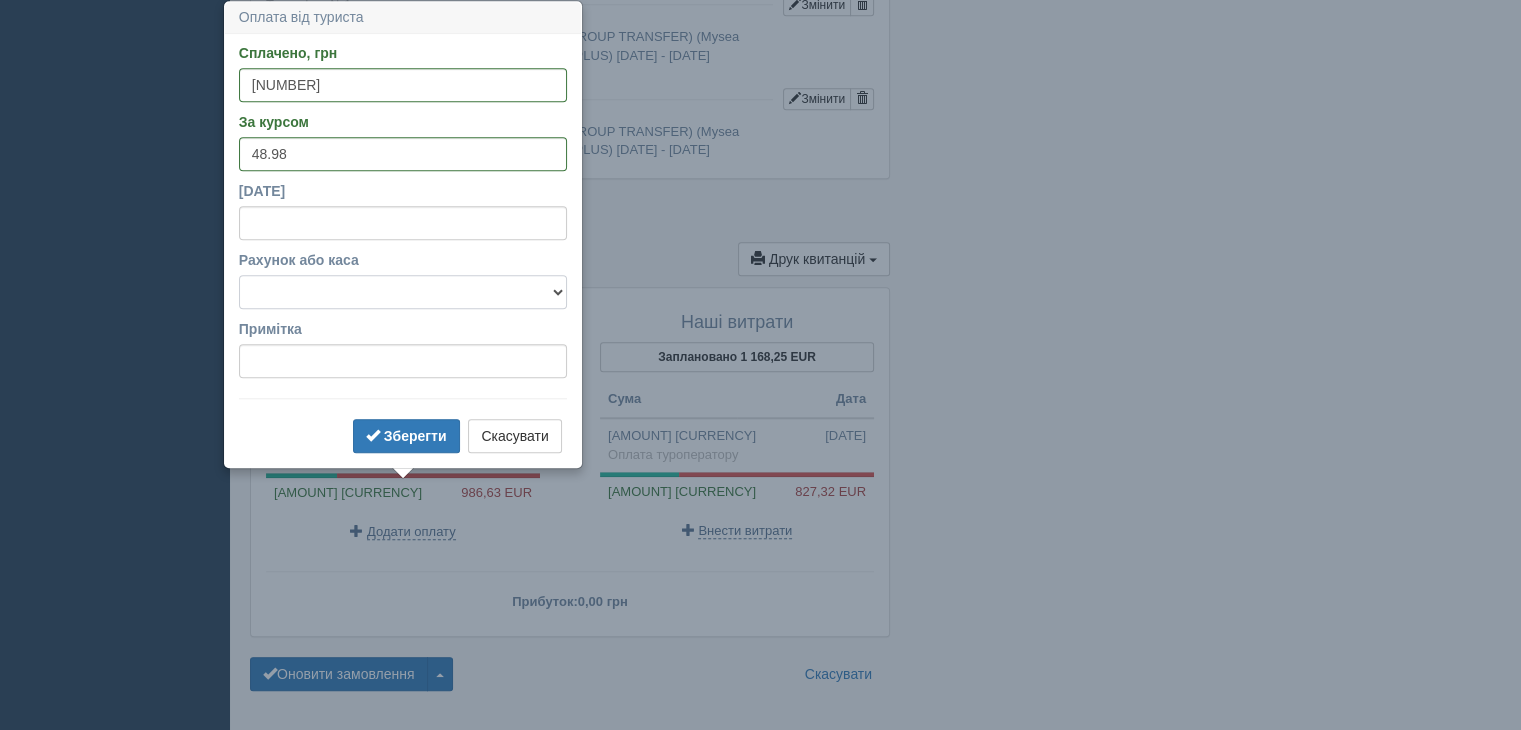 select on "2233" 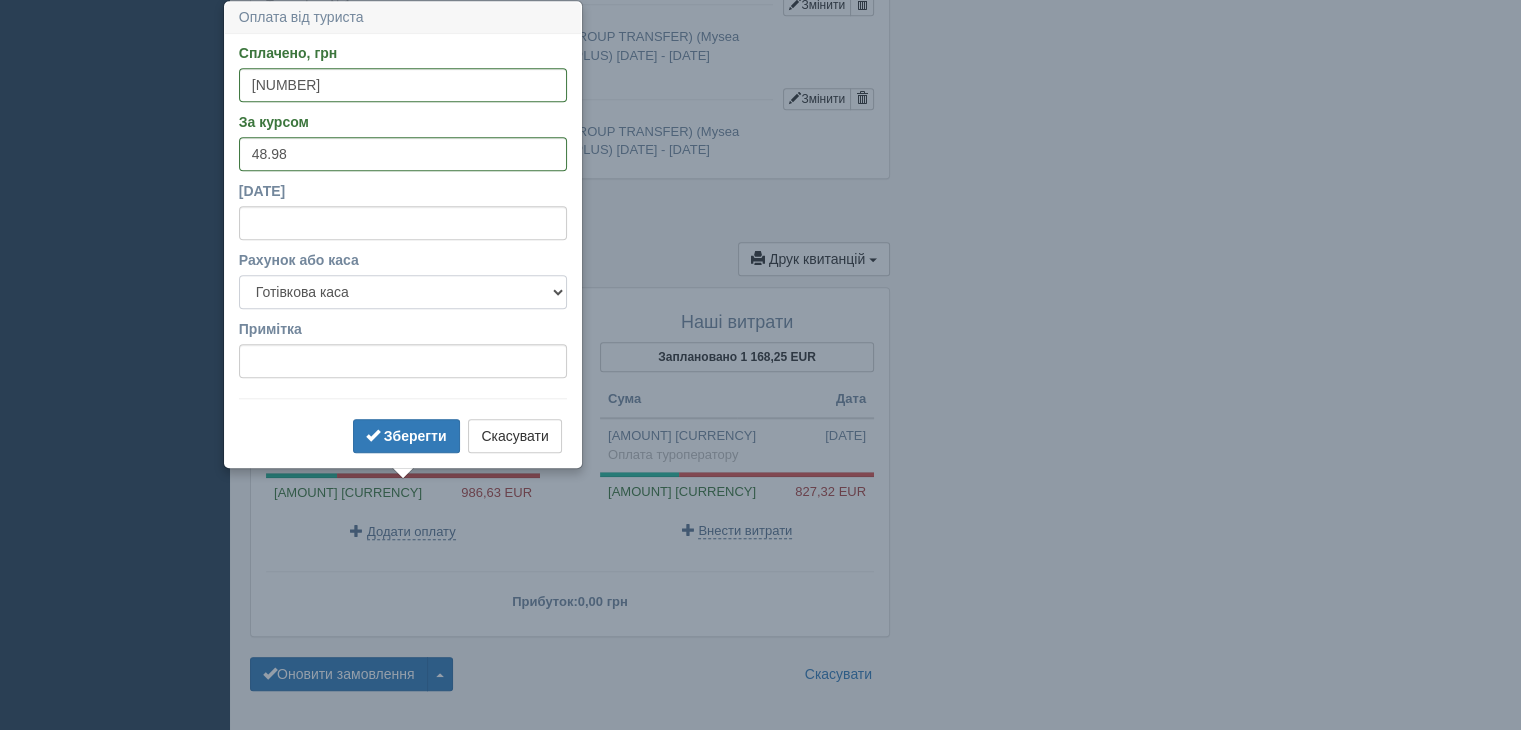 click on "Банківський рахунок
Готівкова каса" at bounding box center (403, 292) 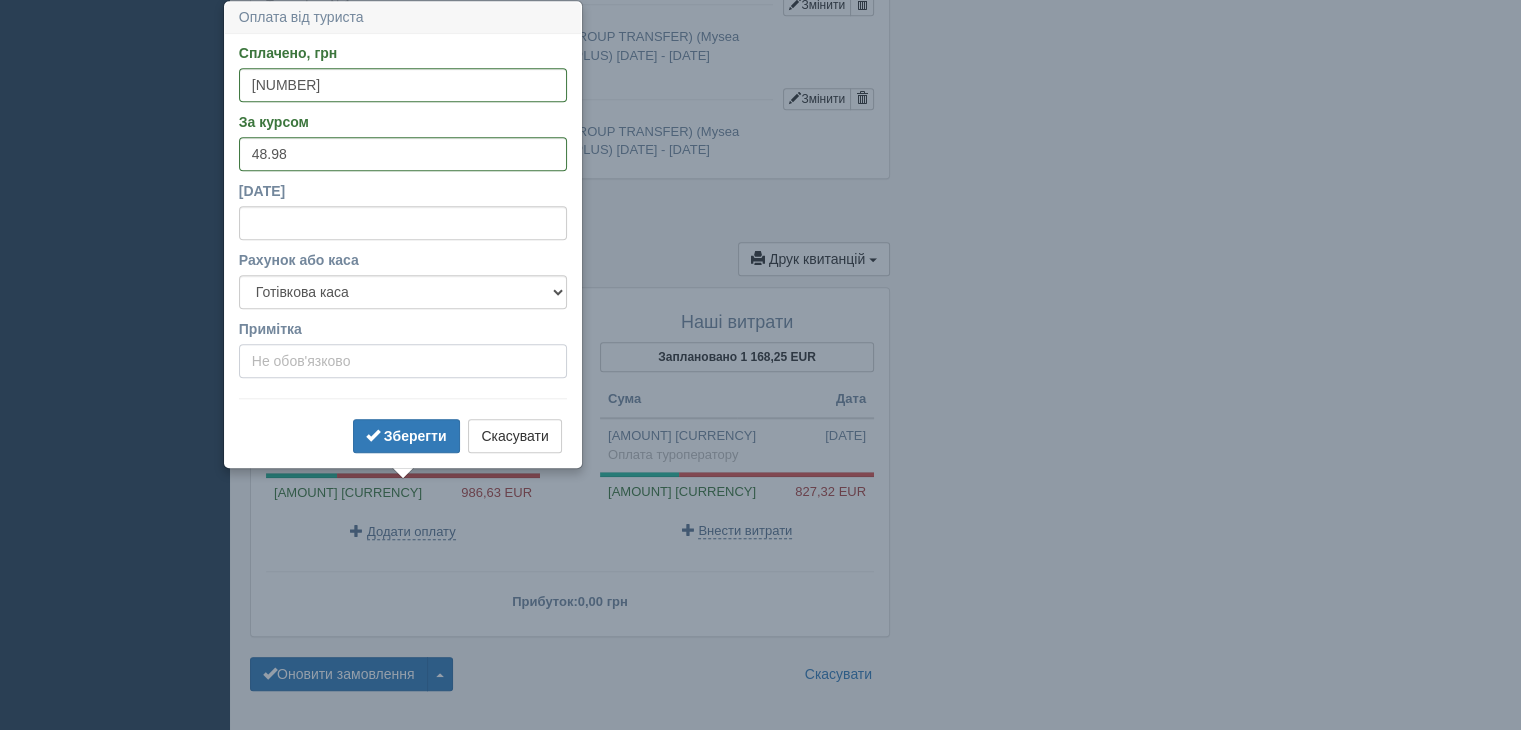 click on "Примітка" at bounding box center (403, 361) 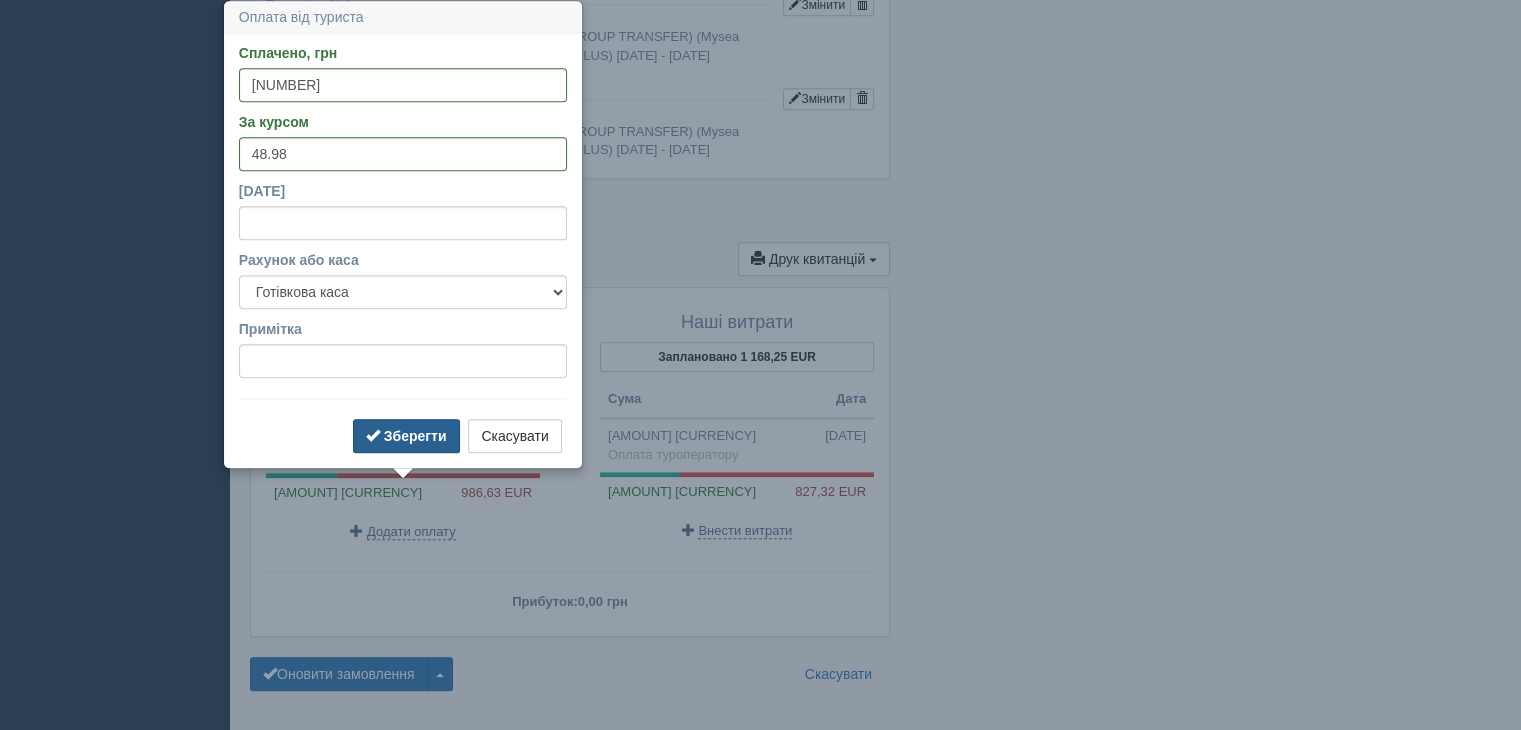 click on "Зберегти" at bounding box center [415, 436] 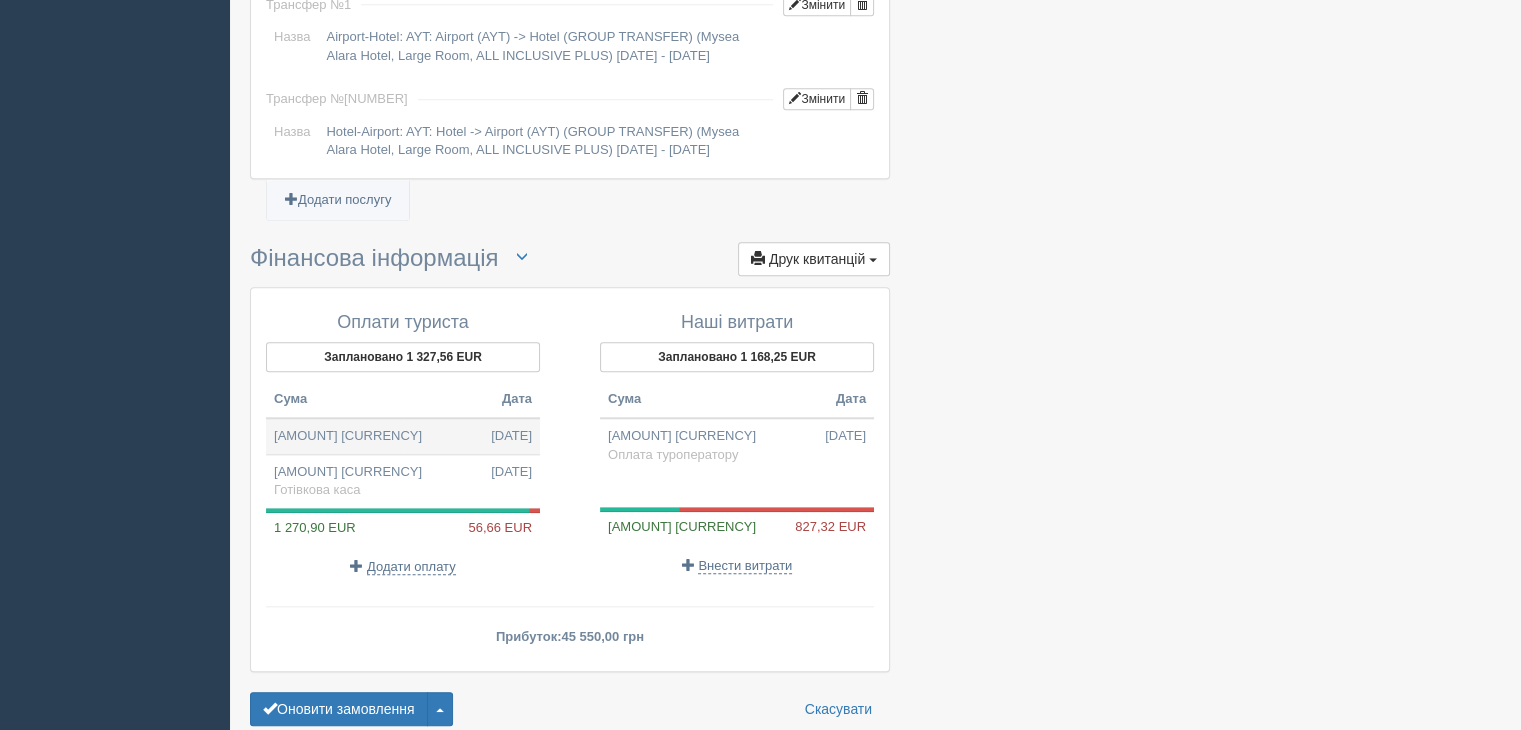click on "340,93 EUR
23.05.2025" at bounding box center (403, 416) 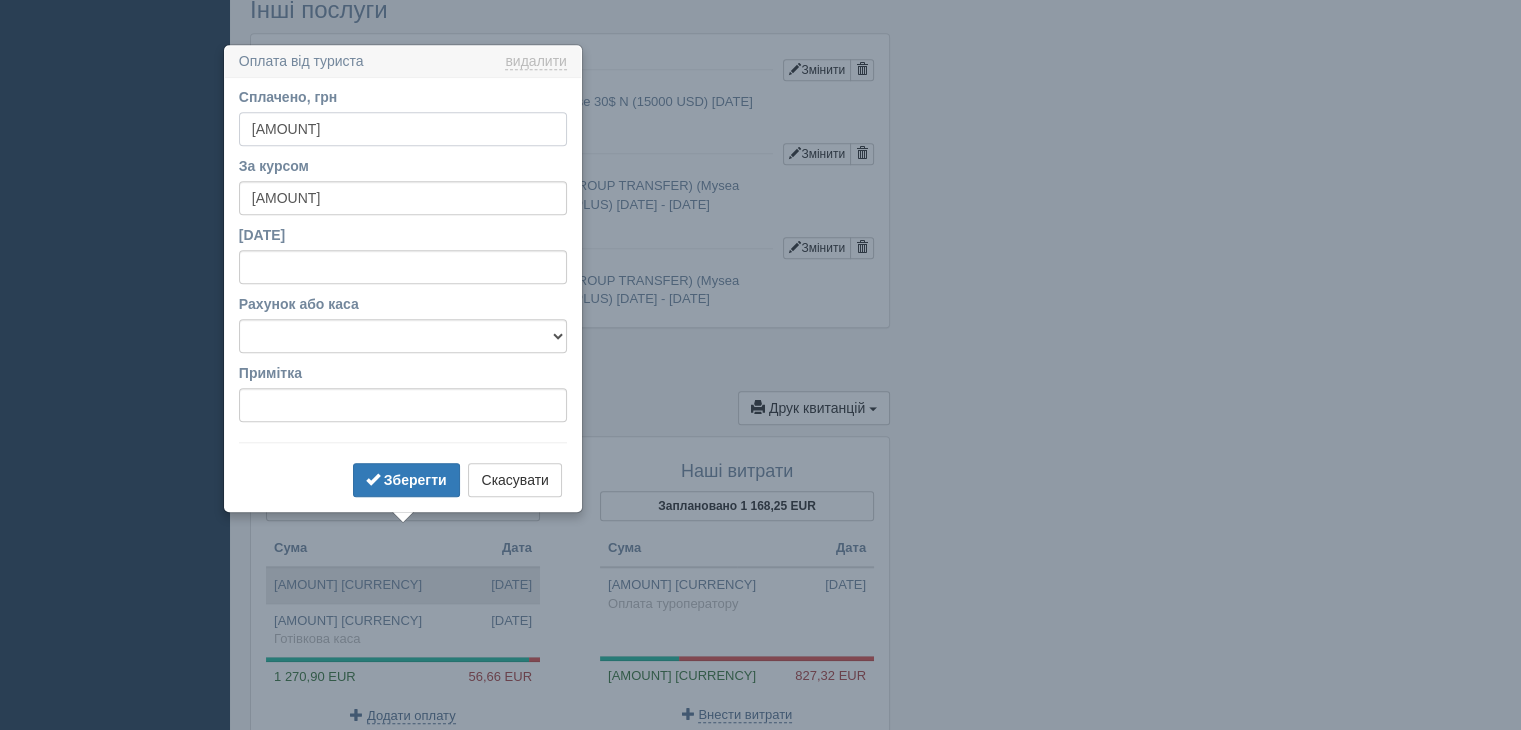 scroll, scrollTop: 1826, scrollLeft: 0, axis: vertical 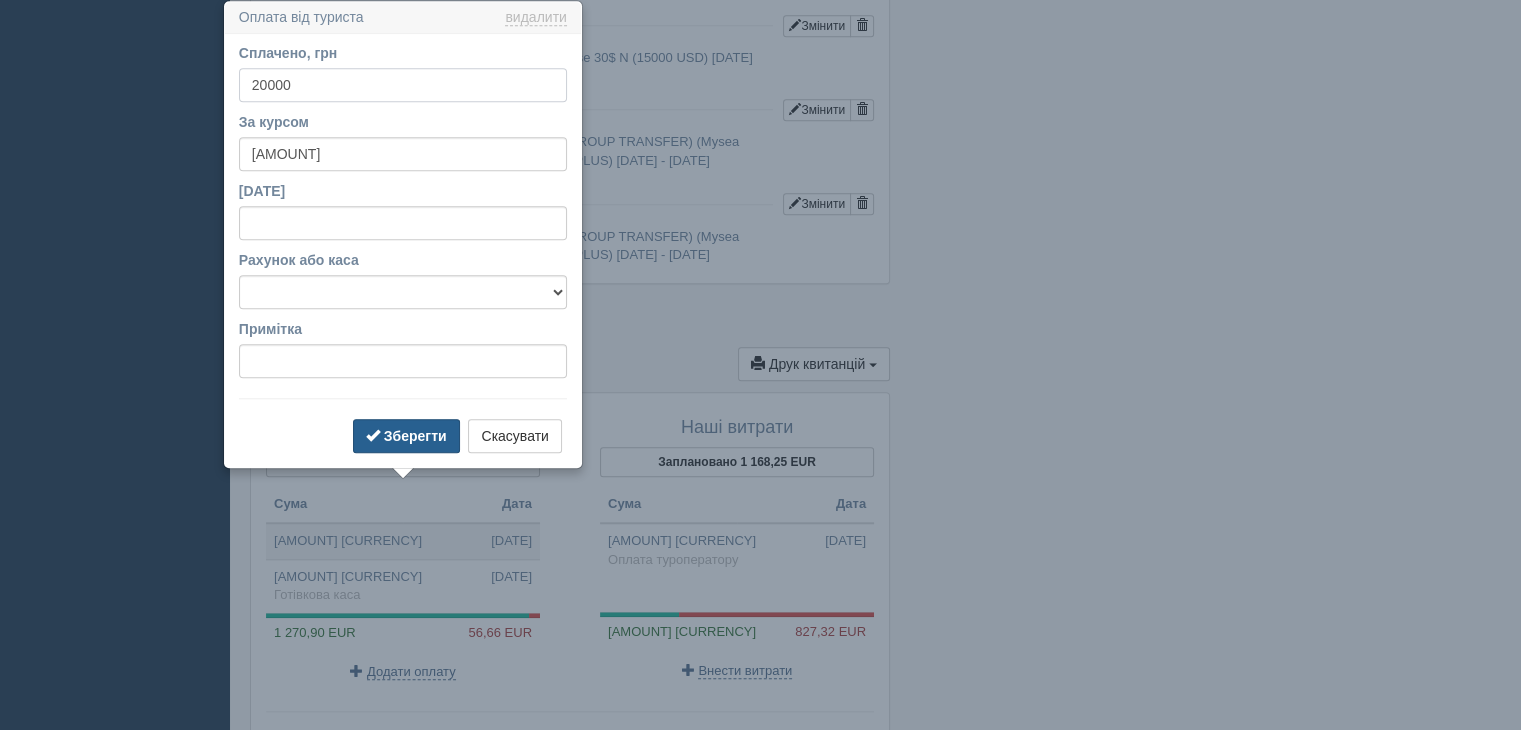 type on "20000" 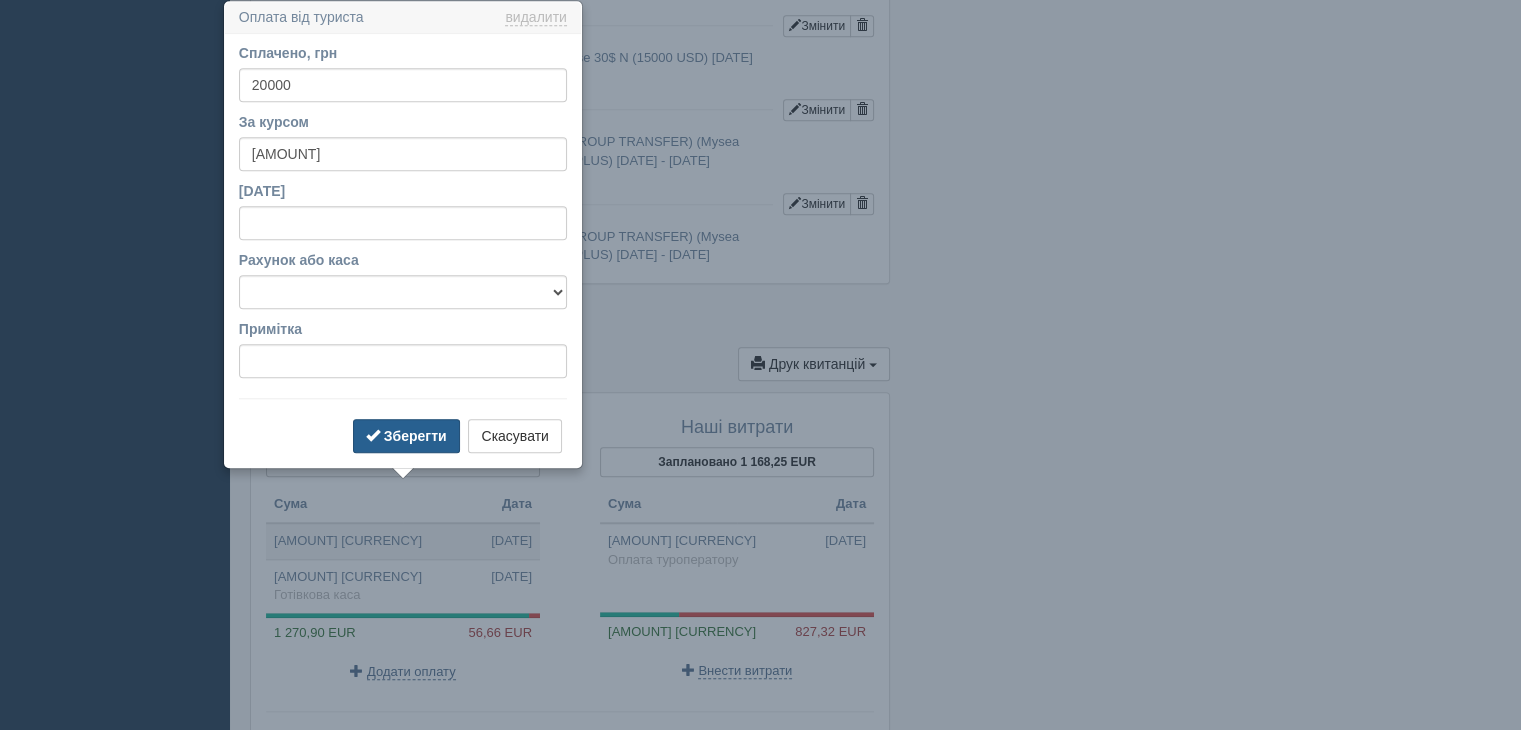 click on "Зберегти" at bounding box center [415, 436] 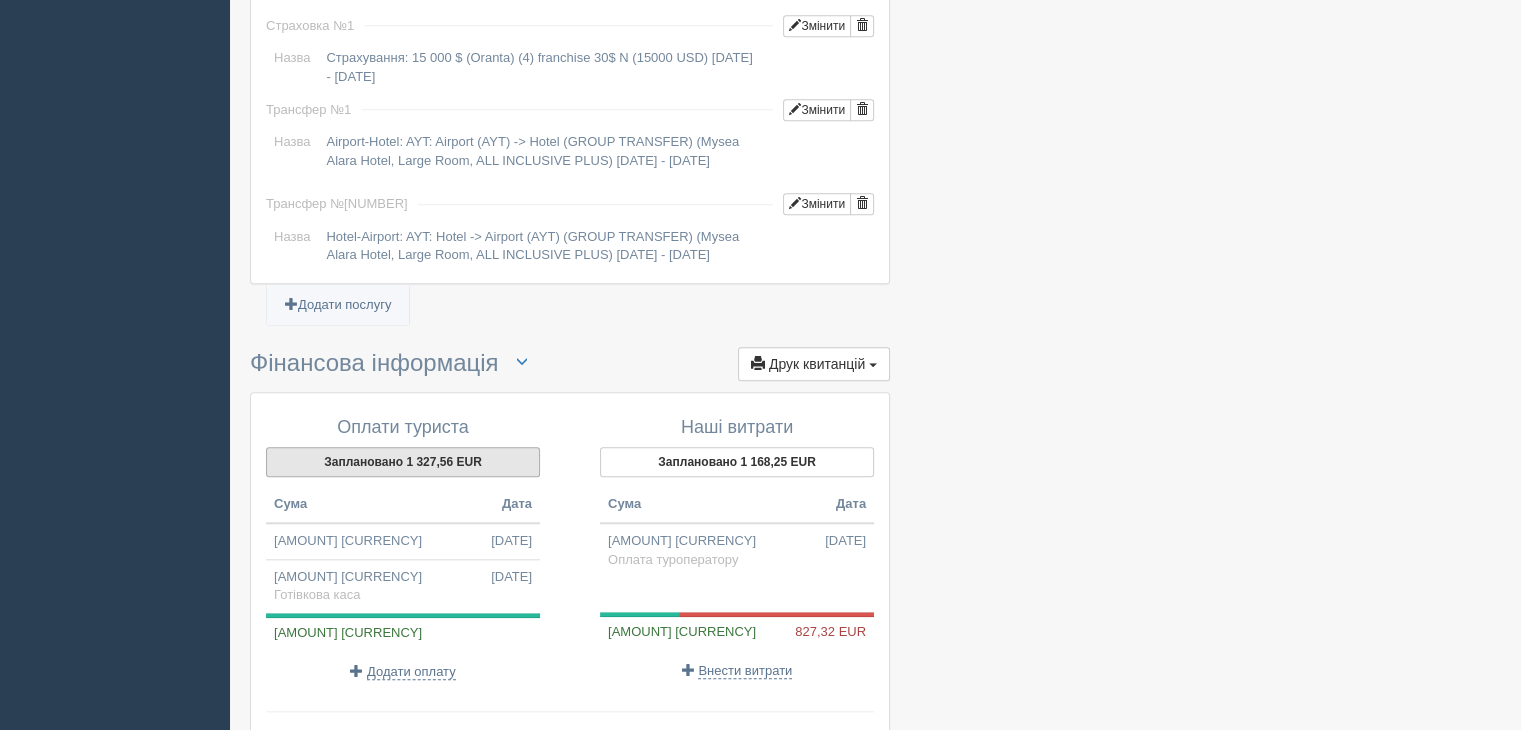 click on "Заплановано 1 327,56 EUR" at bounding box center [403, 442] 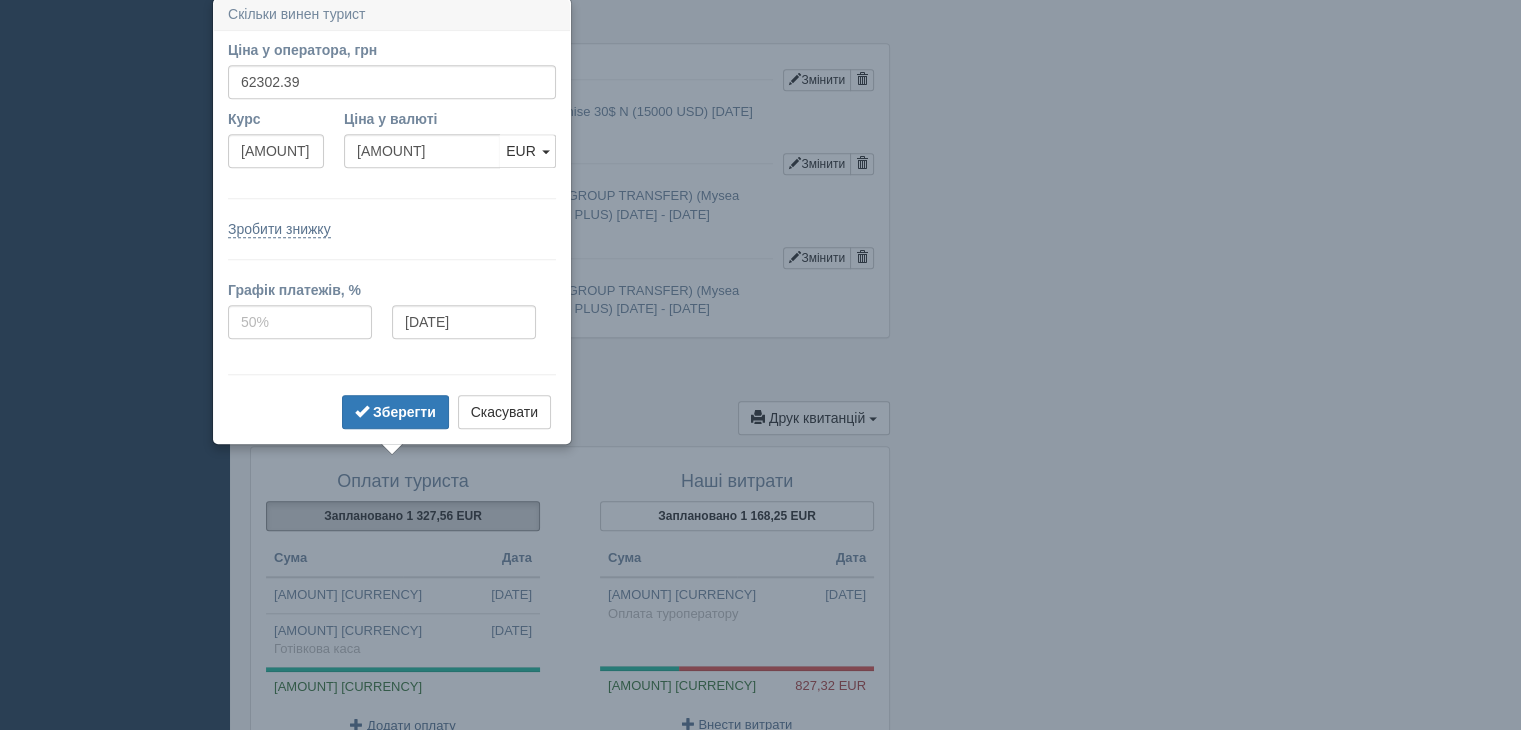 scroll, scrollTop: 1768, scrollLeft: 0, axis: vertical 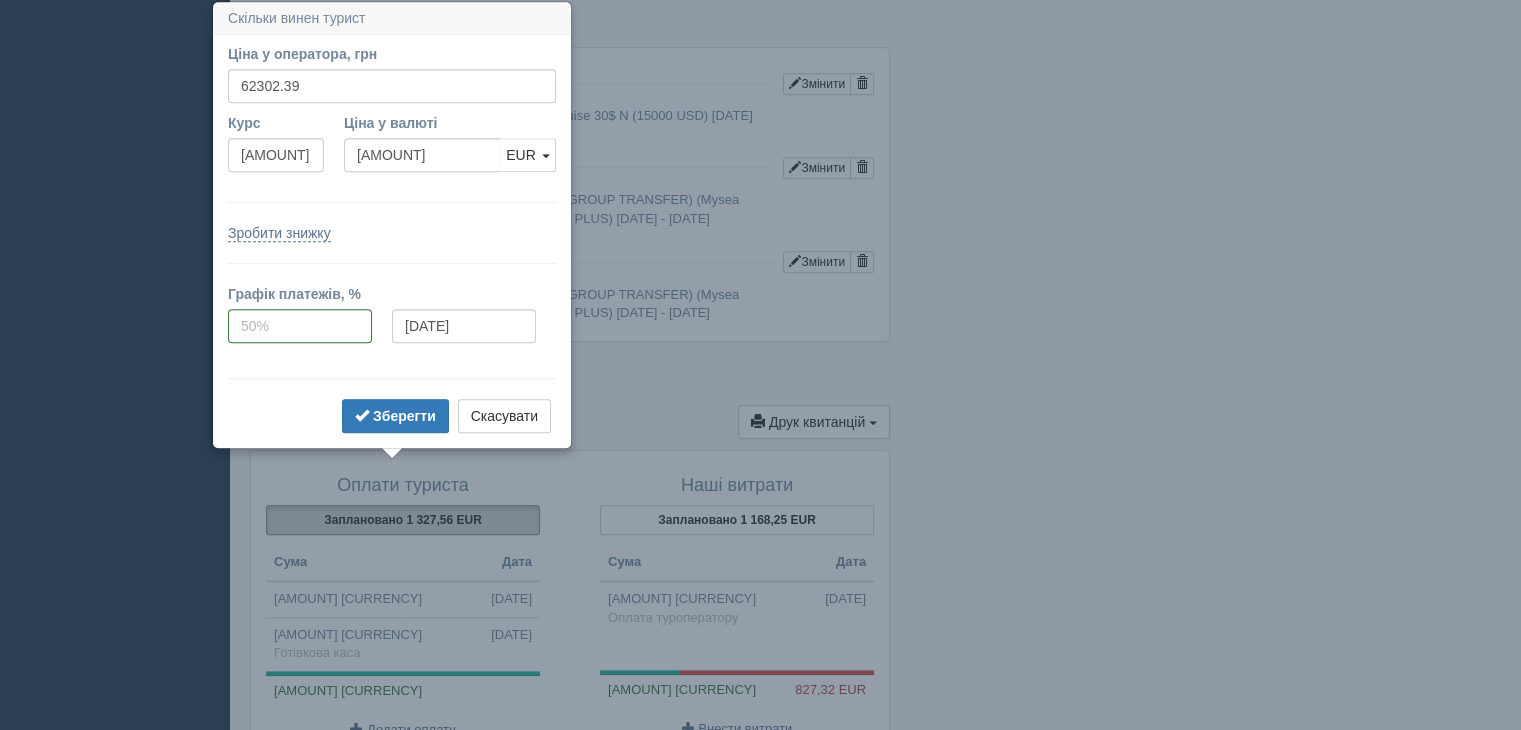 click on "Скасувати" at bounding box center [504, 416] 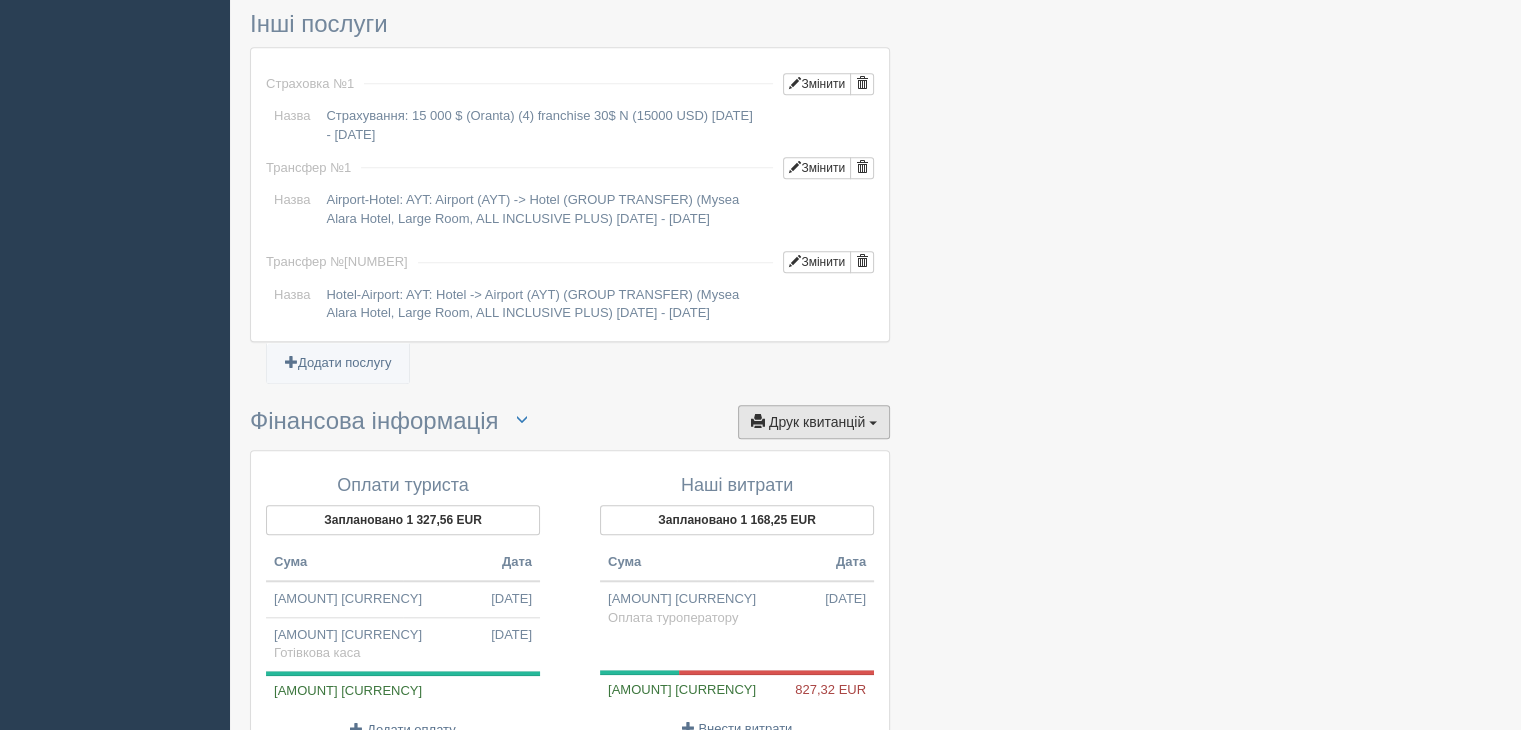 click on "Друк квитанцій" at bounding box center (817, 402) 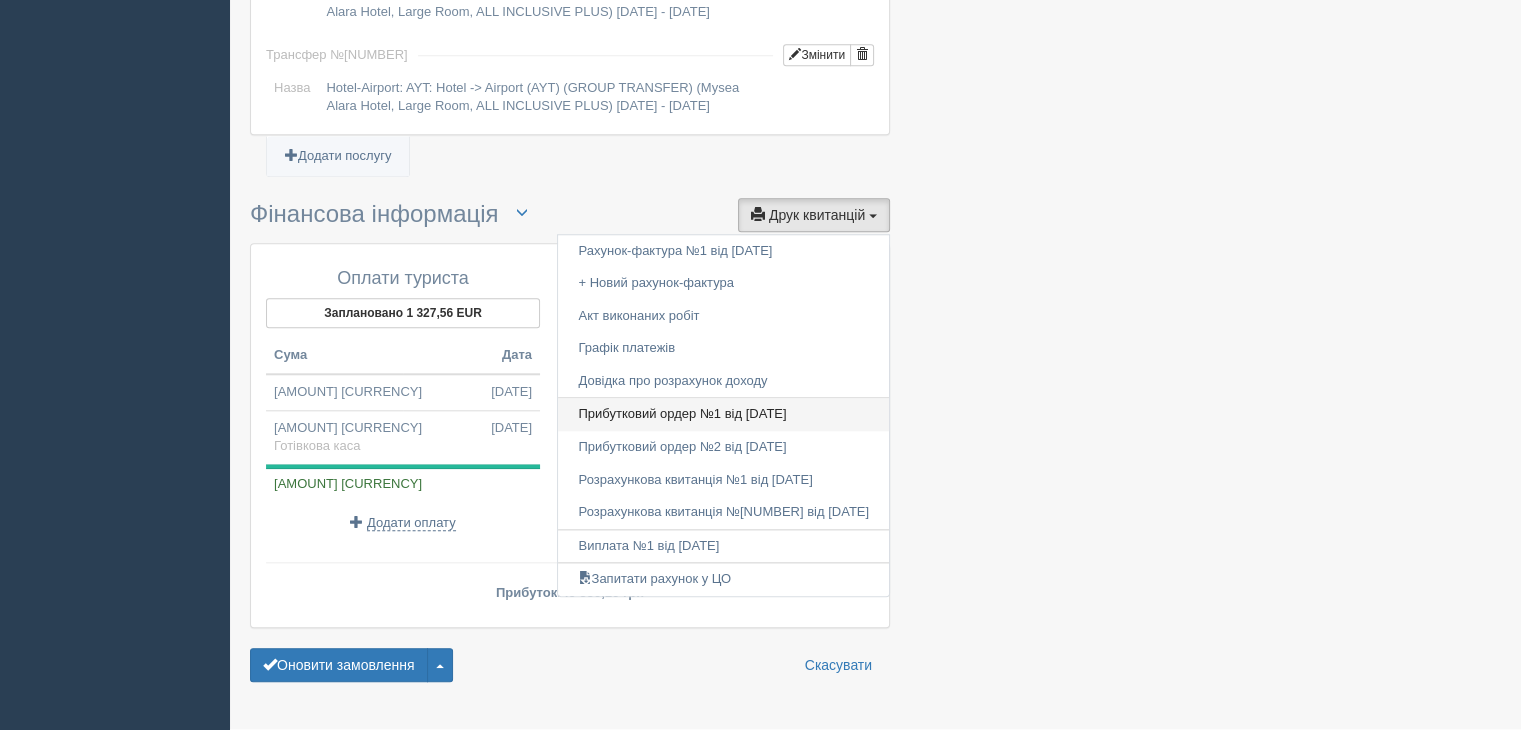 scroll, scrollTop: 1981, scrollLeft: 0, axis: vertical 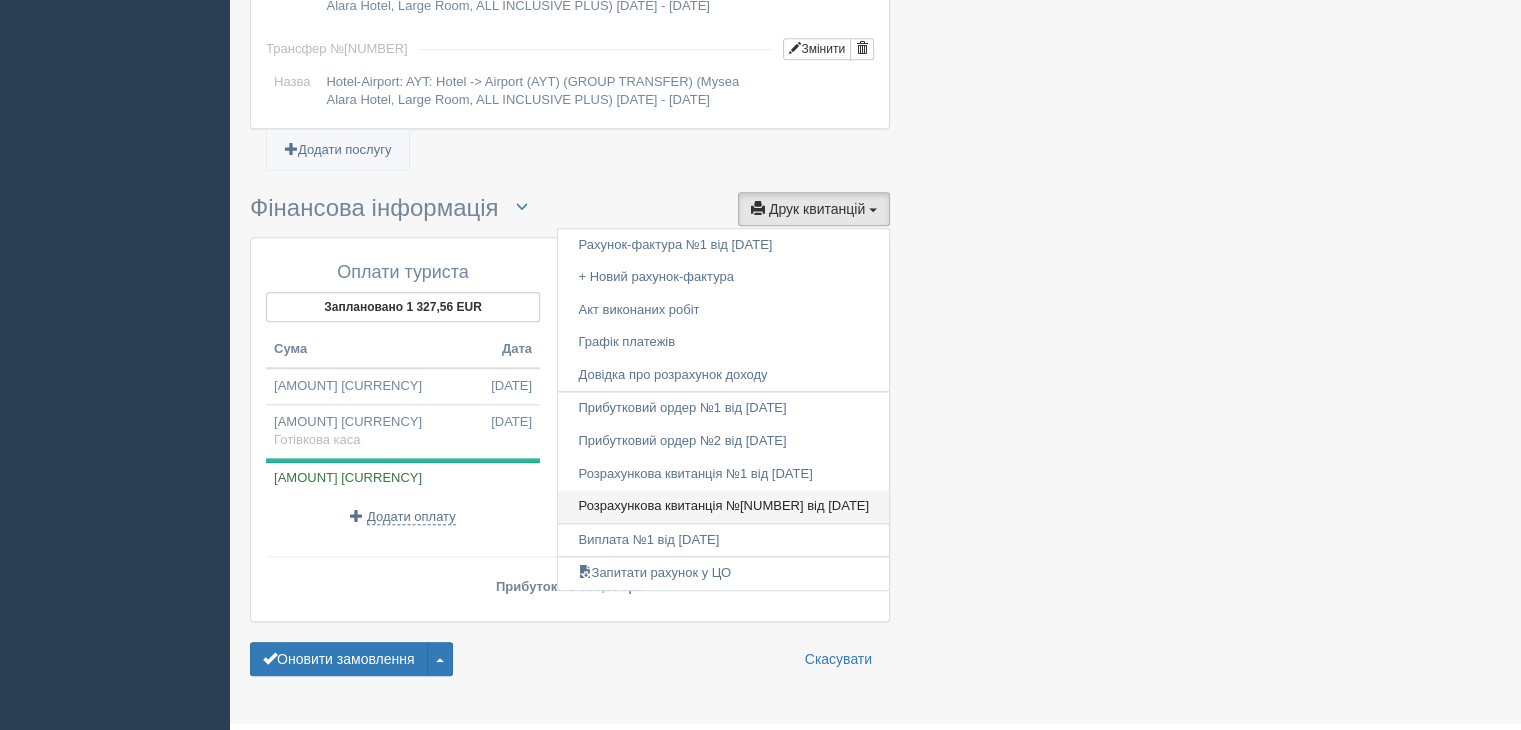 click on "Розрахункова квитанція №2 від 01.07.2025" at bounding box center [723, 486] 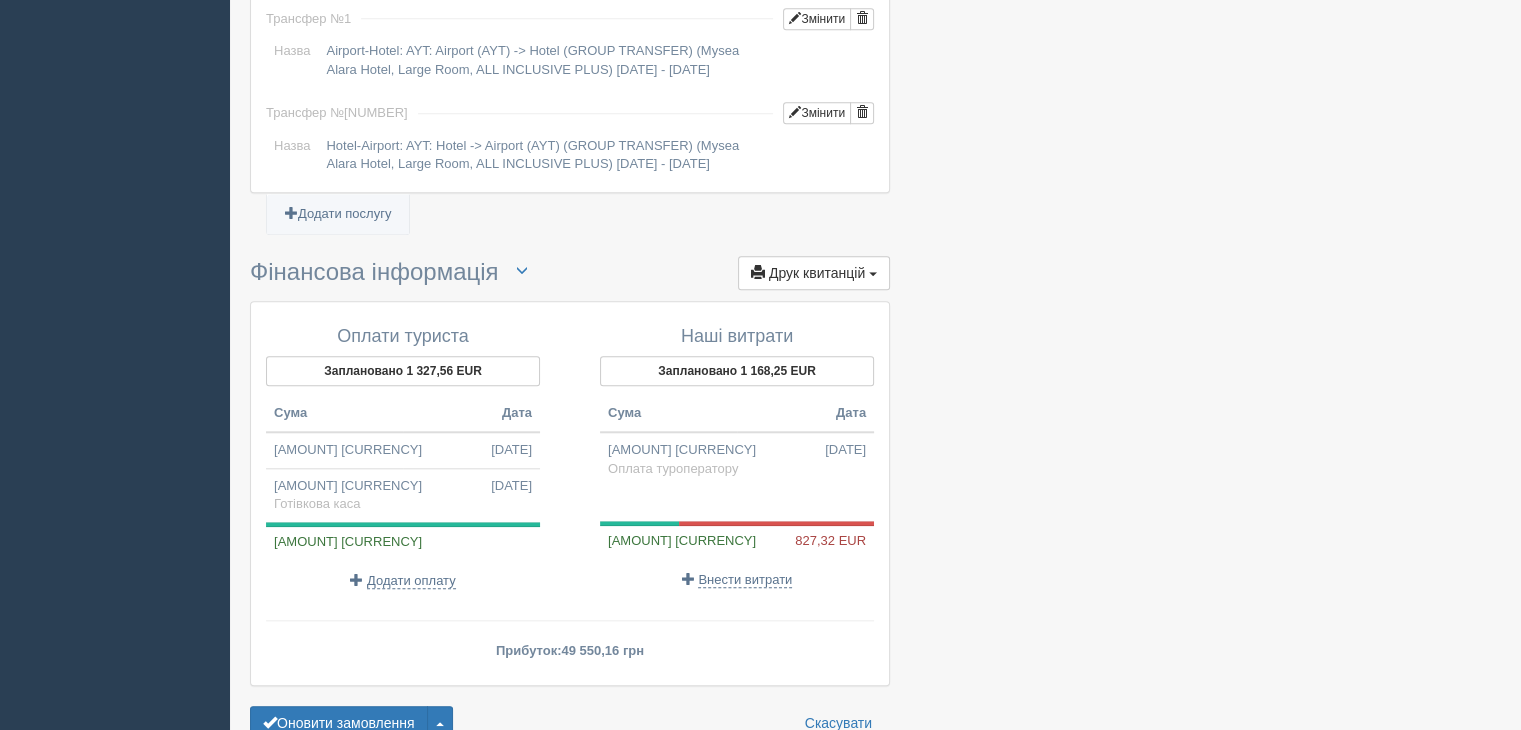 scroll, scrollTop: 1981, scrollLeft: 0, axis: vertical 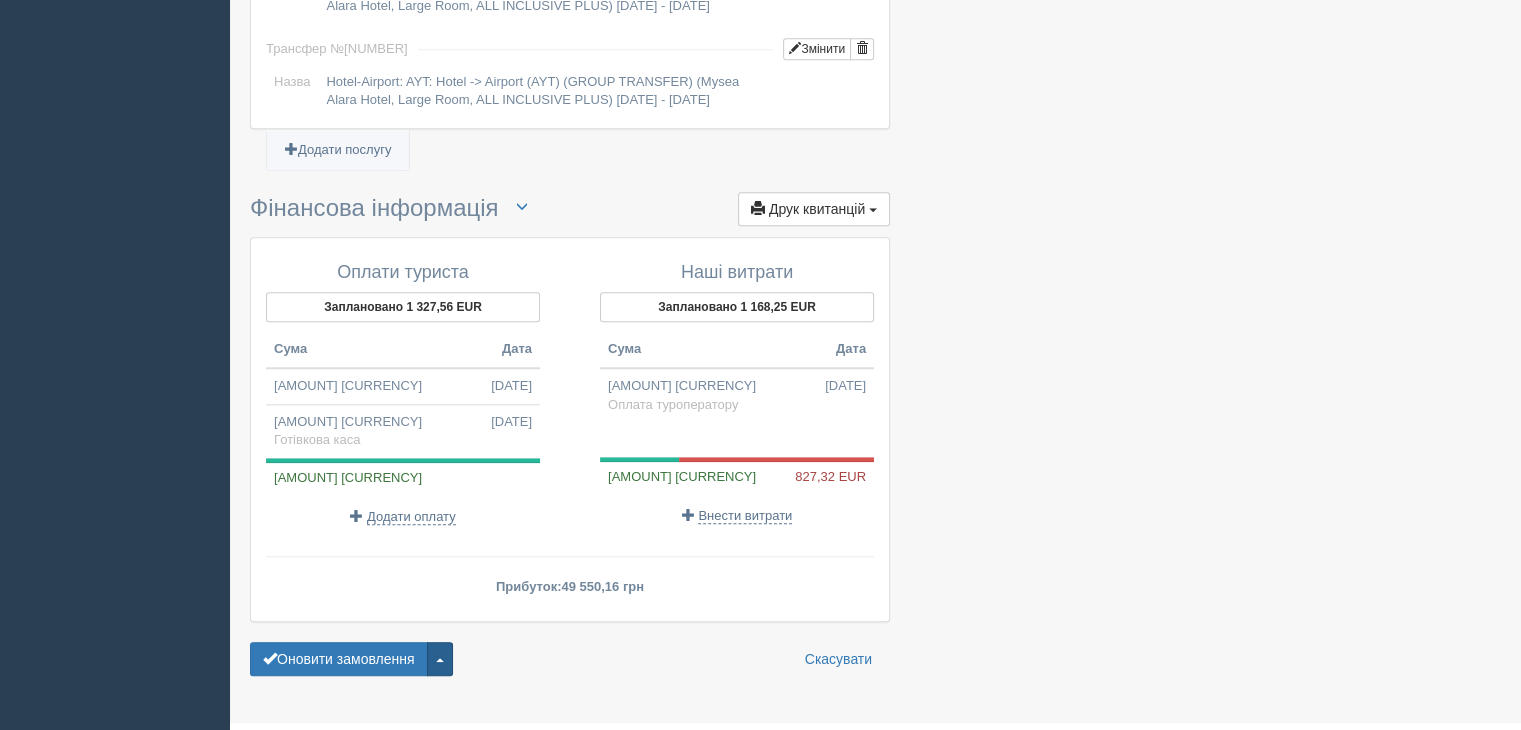 click at bounding box center (440, 640) 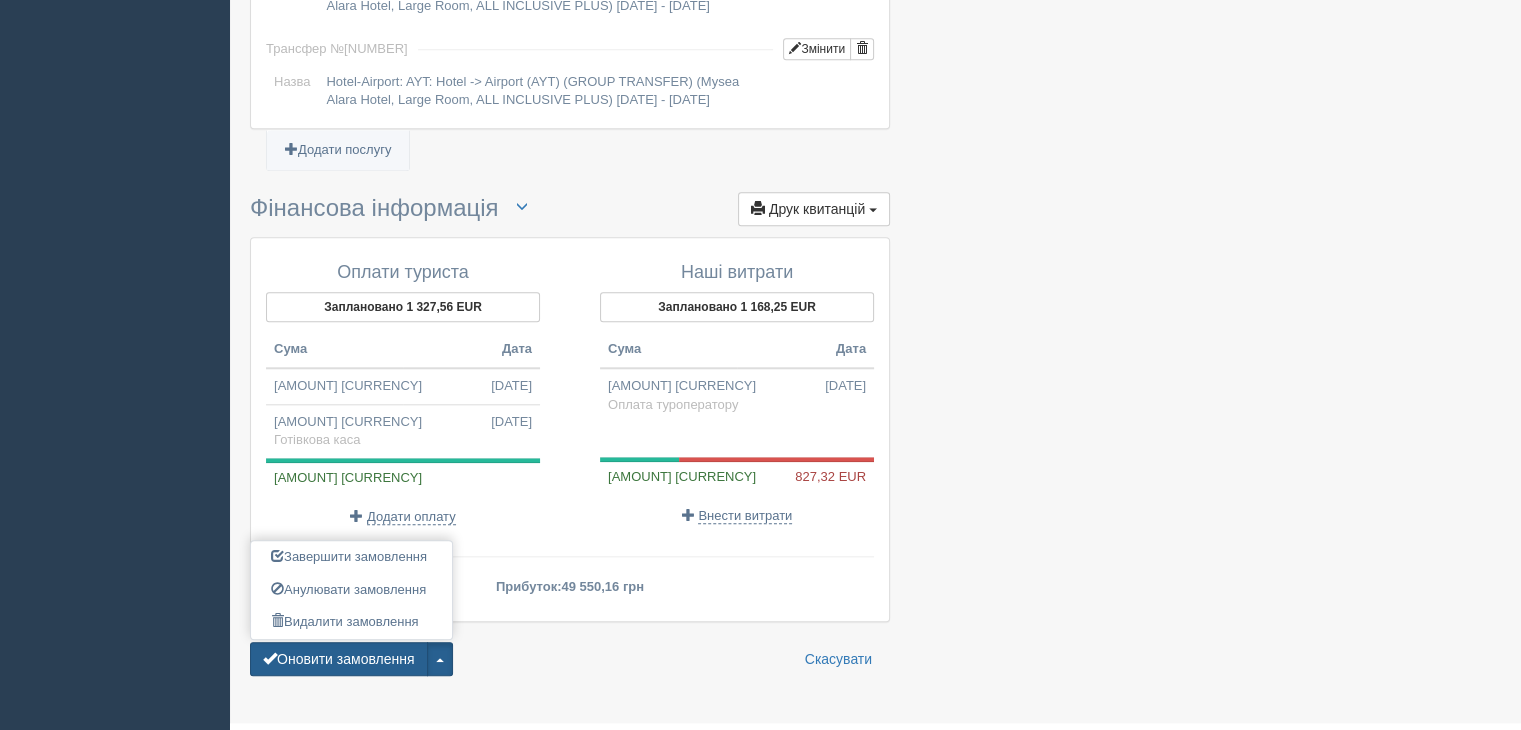 click on "Оновити замовлення" at bounding box center [339, 639] 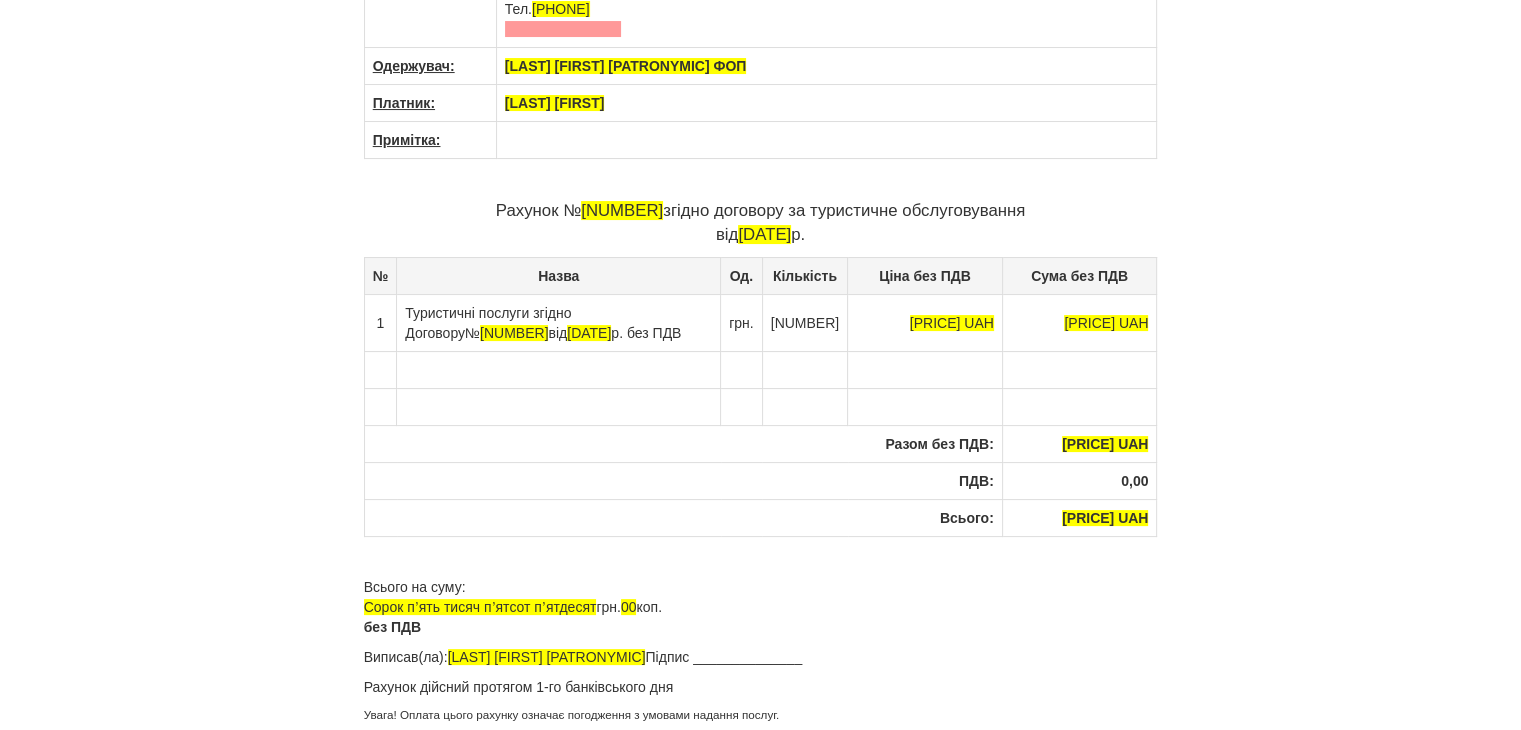 scroll, scrollTop: 0, scrollLeft: 0, axis: both 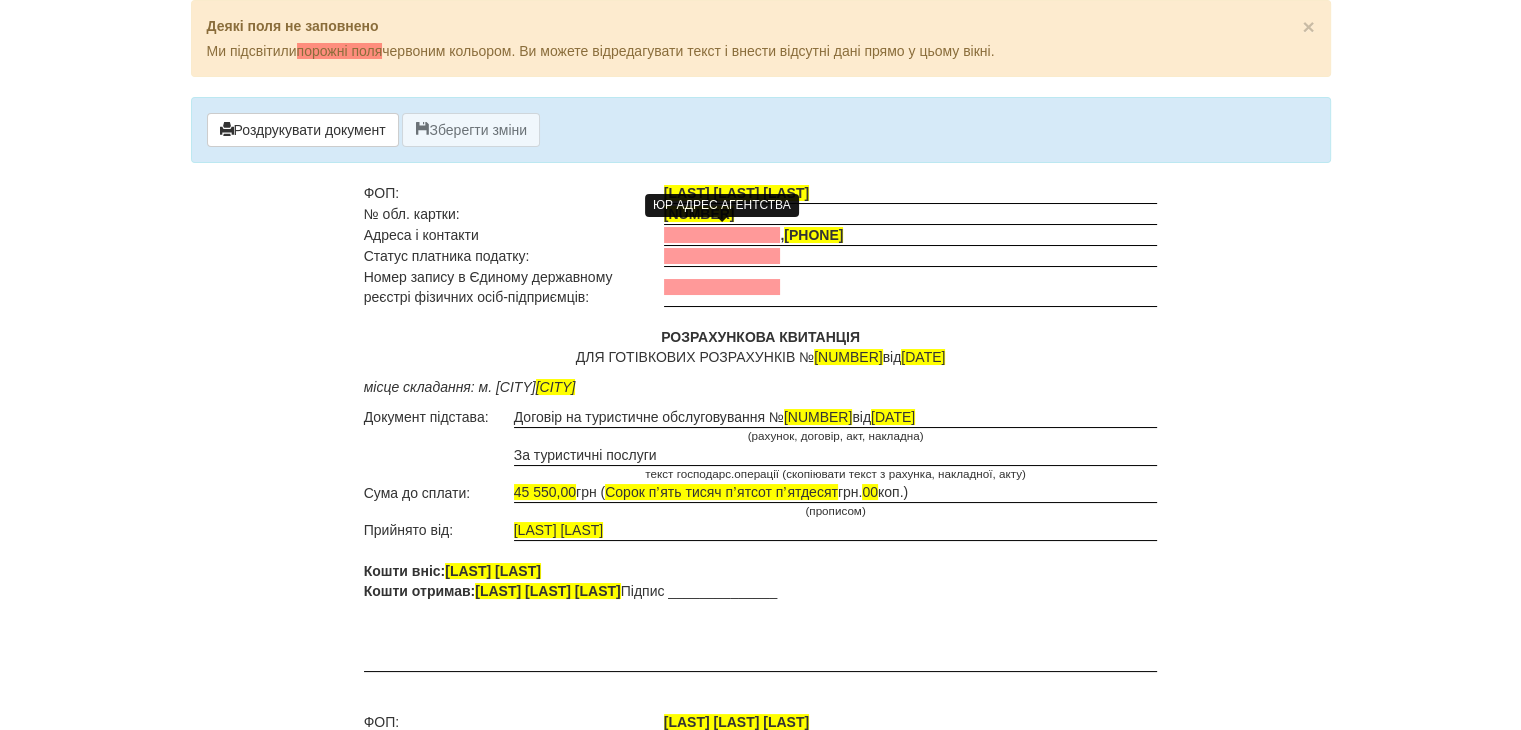 click at bounding box center (722, 235) 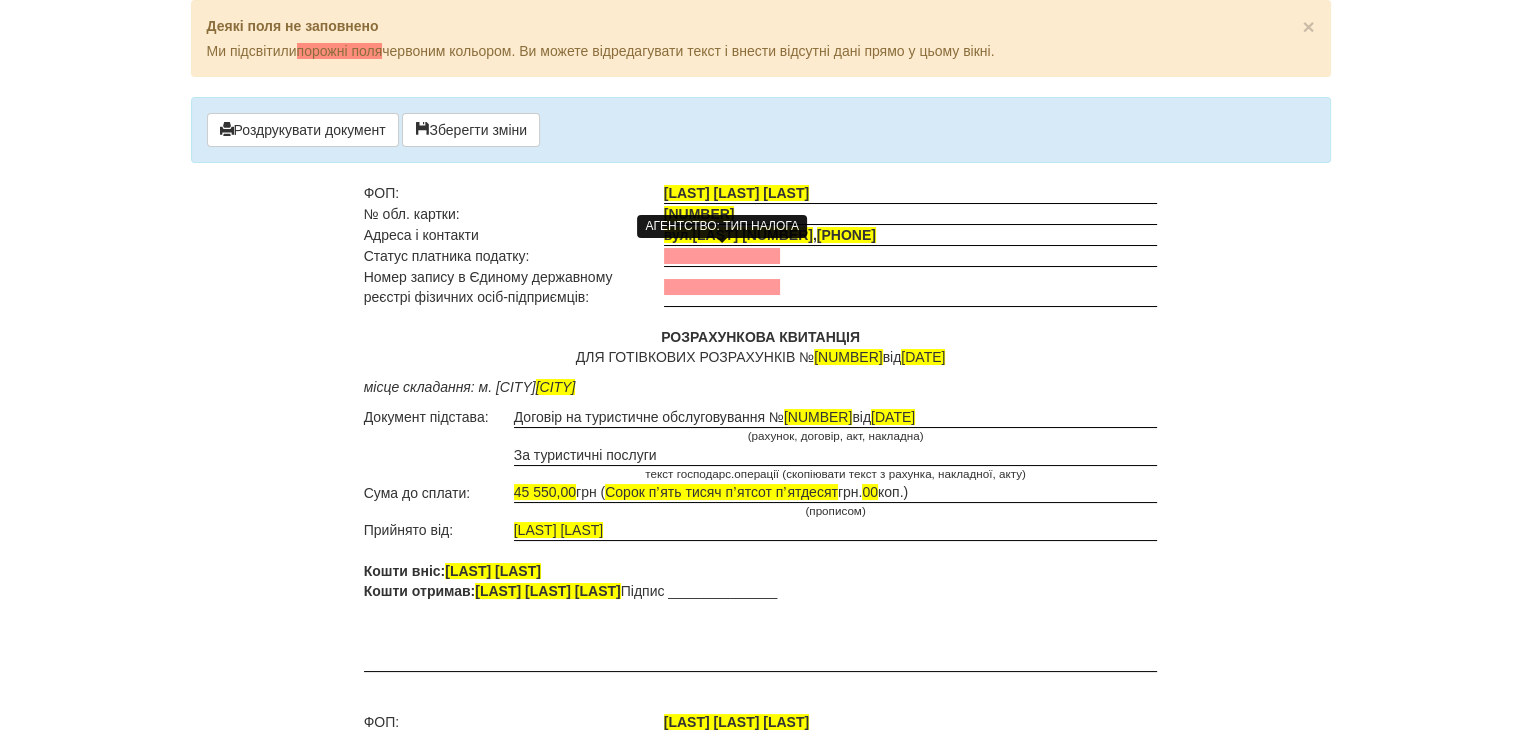 click at bounding box center [722, 256] 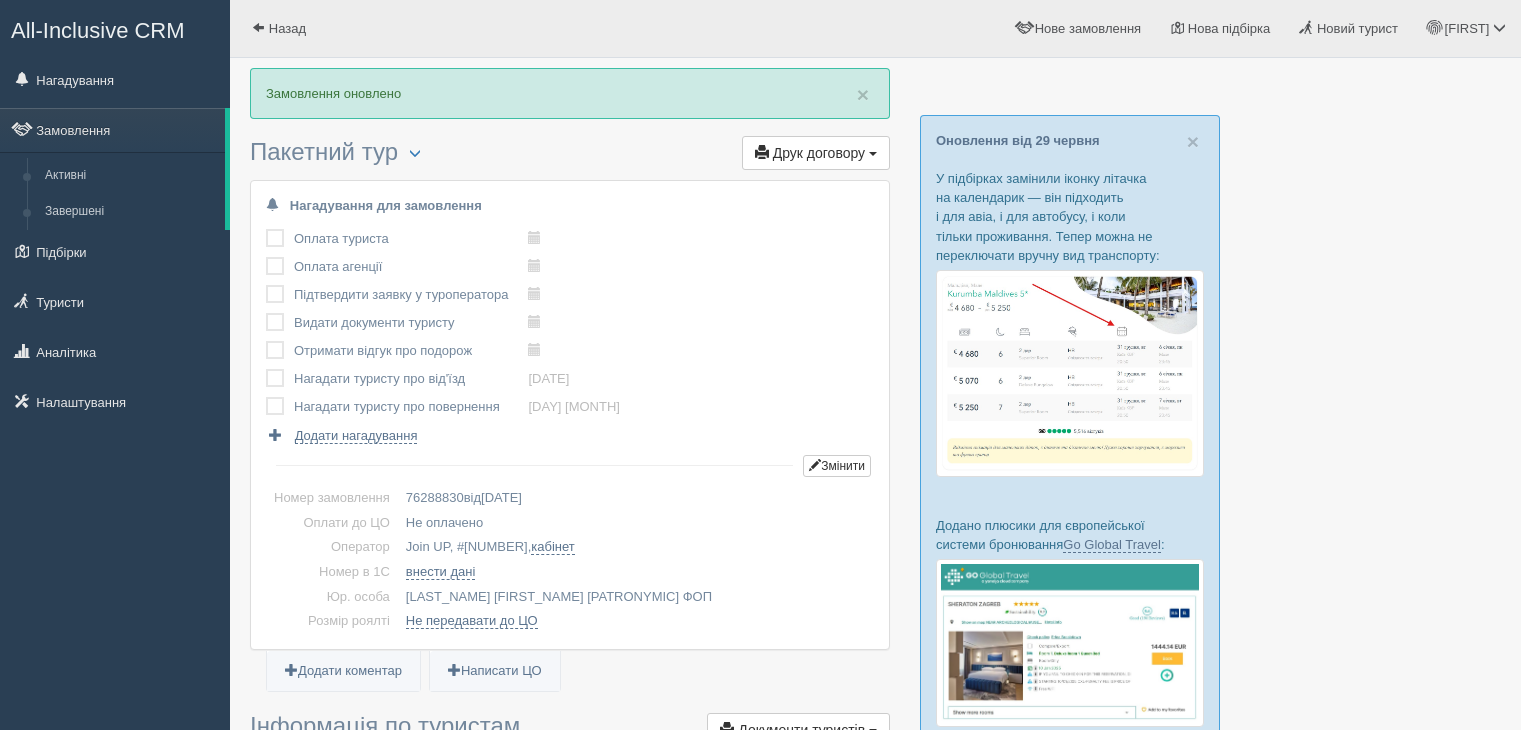 scroll, scrollTop: 0, scrollLeft: 0, axis: both 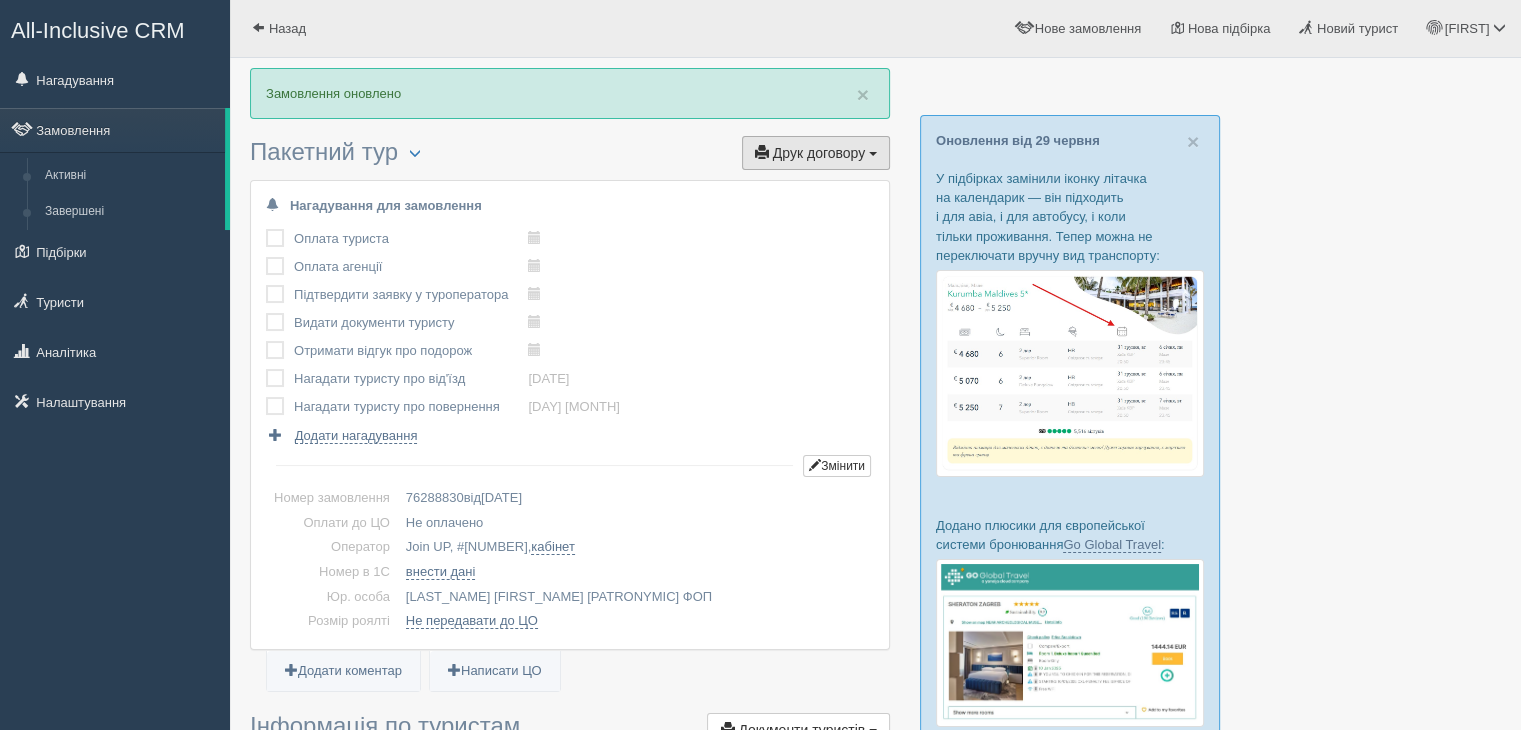 click on "Друк договору
Друк" at bounding box center (816, 153) 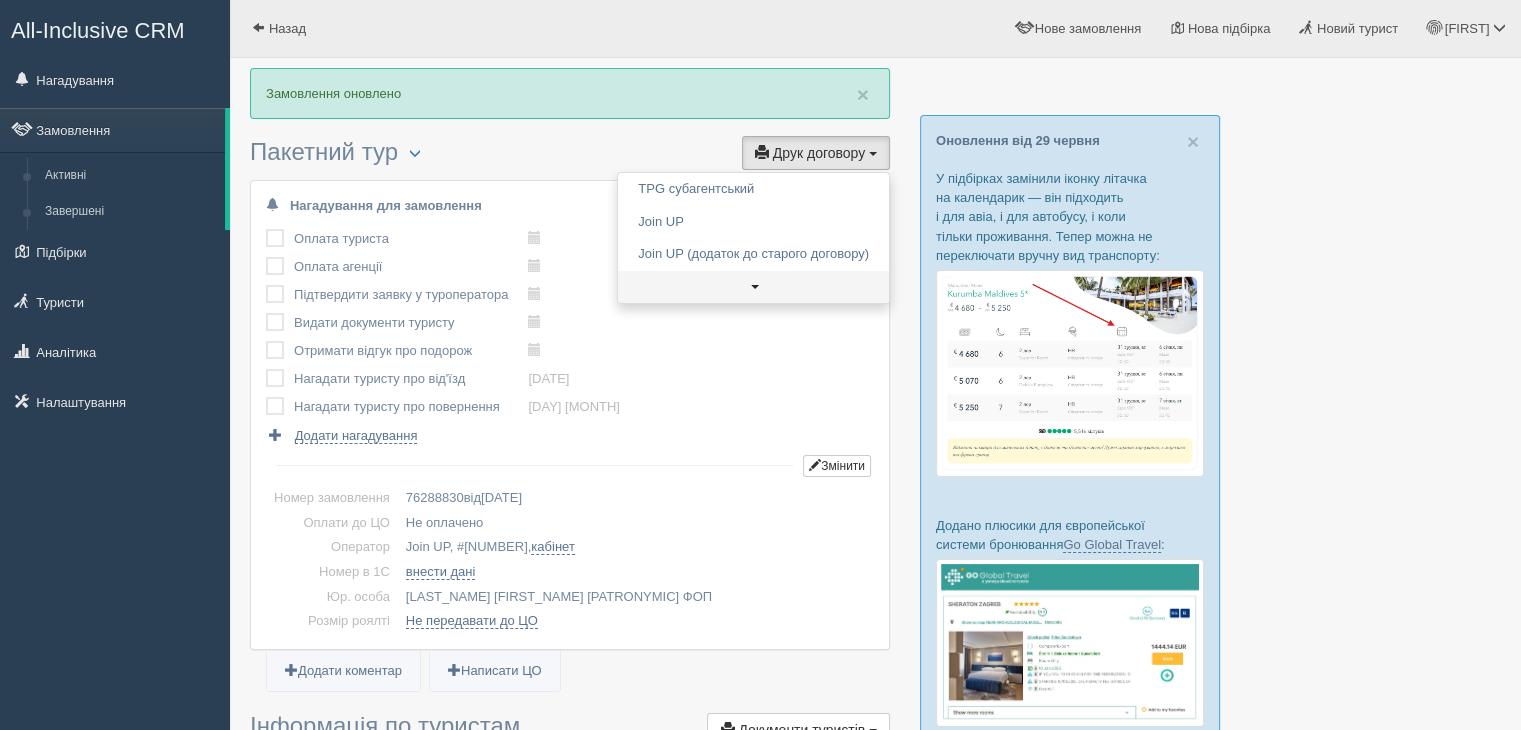 click at bounding box center [753, 287] 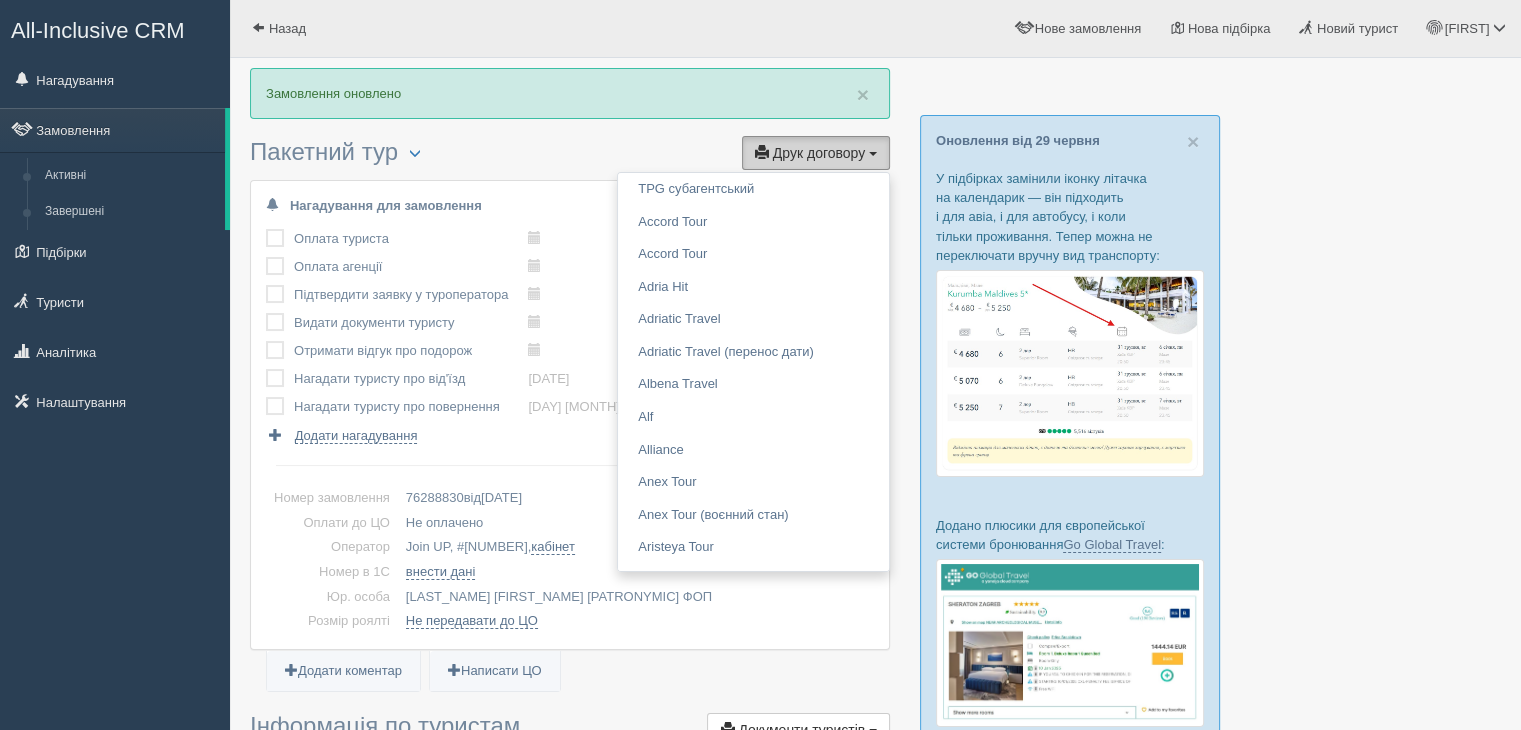 click on "Друк договору" at bounding box center [819, 153] 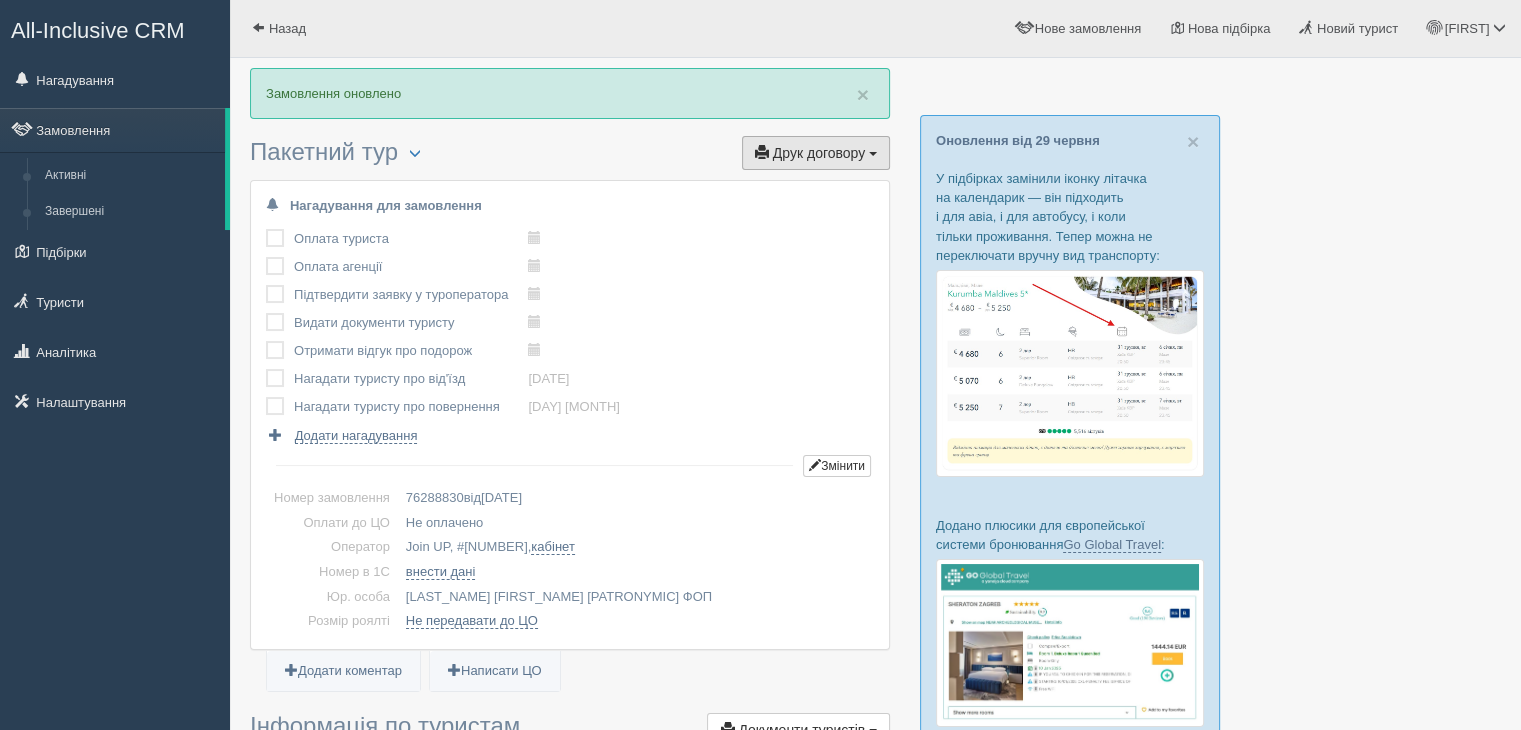 click on "Друк договору" at bounding box center (819, 153) 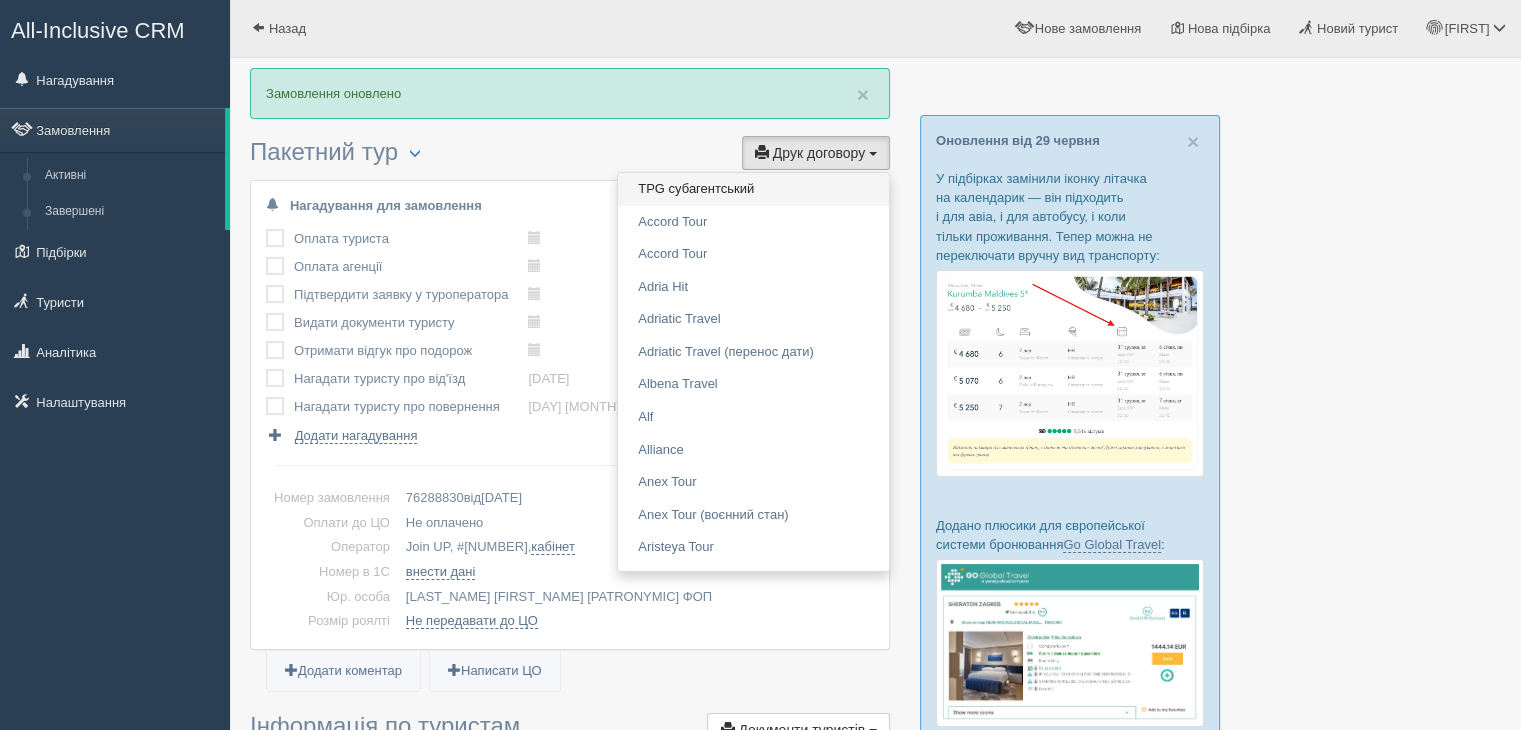 click on "TPG субагентський" at bounding box center (753, 189) 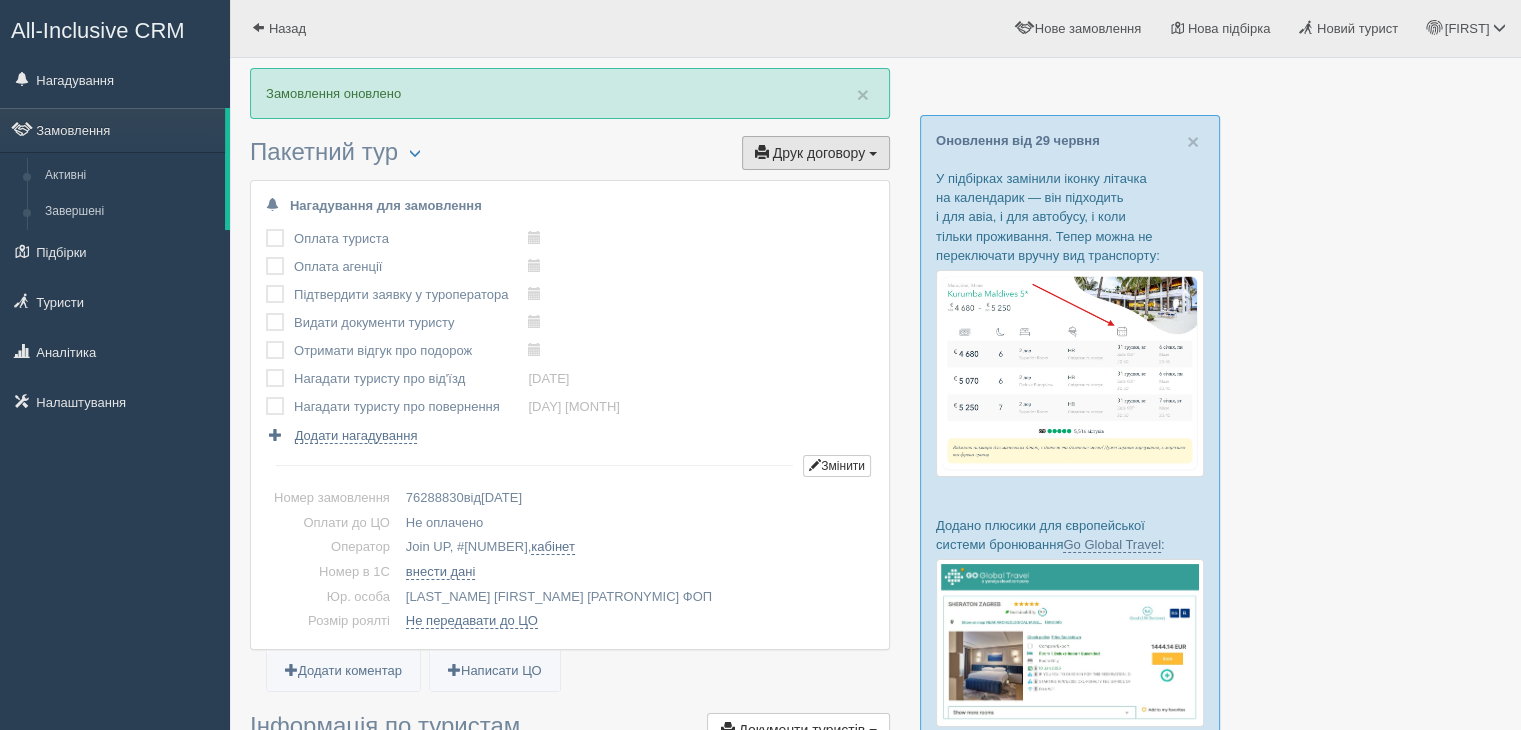 click on "Друк договору
Друк" at bounding box center (816, 153) 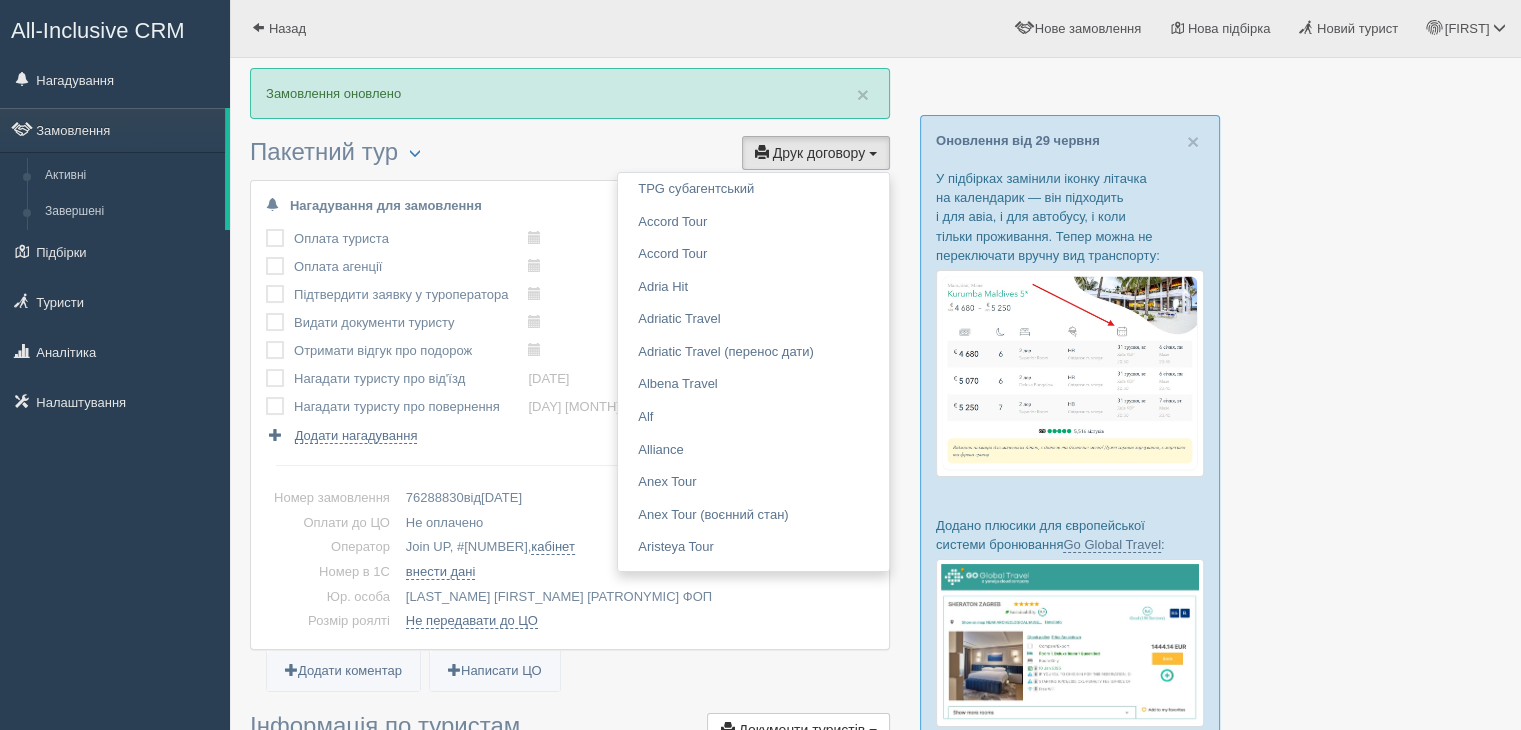 click on "Пакетний тур
Менеджер:
Наталія Довганюк
Змінити тип
Створити копію
Об'єднати договори
Видалити замовлення
Друк договору
Друк" at bounding box center [570, 154] 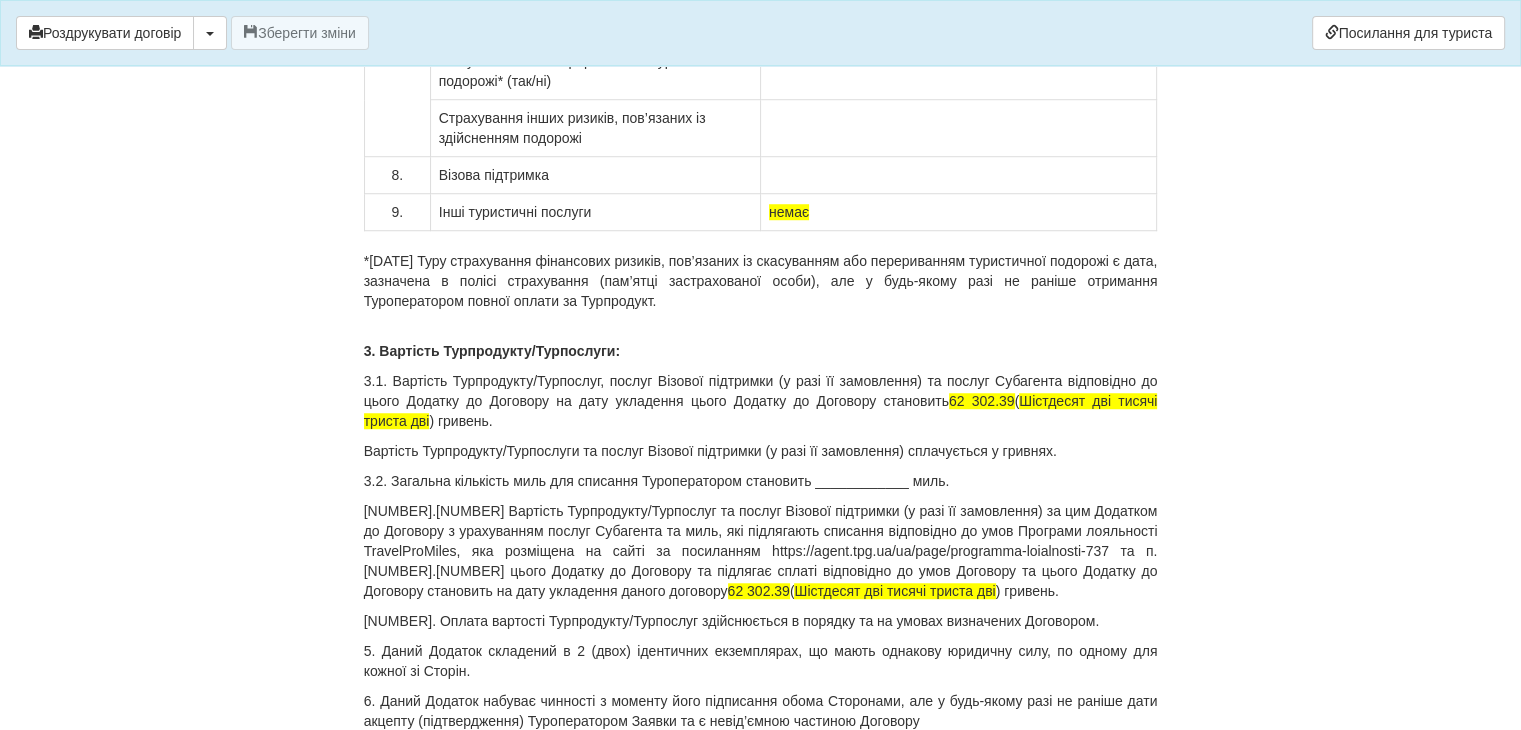 scroll, scrollTop: 16730, scrollLeft: 0, axis: vertical 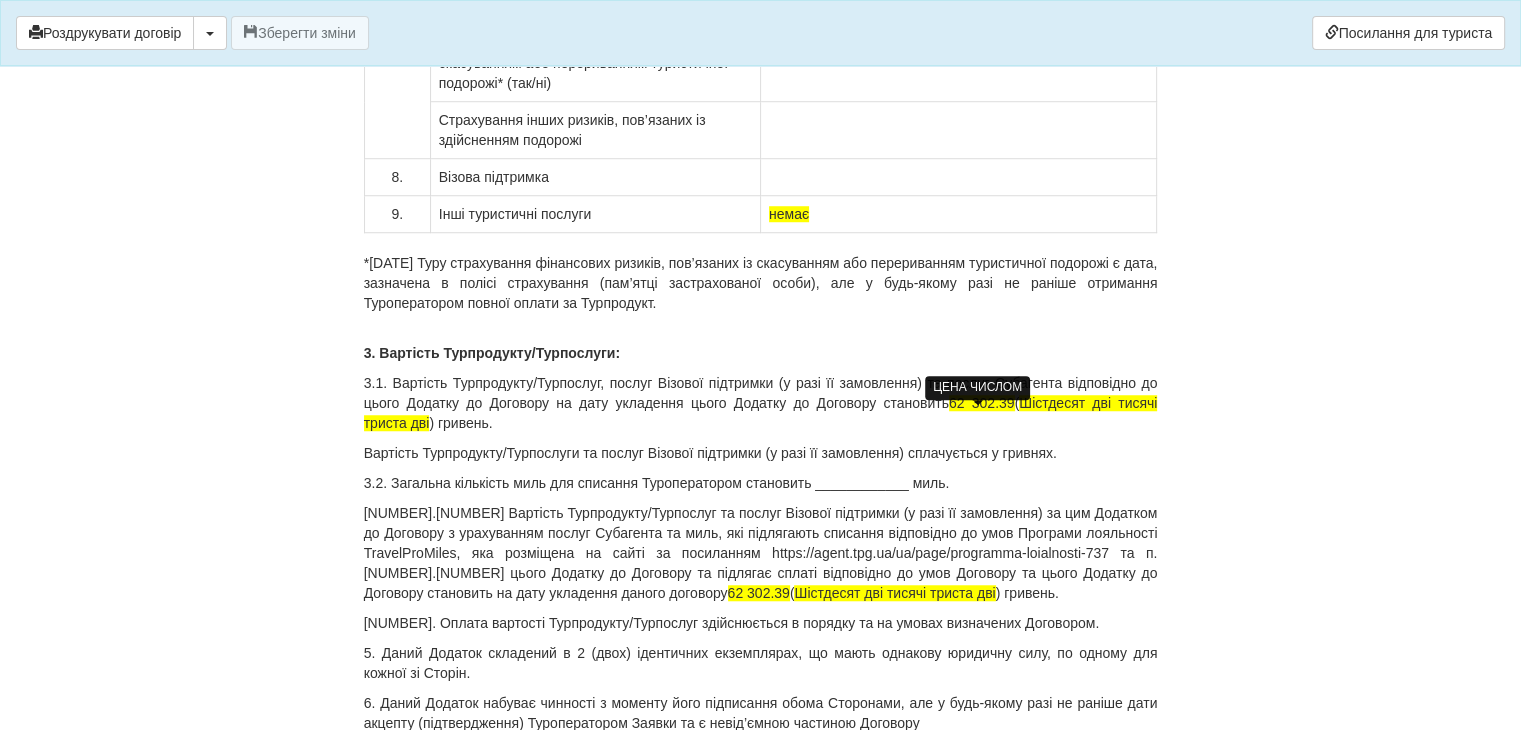 click on "62 302.39" at bounding box center (946, 423) 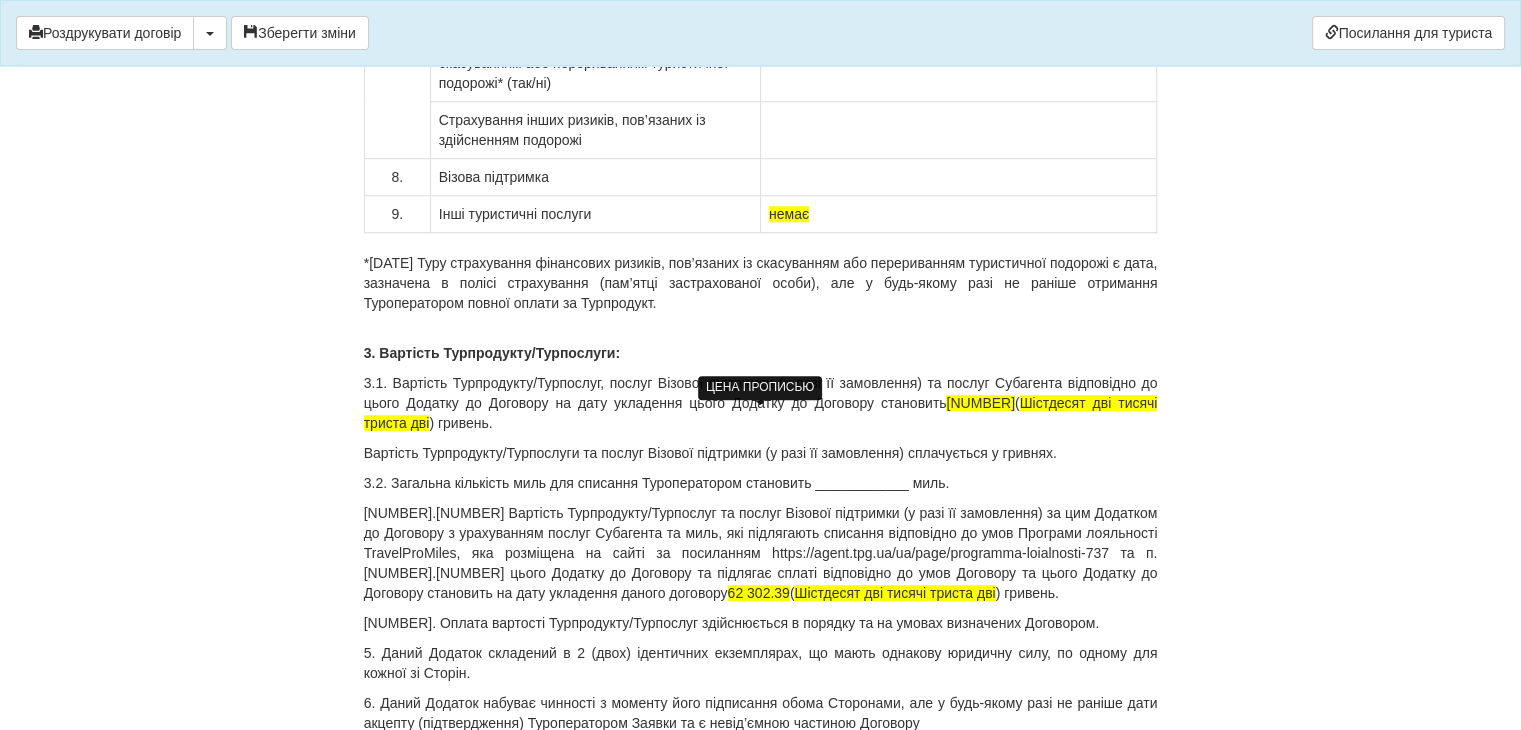 click on "Шістдесят дві тисячі триста дві" at bounding box center [761, 433] 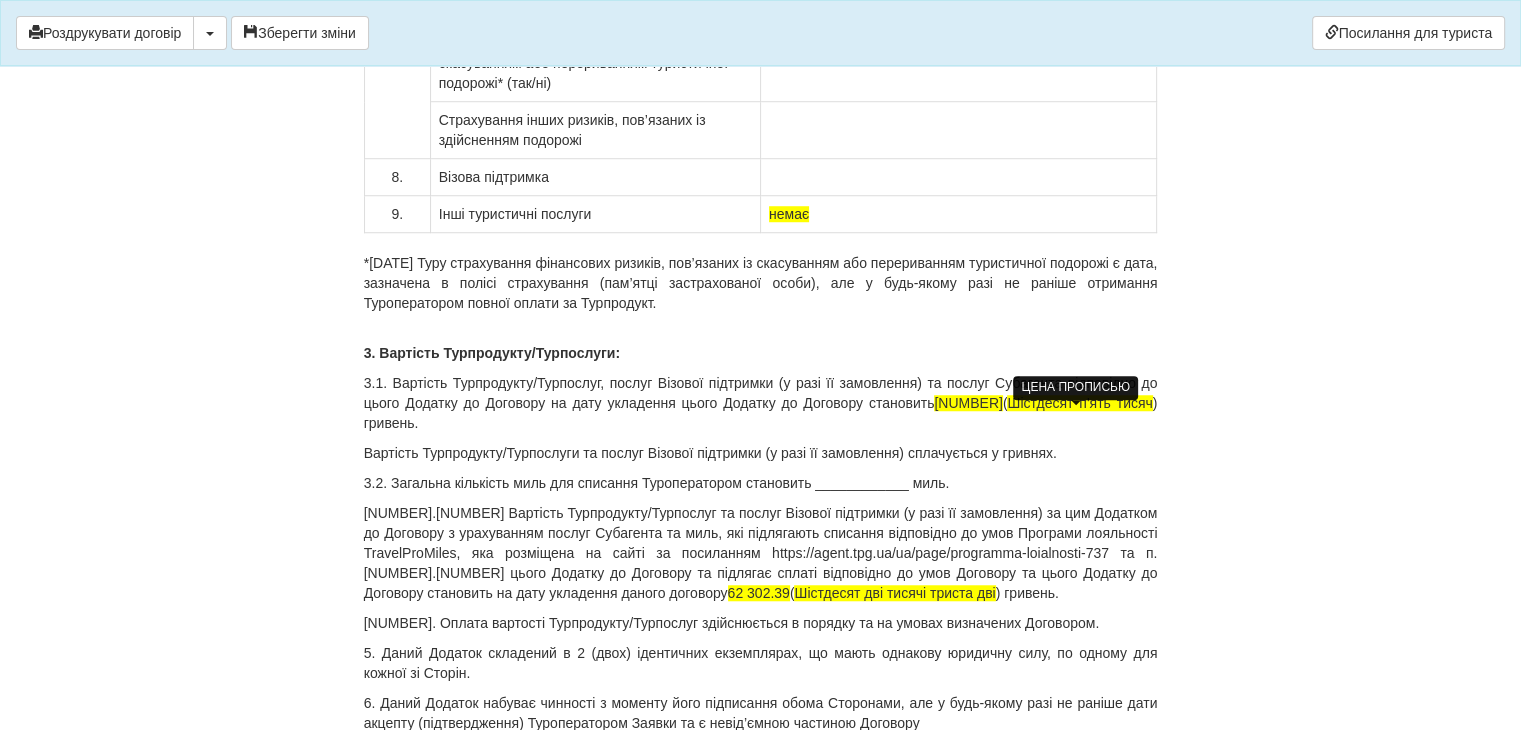 click on "Шістдесят п'ять тисяч" at bounding box center [1079, 423] 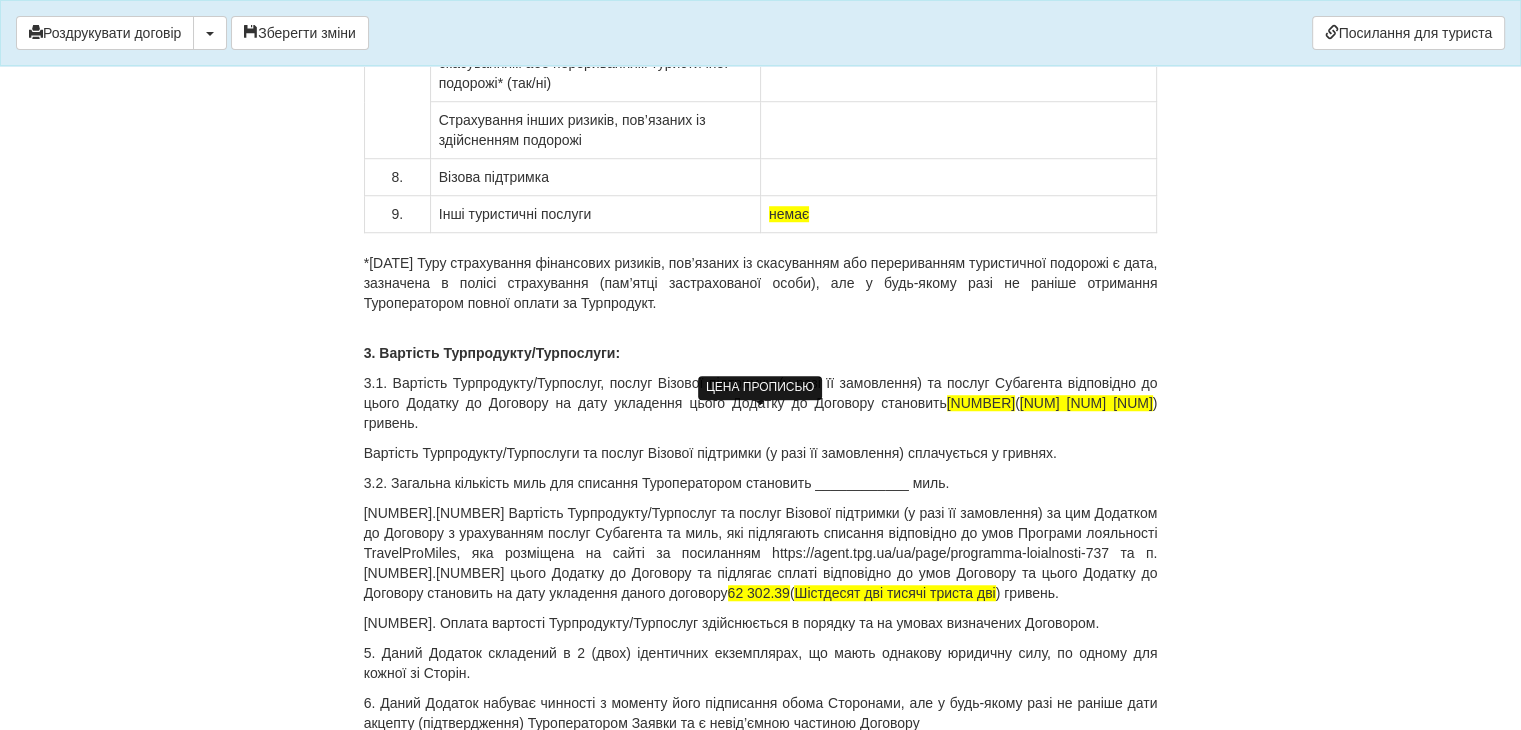 click on "Шістдесят п'ять тисяч пятсот пятдесят" at bounding box center [1025, 423] 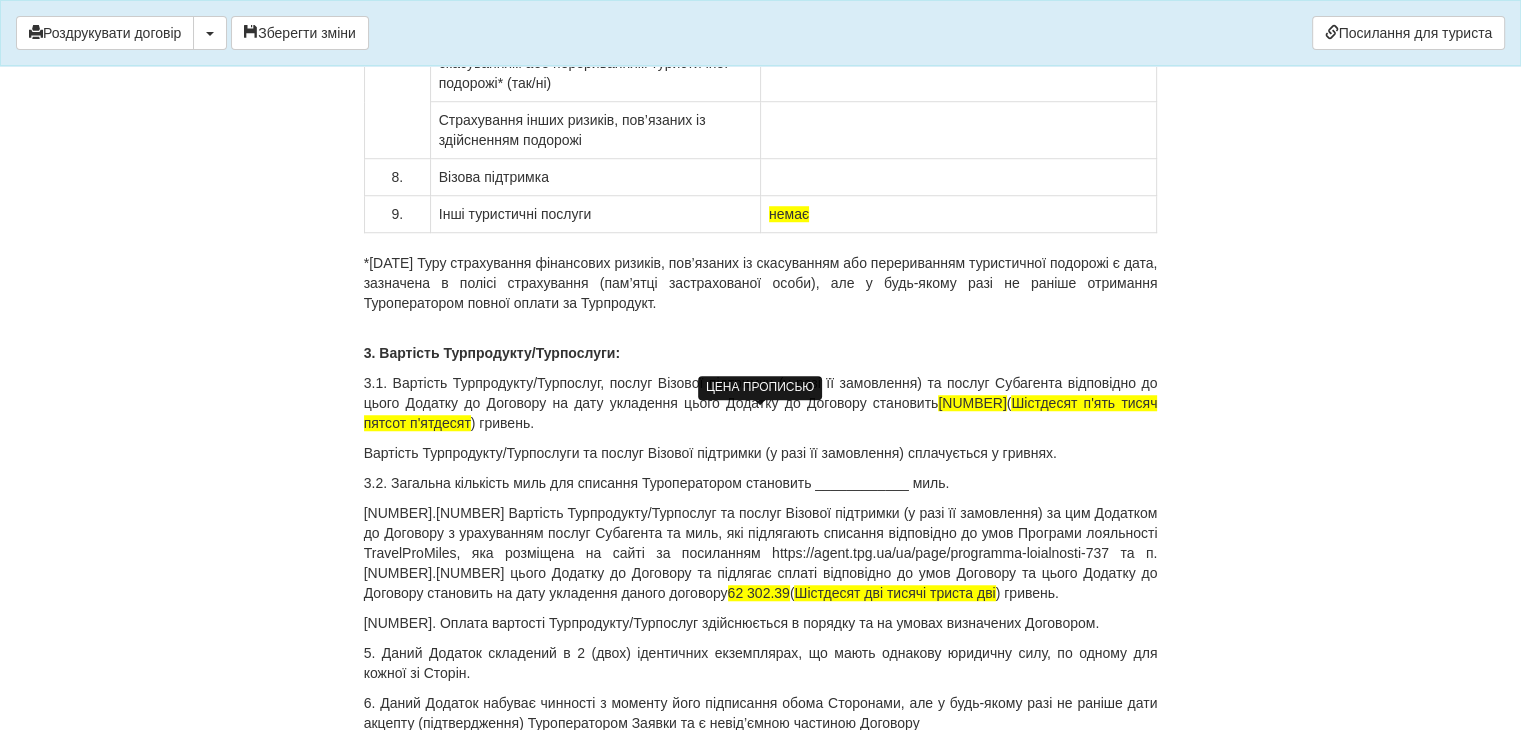 click on "Шістдесят п'ять тисяч пятсот п'ятдесят" at bounding box center [761, 433] 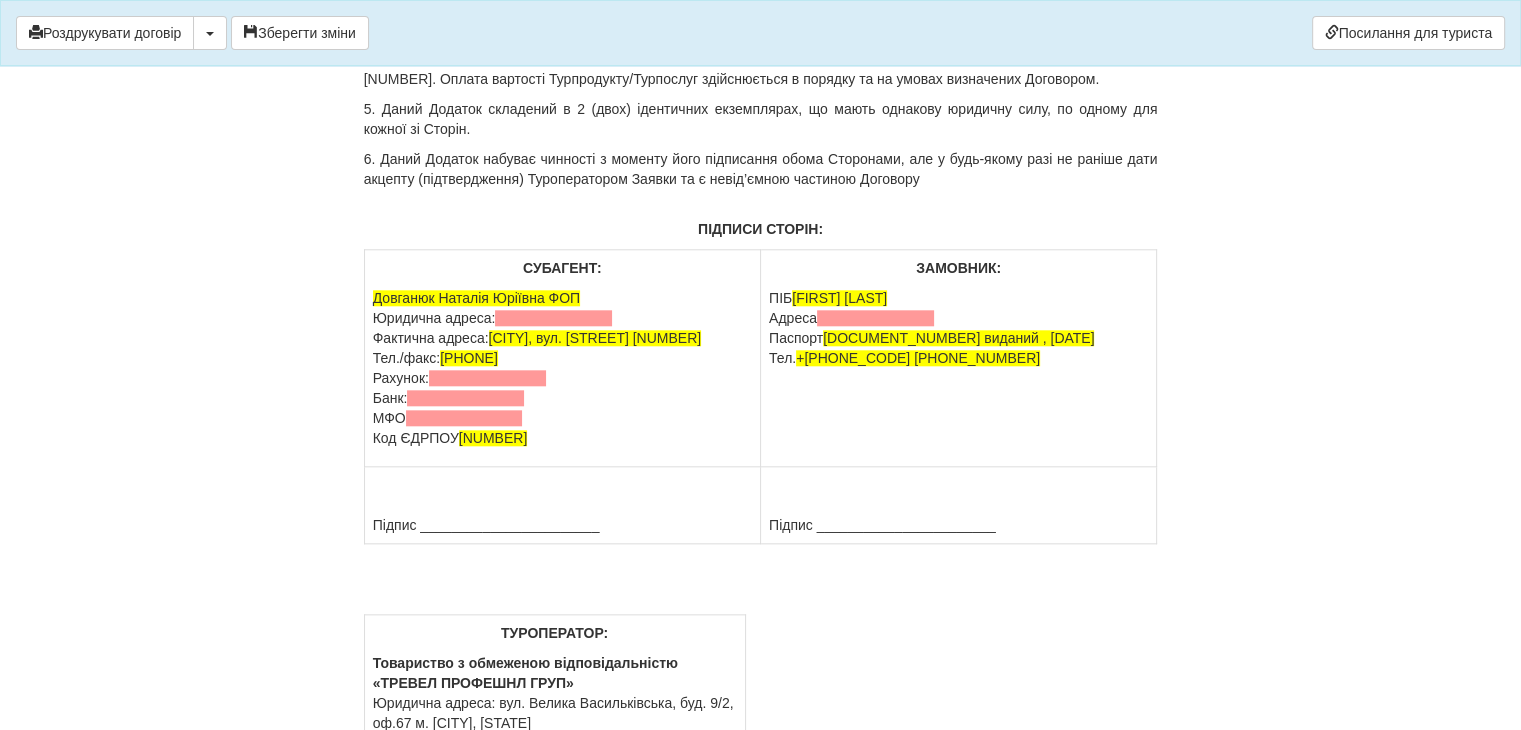 scroll, scrollTop: 17276, scrollLeft: 0, axis: vertical 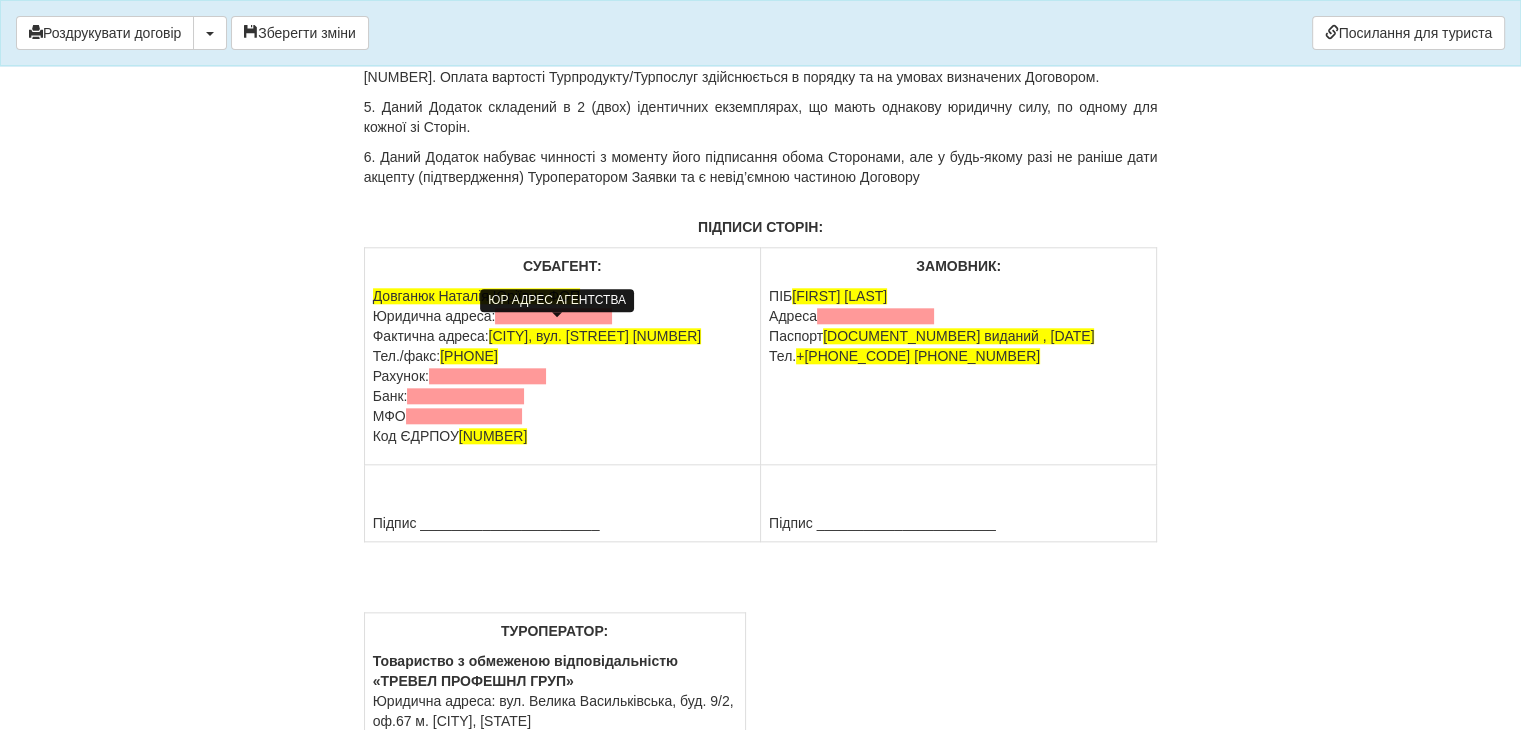 click at bounding box center (553, 336) 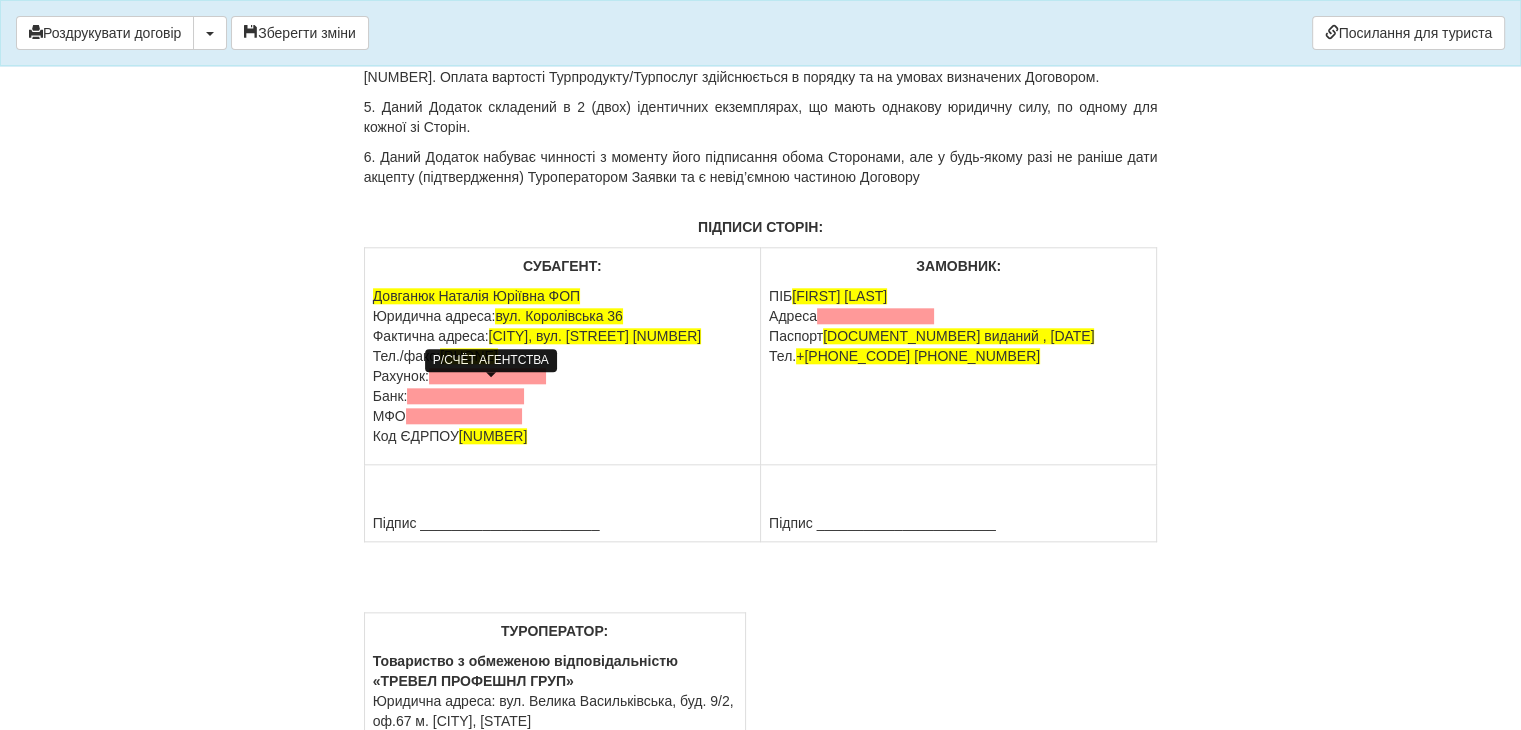 click at bounding box center (487, 396) 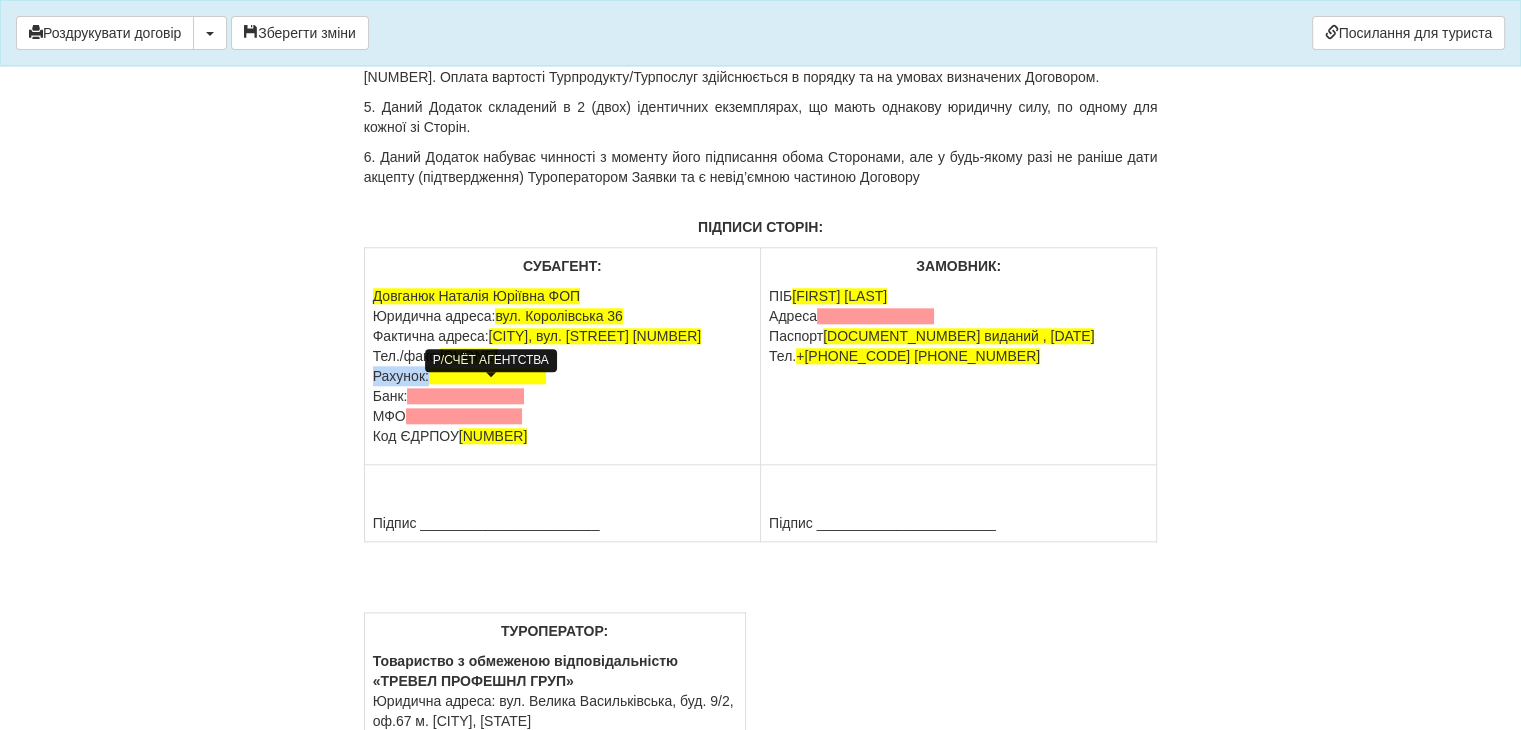 click at bounding box center [487, 396] 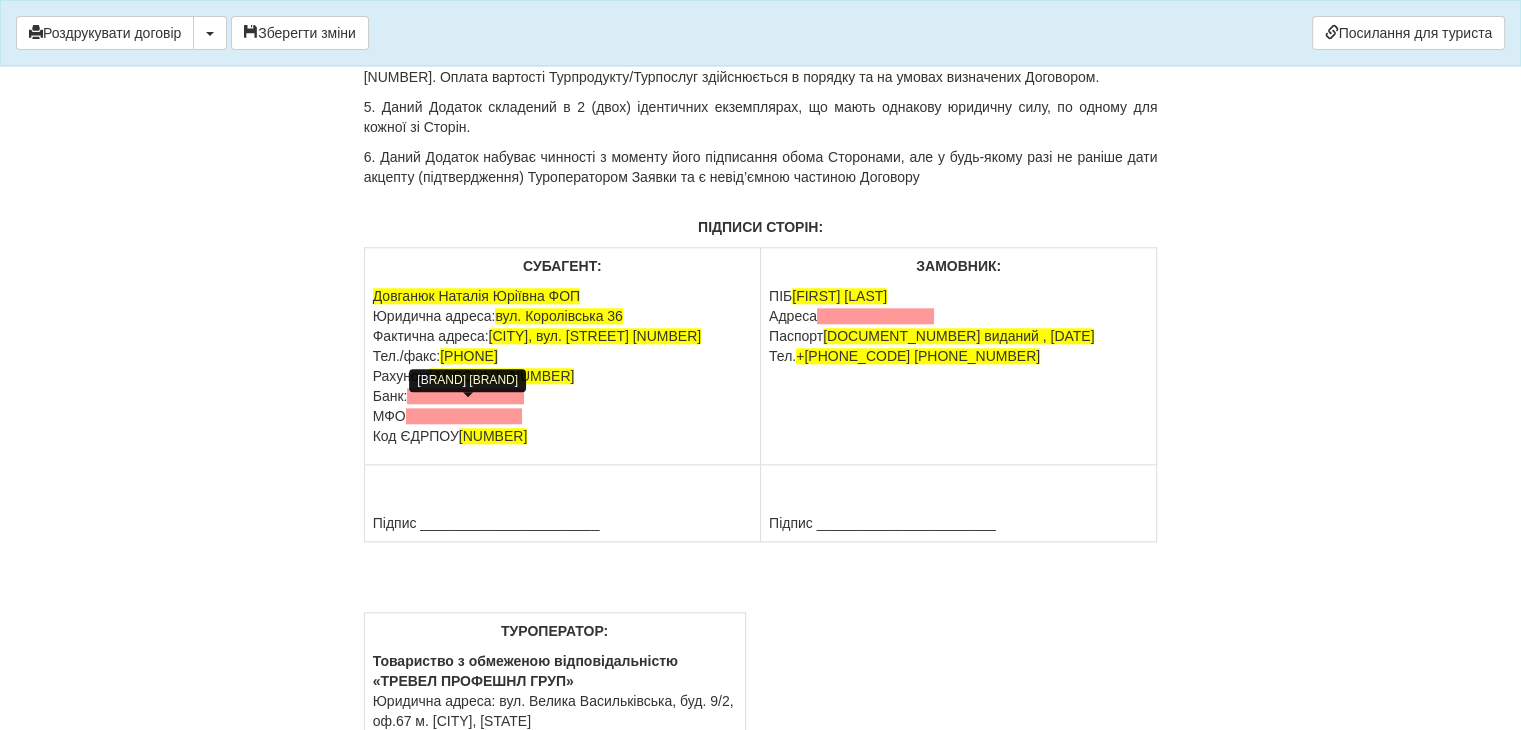 click at bounding box center (465, 416) 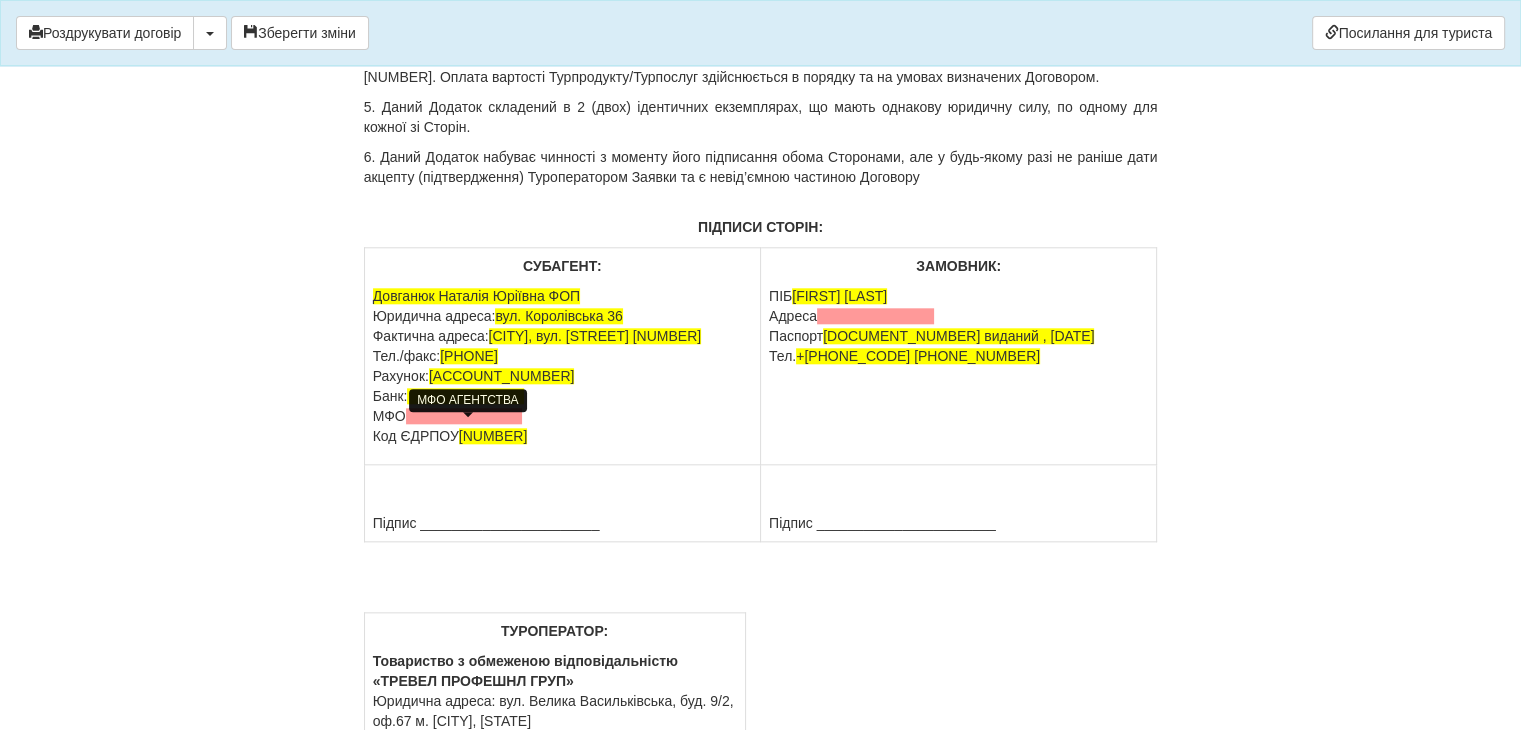 click at bounding box center [464, 436] 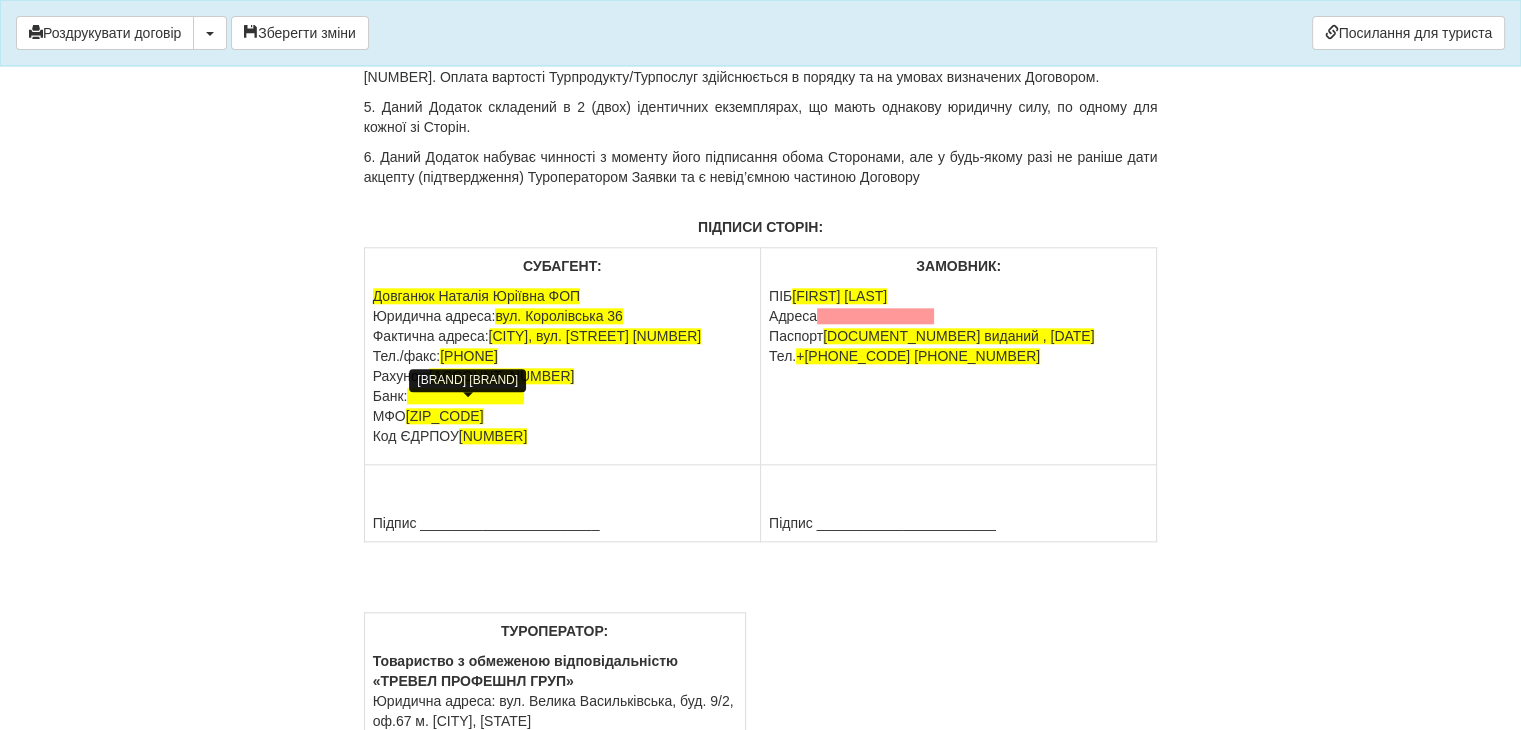 click at bounding box center [465, 416] 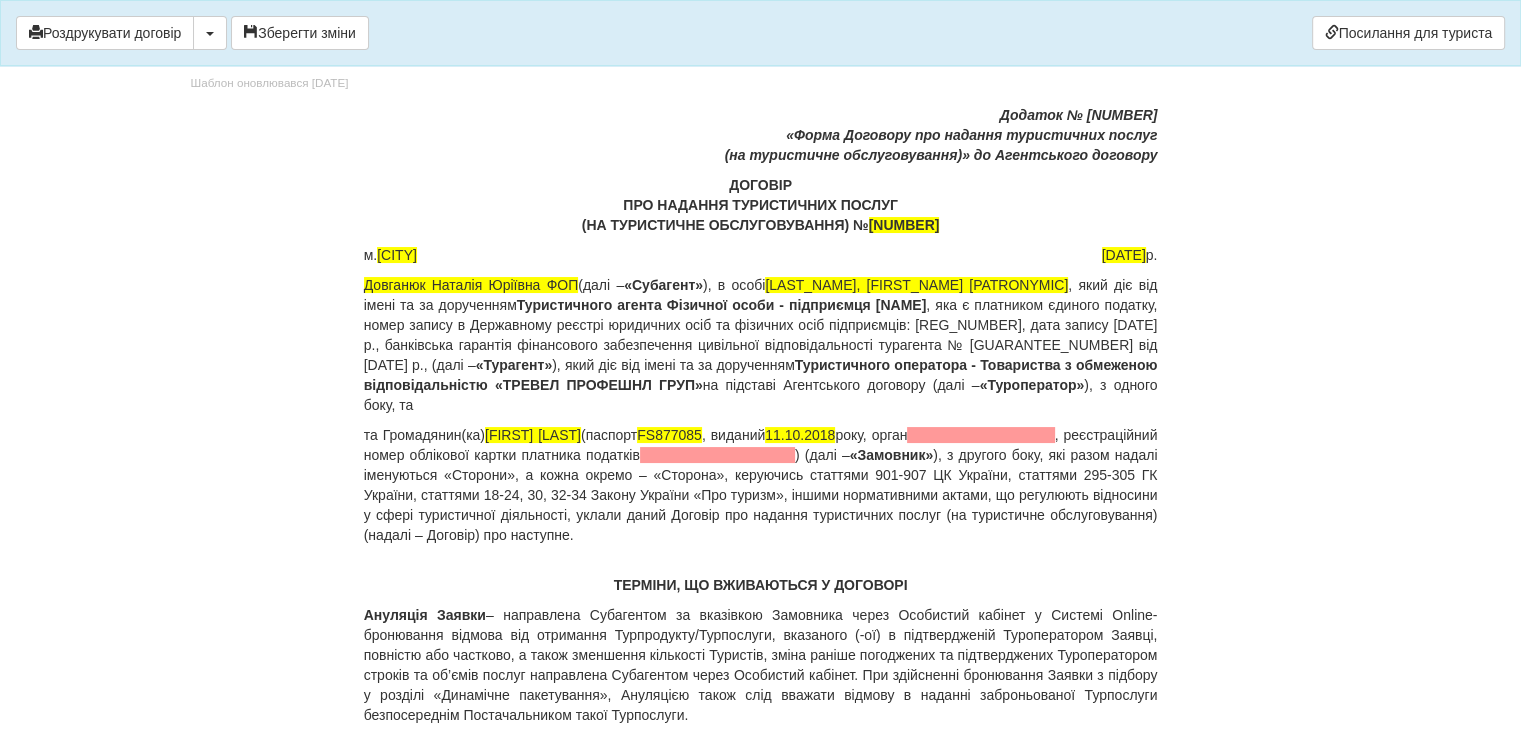 scroll, scrollTop: 94, scrollLeft: 0, axis: vertical 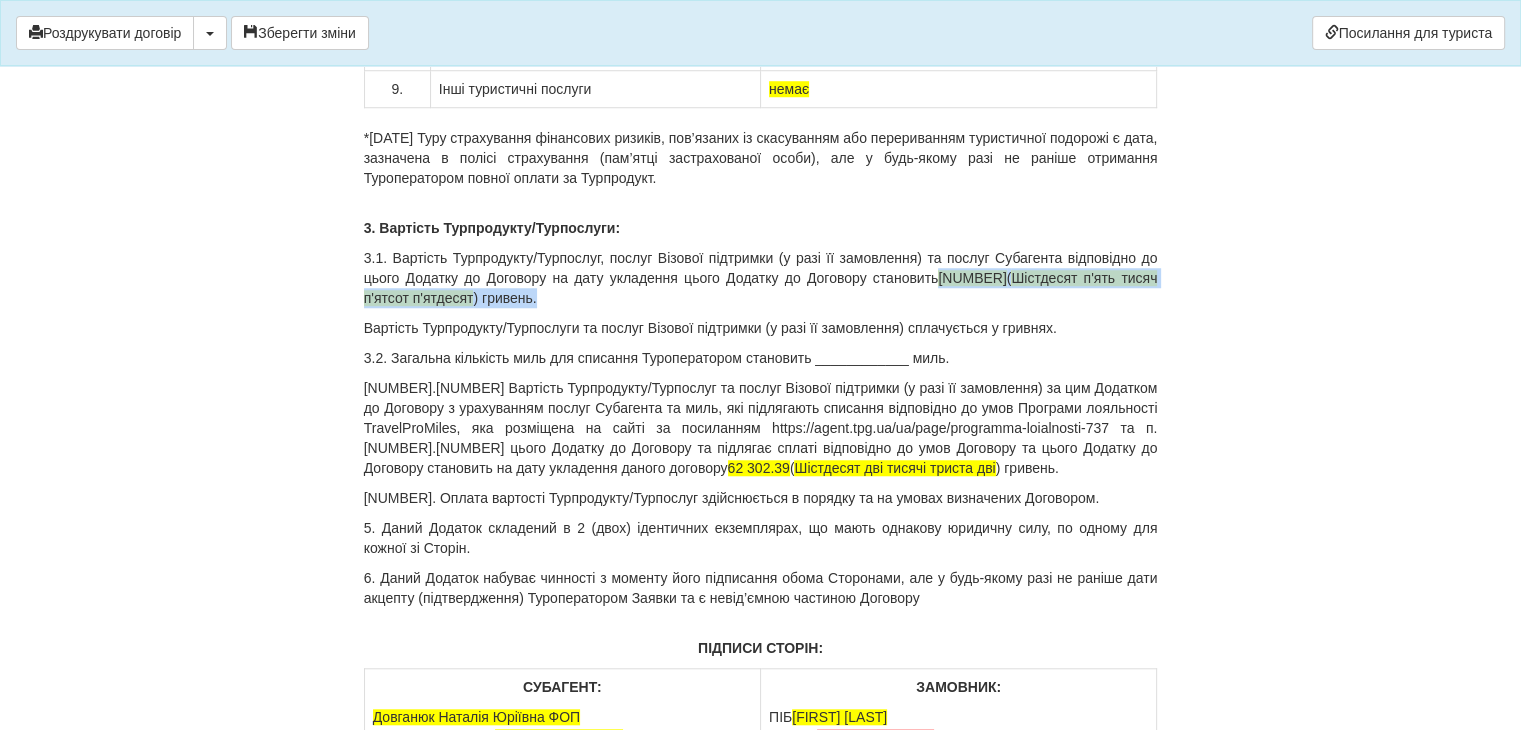 drag, startPoint x: 493, startPoint y: 309, endPoint x: 919, endPoint y: 288, distance: 426.5173 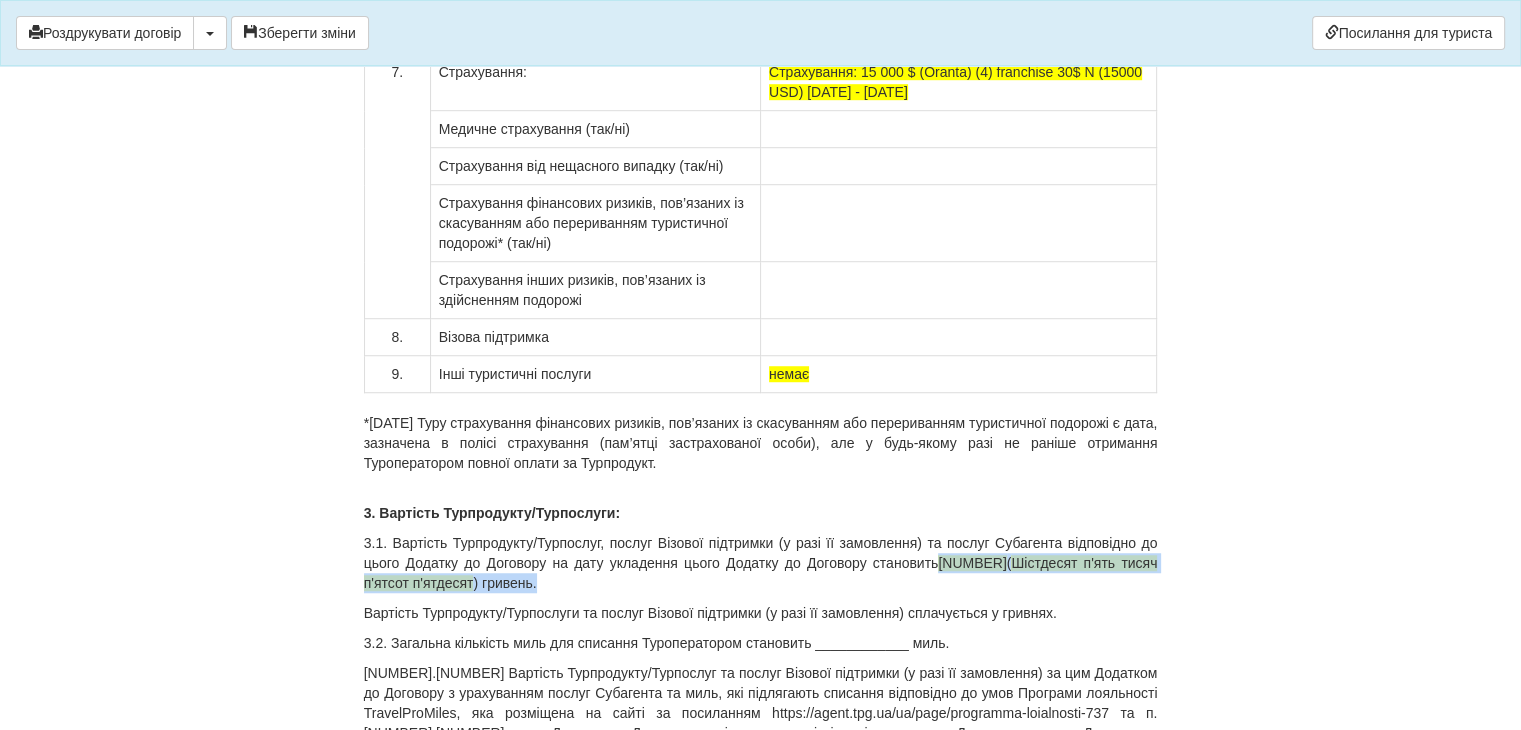 scroll, scrollTop: 16571, scrollLeft: 0, axis: vertical 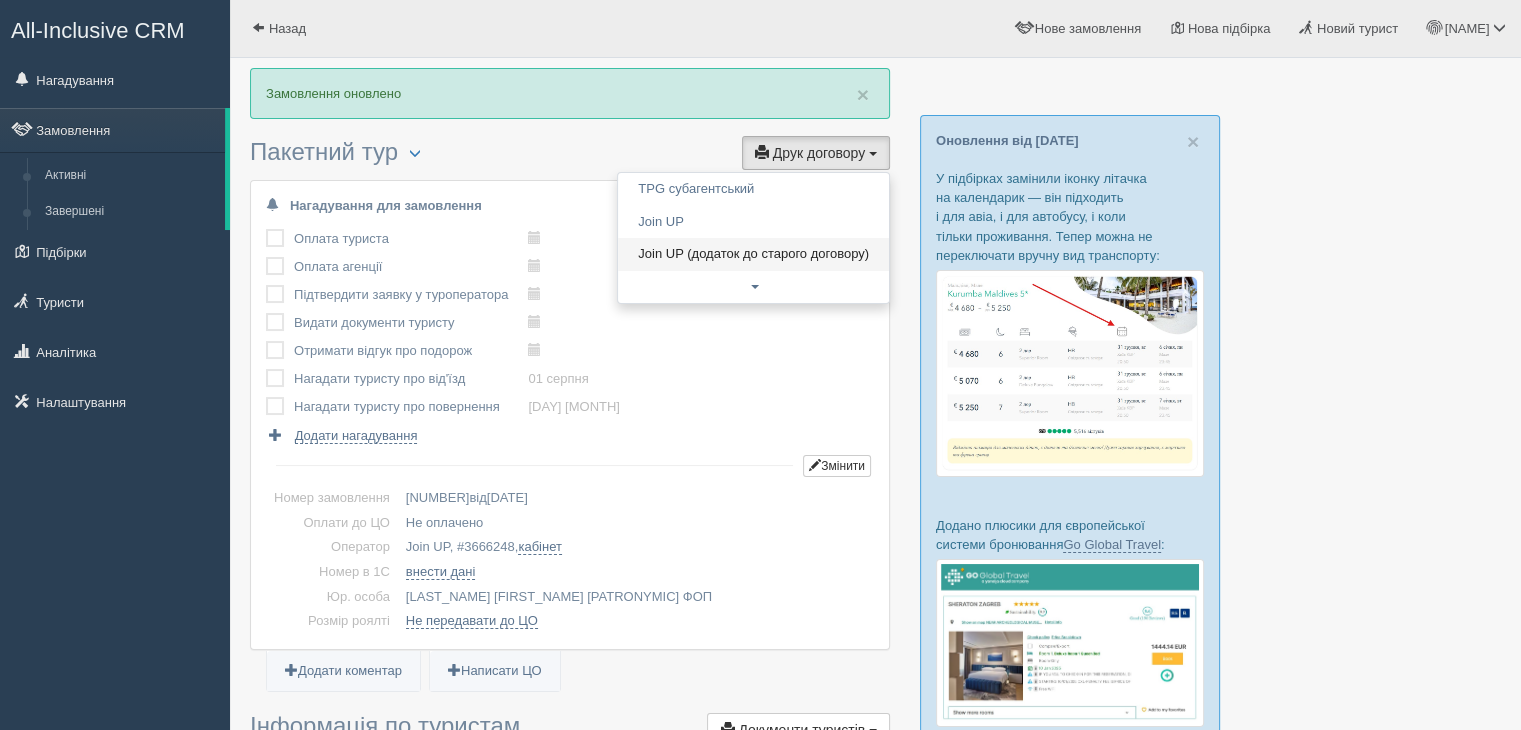 click on "Join UP (додаток до старого договору)" at bounding box center [753, 254] 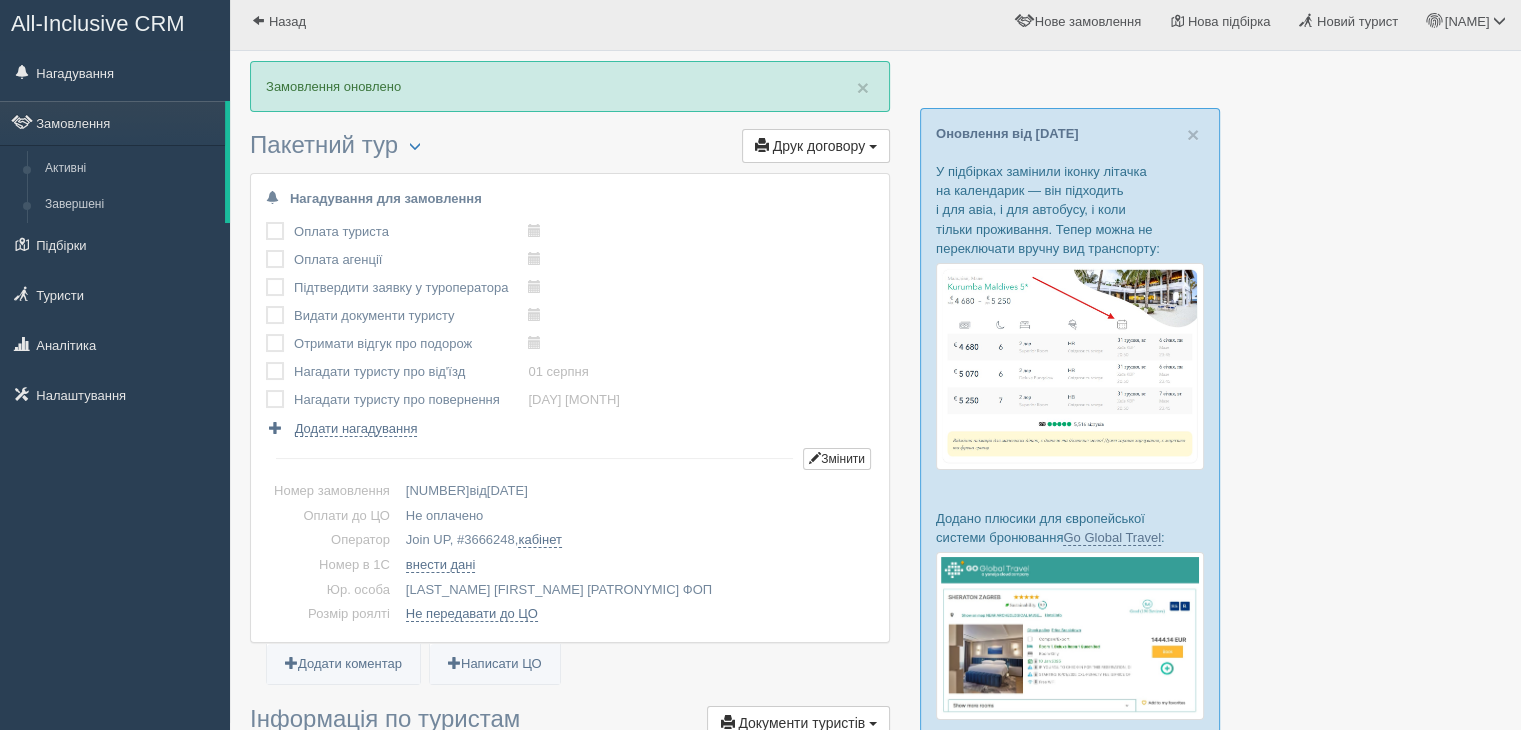 scroll, scrollTop: 20, scrollLeft: 0, axis: vertical 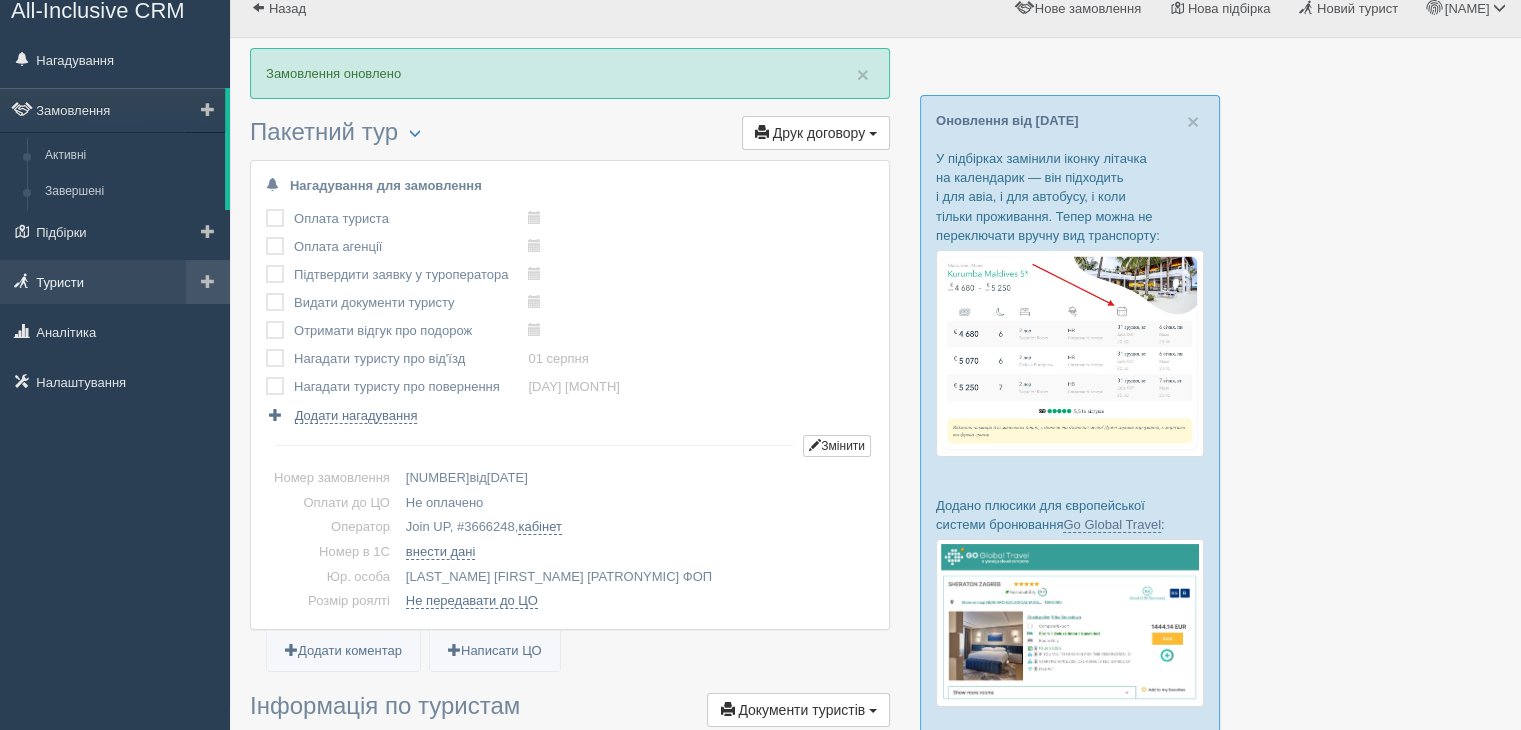 click on "Туристи" at bounding box center [115, 282] 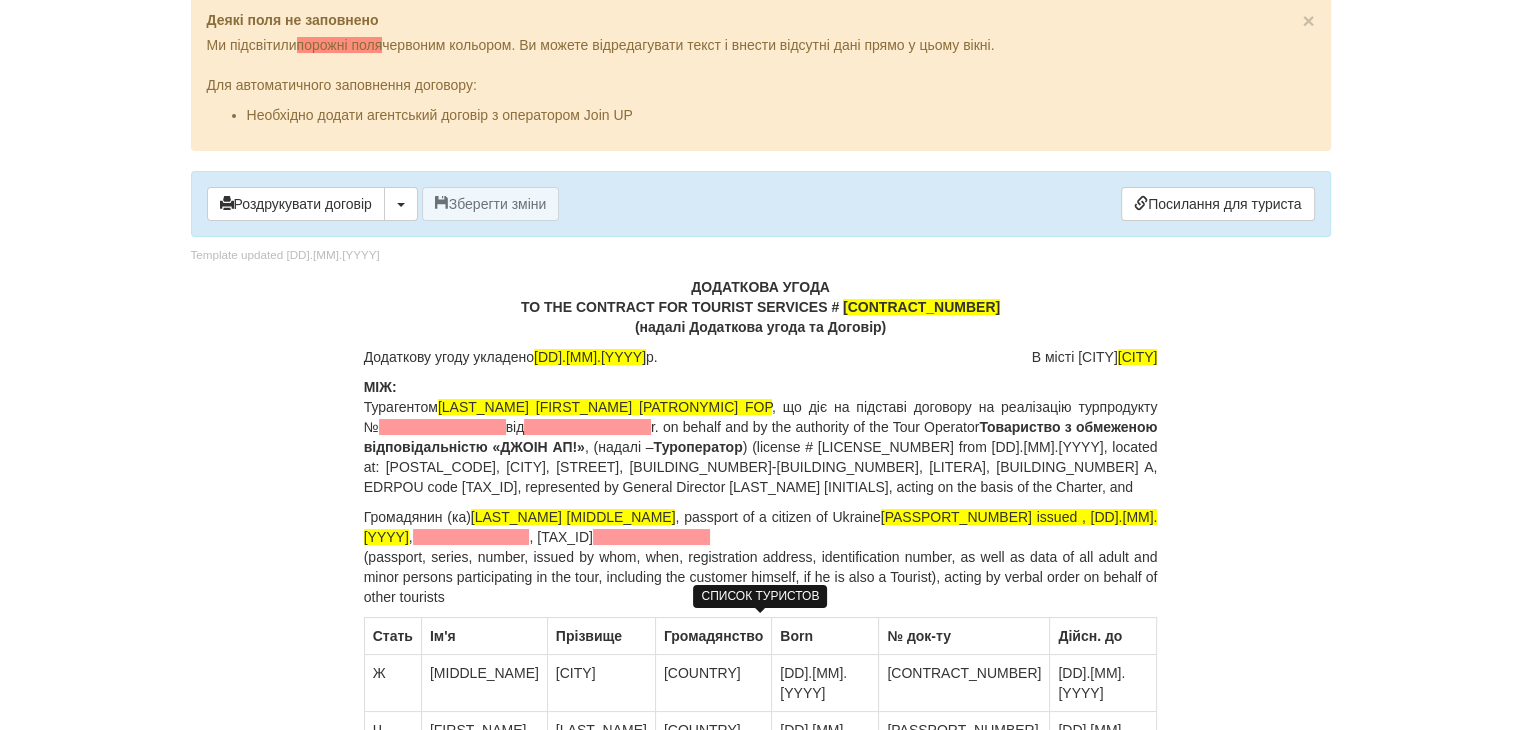scroll, scrollTop: 0, scrollLeft: 0, axis: both 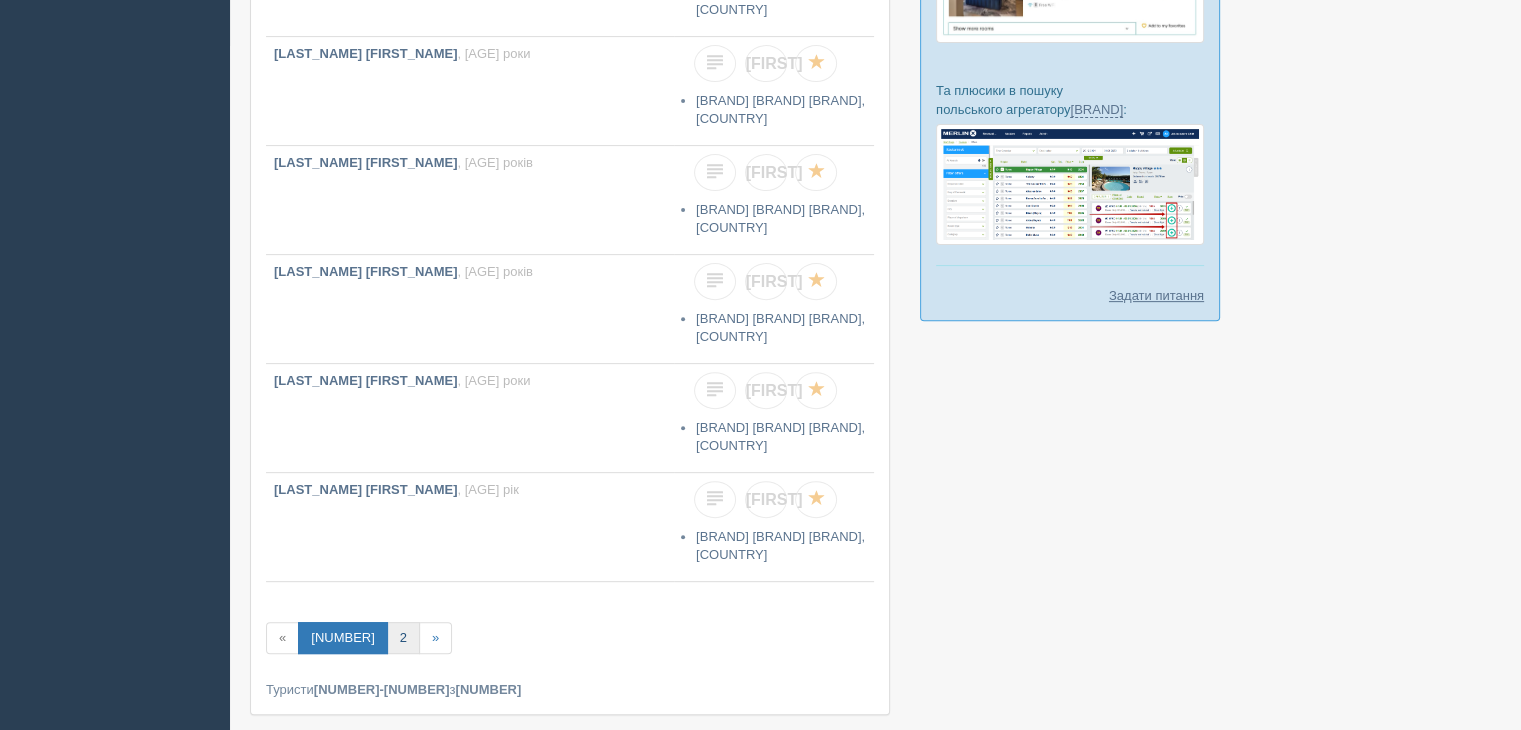 click on "2" at bounding box center (346, 618) 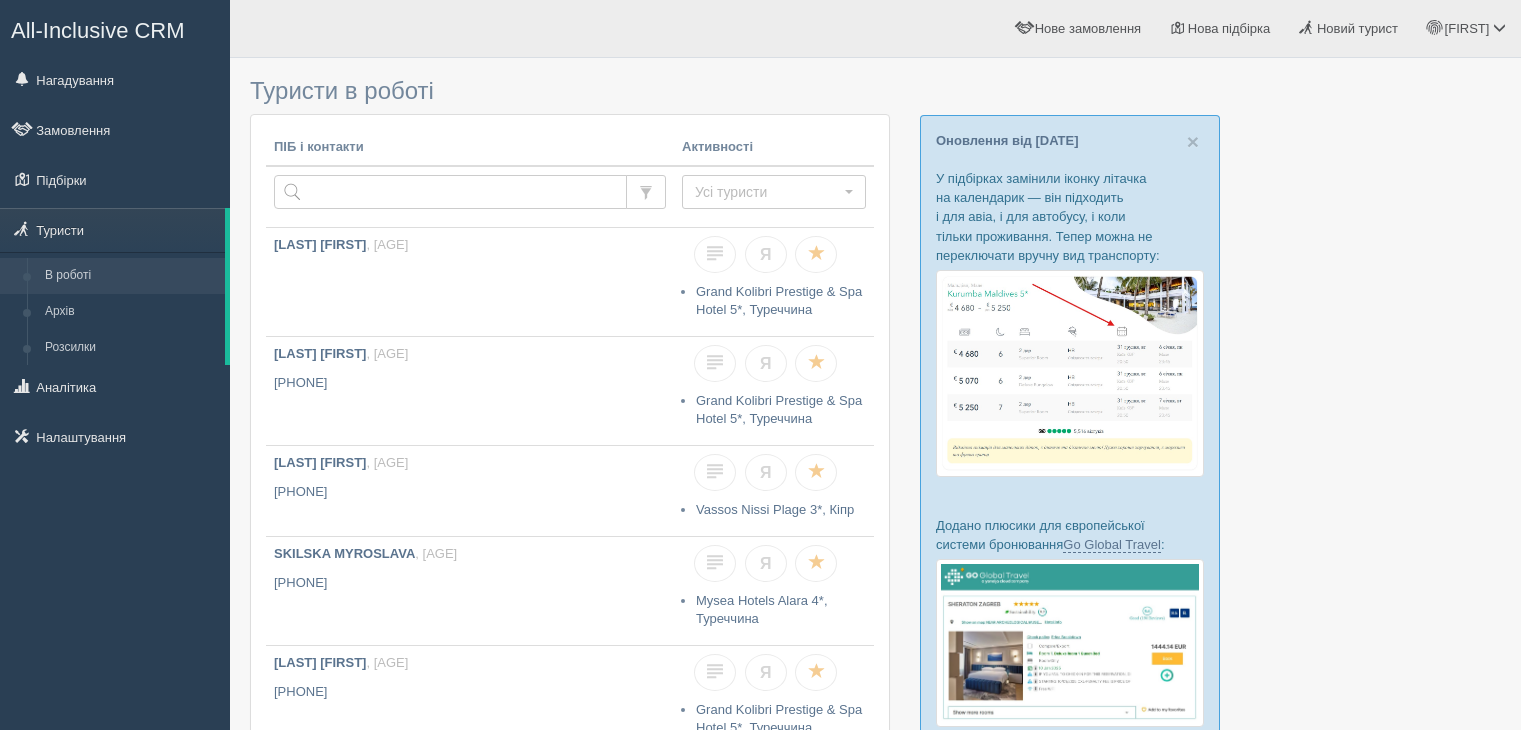scroll, scrollTop: 0, scrollLeft: 0, axis: both 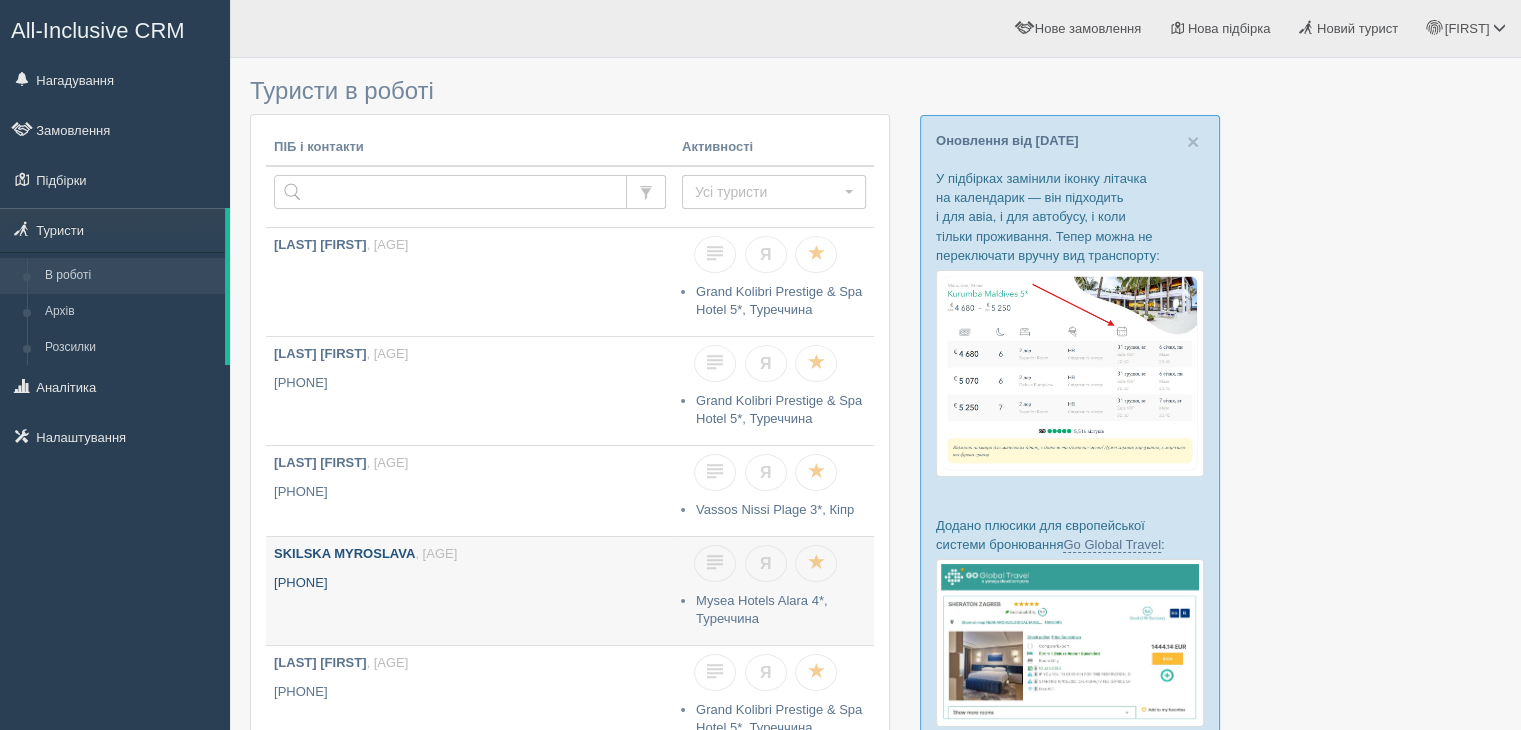 click on "[FIRST] [LAST]" at bounding box center [320, 553] 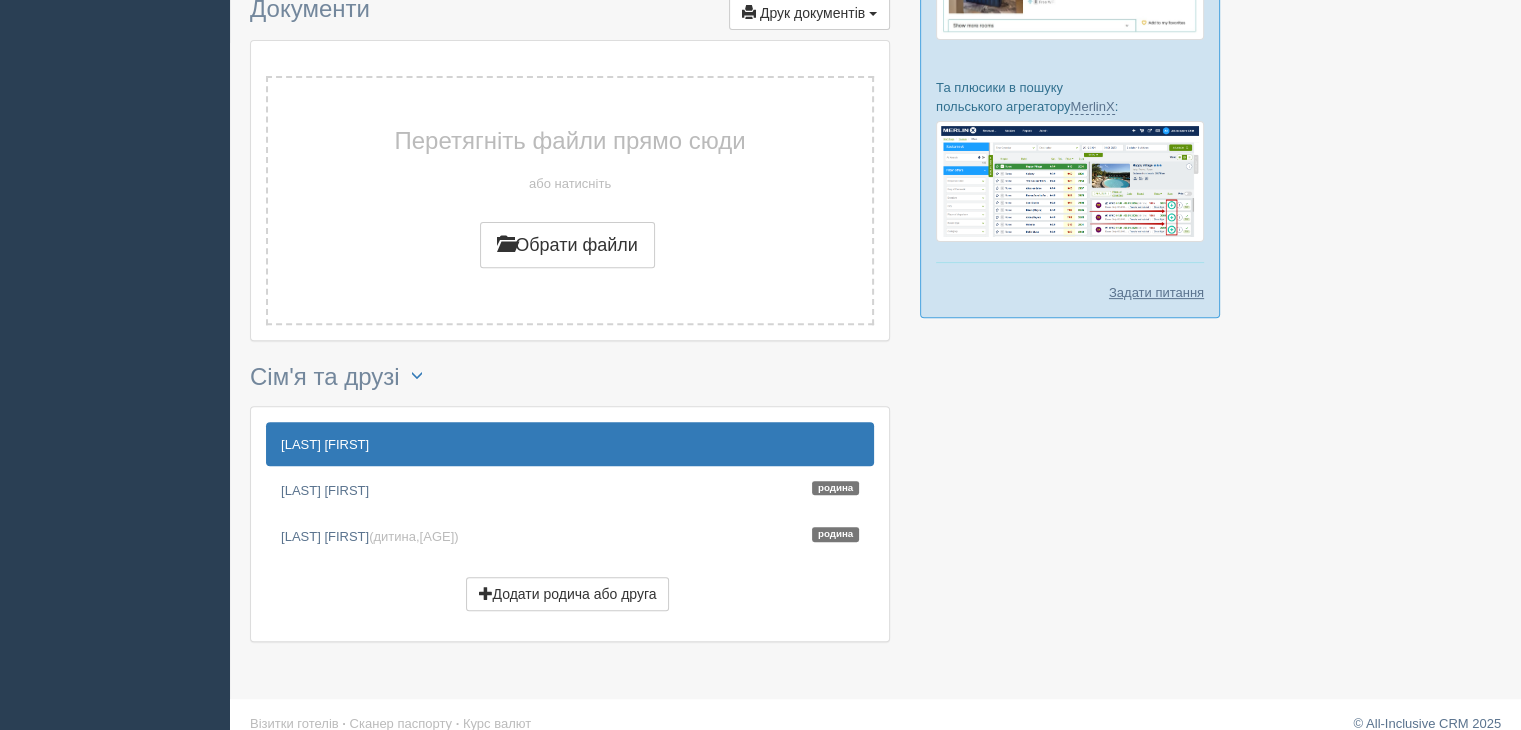 scroll, scrollTop: 688, scrollLeft: 0, axis: vertical 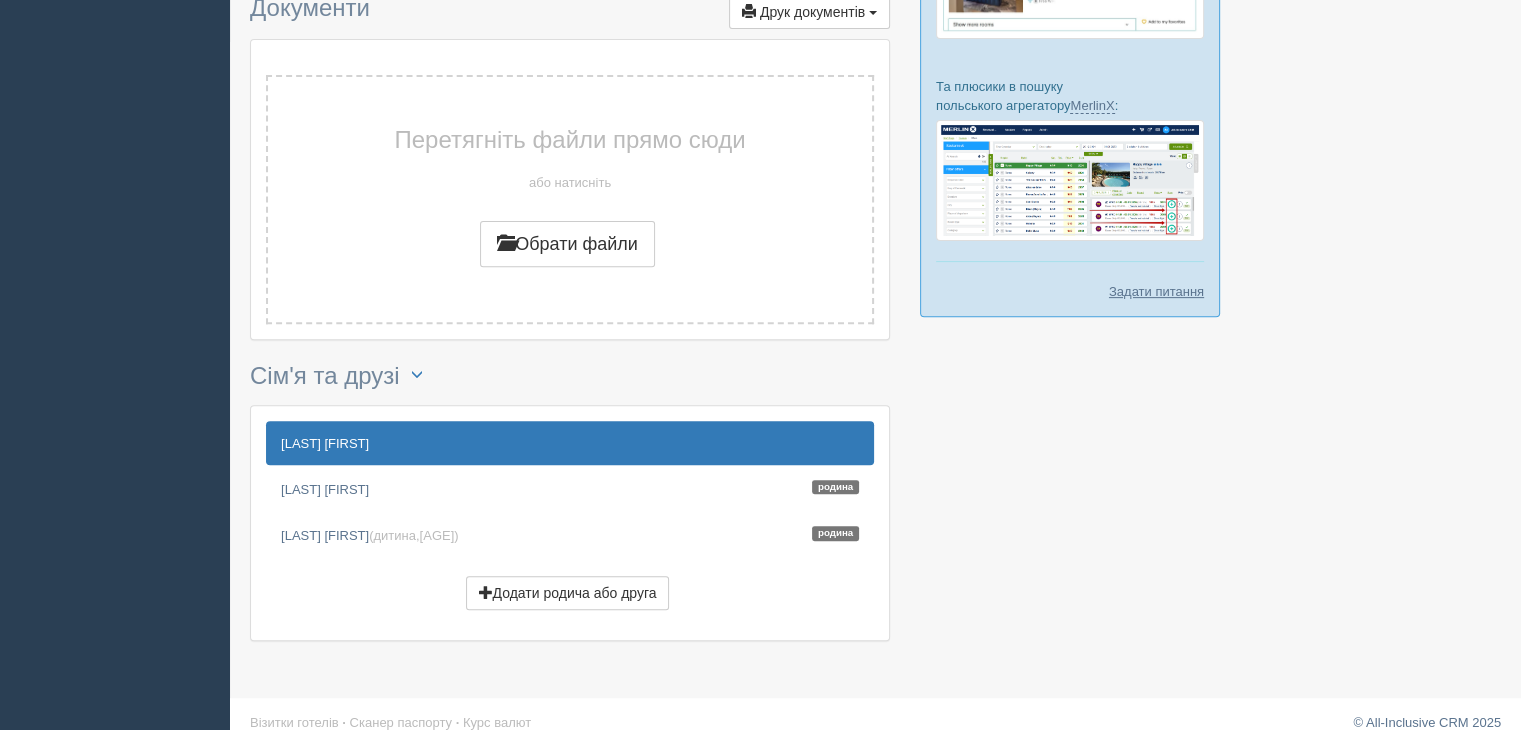 click on "[LAST] [FIRST]" at bounding box center (570, 443) 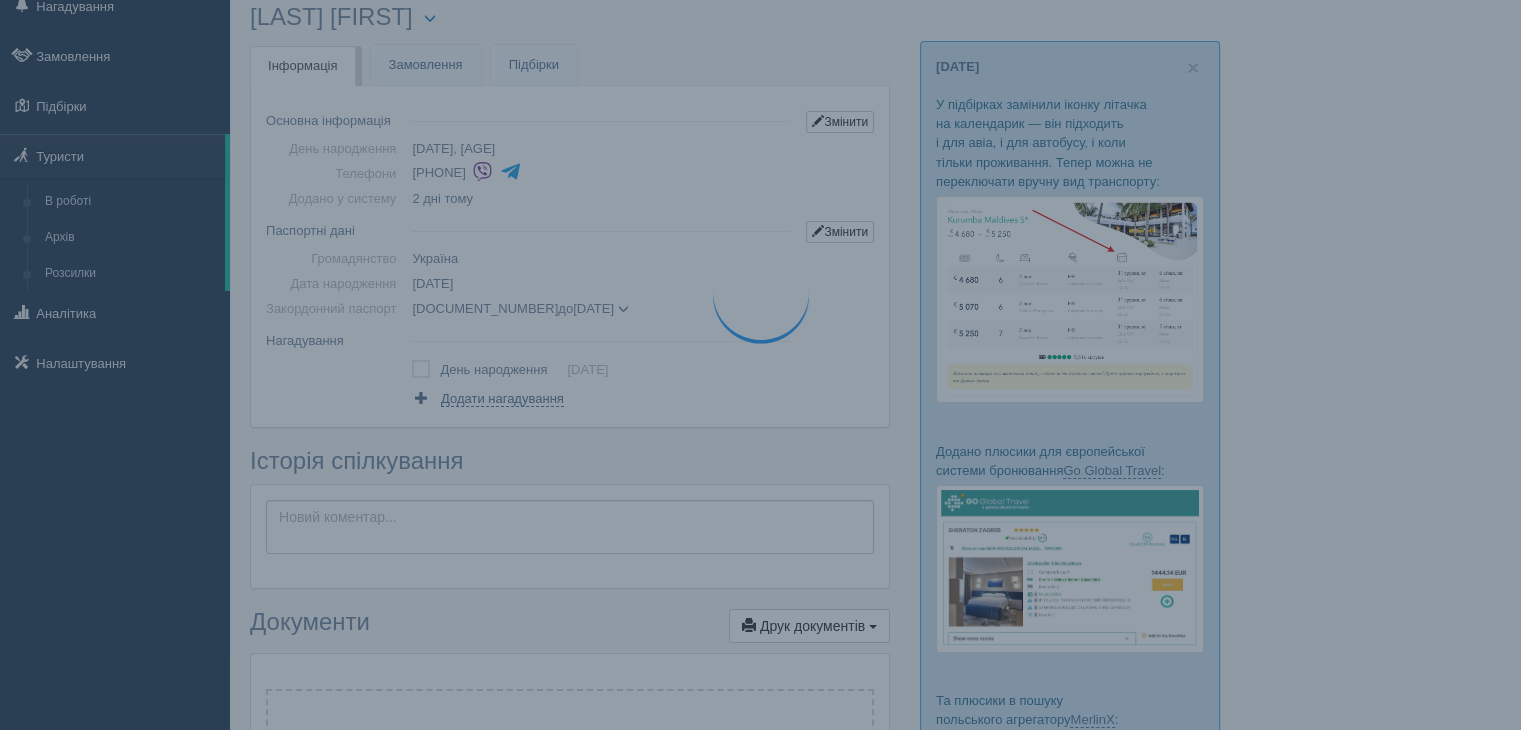 scroll, scrollTop: 0, scrollLeft: 0, axis: both 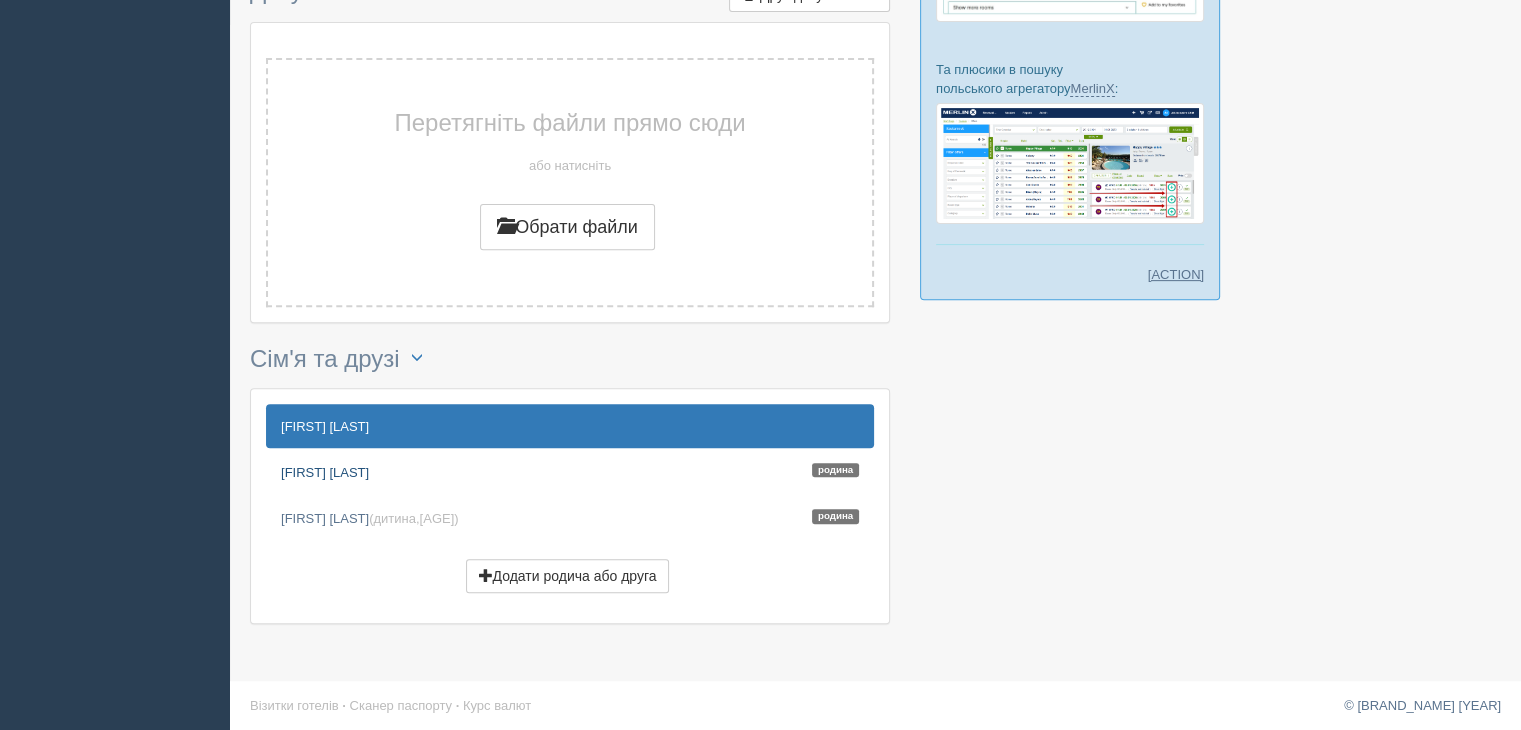 click on "SKILSKYI VASYL
Родина" at bounding box center [570, 472] 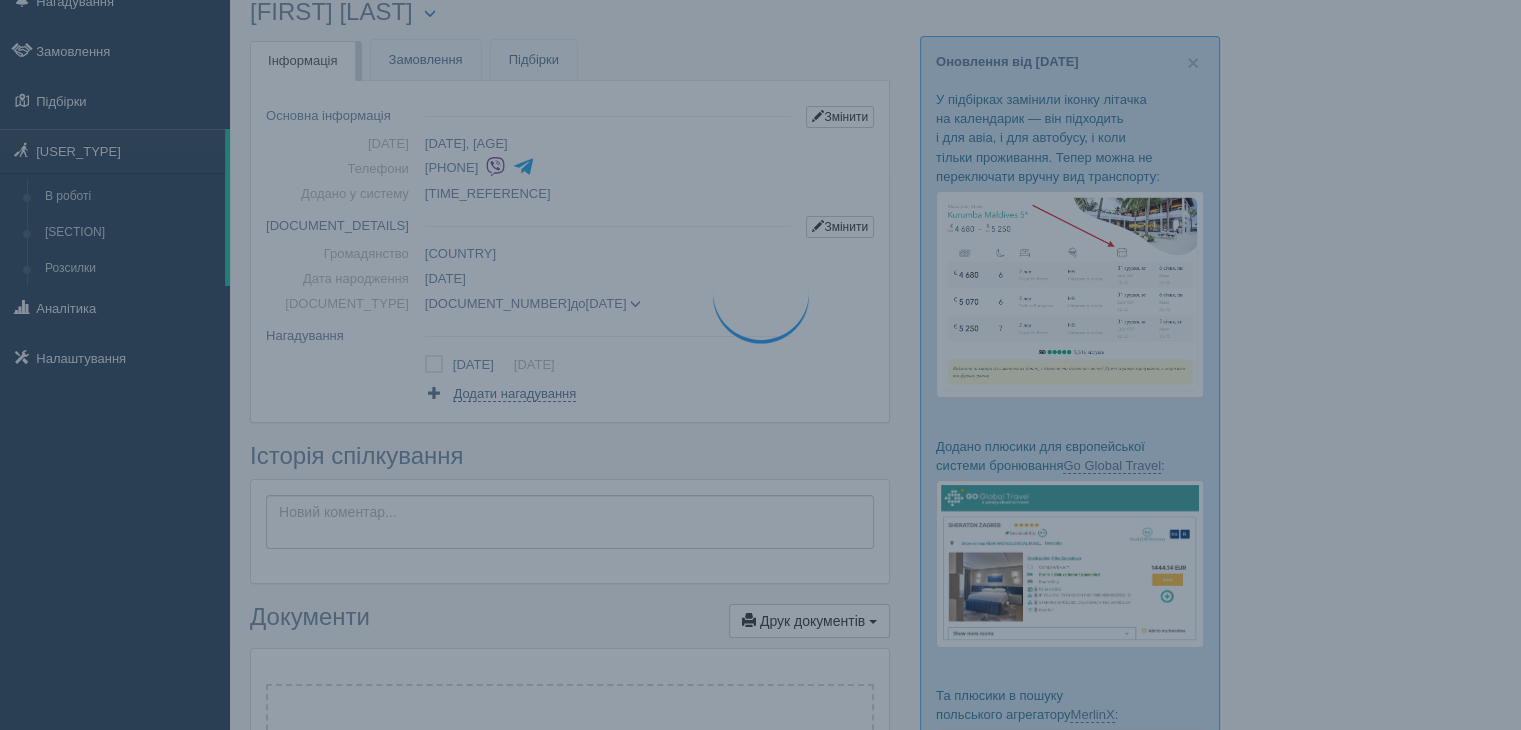 scroll, scrollTop: 0, scrollLeft: 0, axis: both 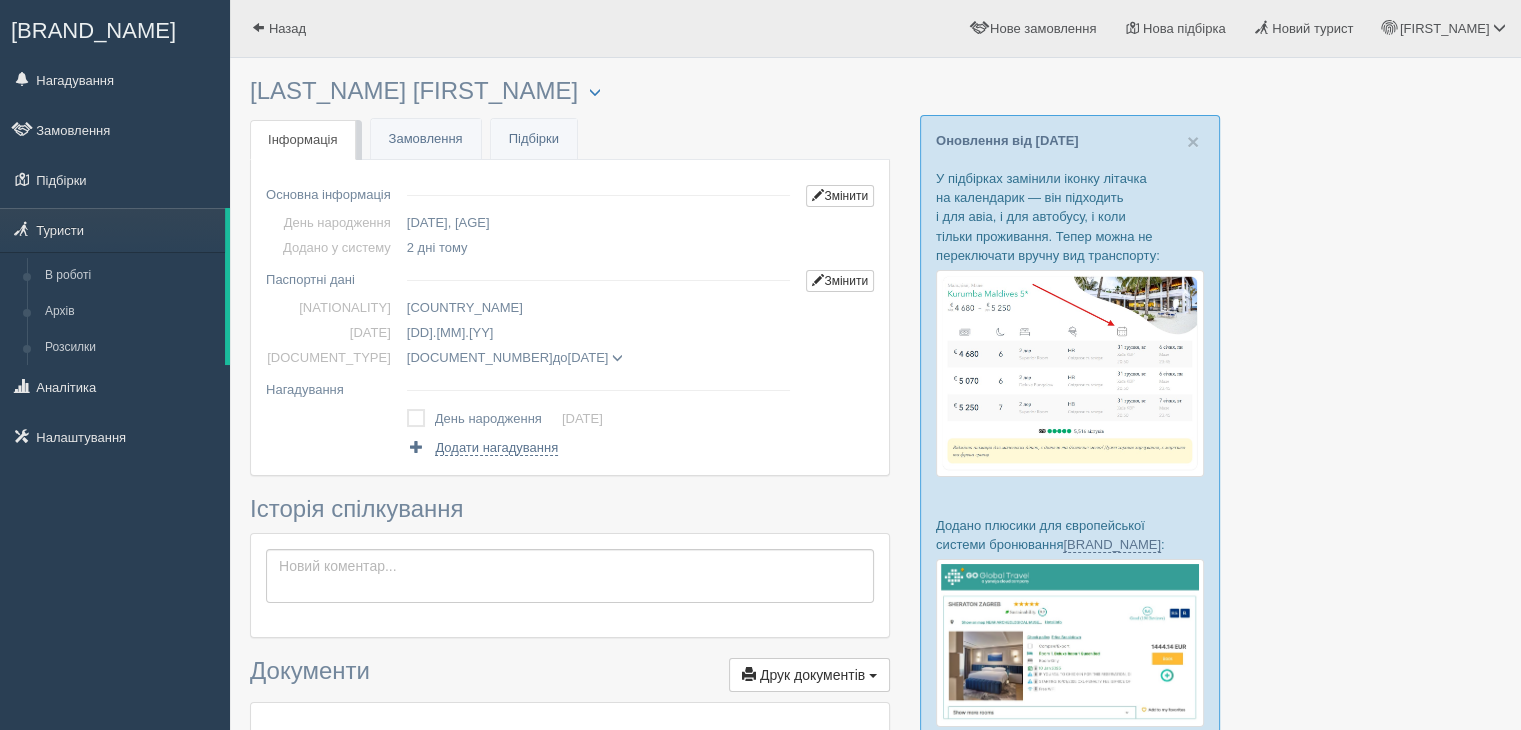 click at bounding box center (875, 696) 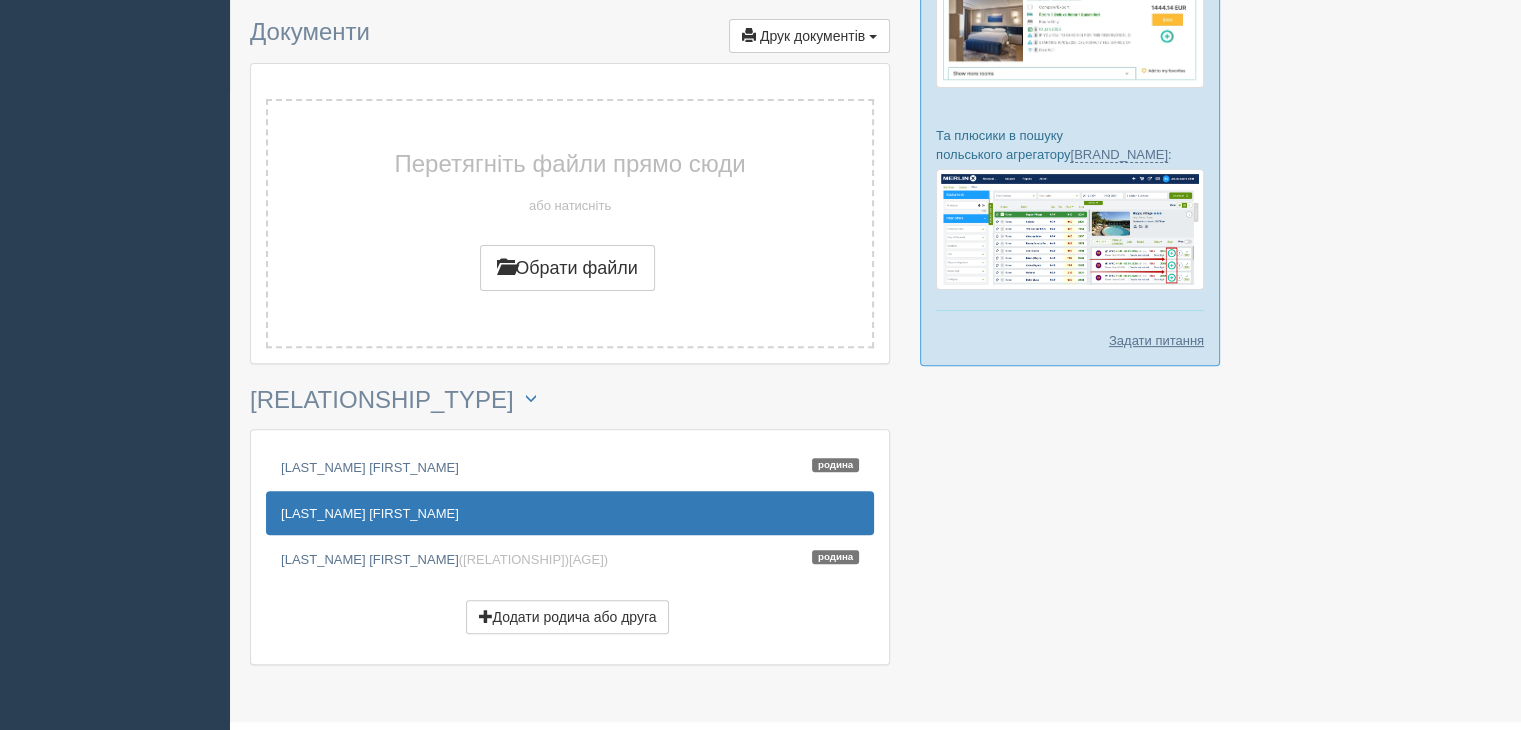 scroll, scrollTop: 680, scrollLeft: 0, axis: vertical 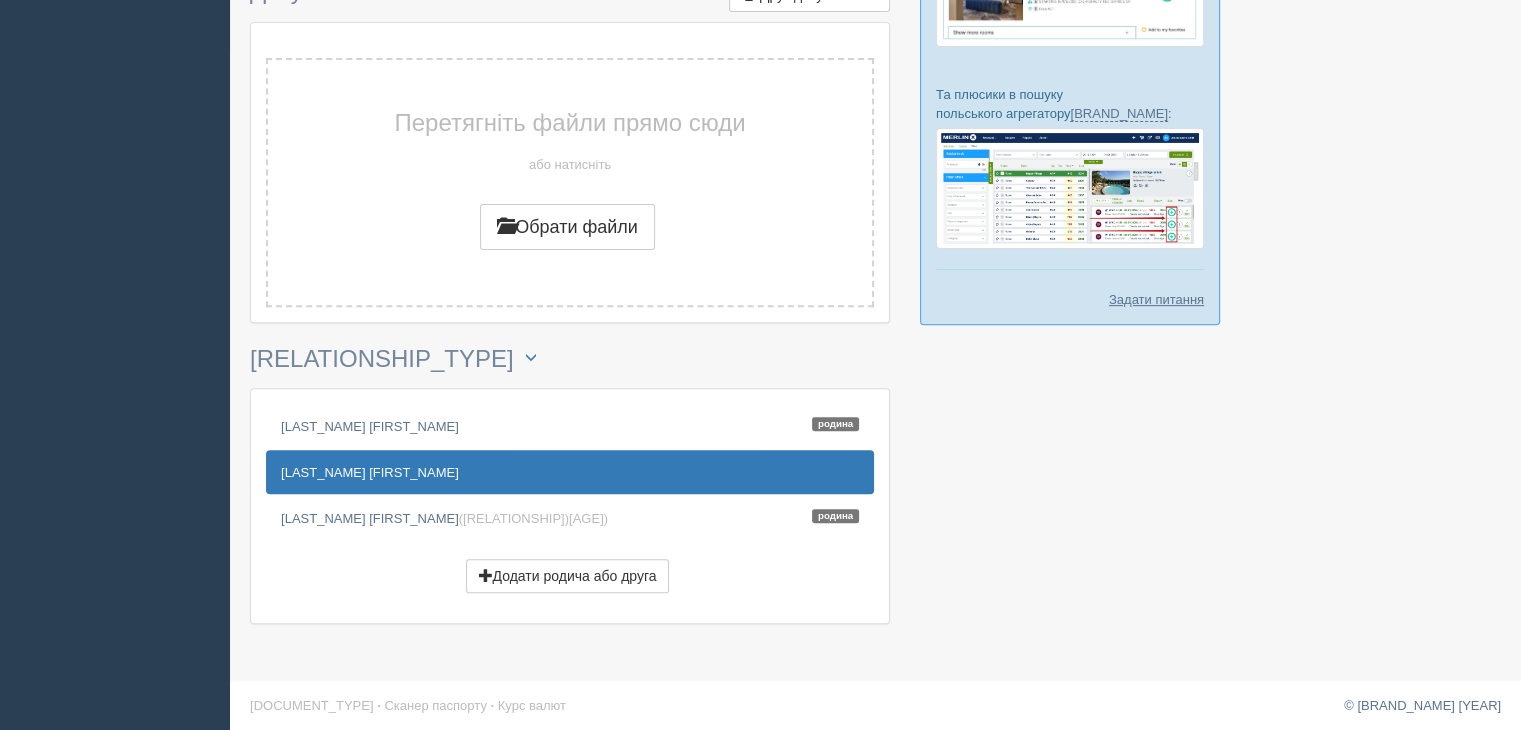 click on "[LAST_NAME] [FIRST_NAME]" at bounding box center [570, 472] 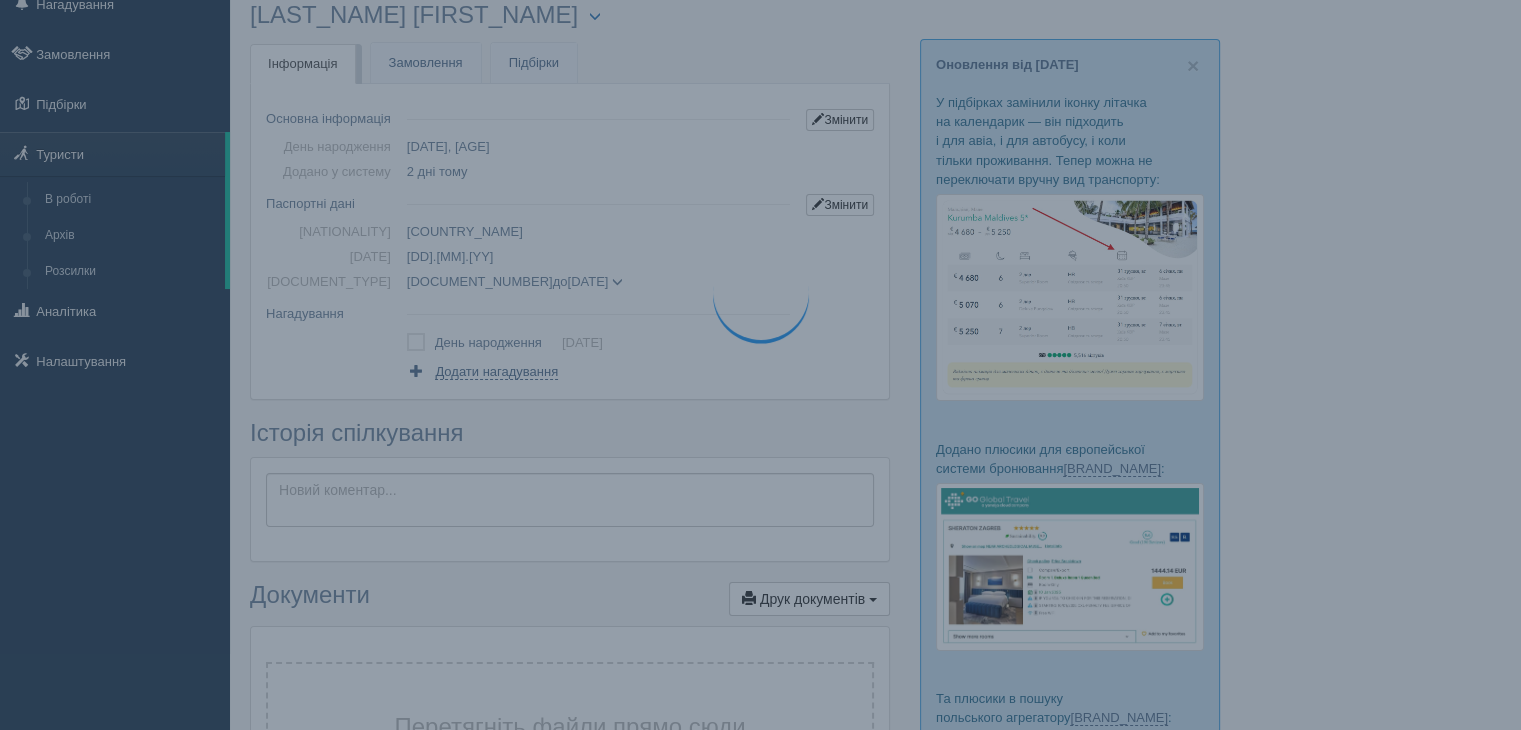 scroll, scrollTop: 0, scrollLeft: 0, axis: both 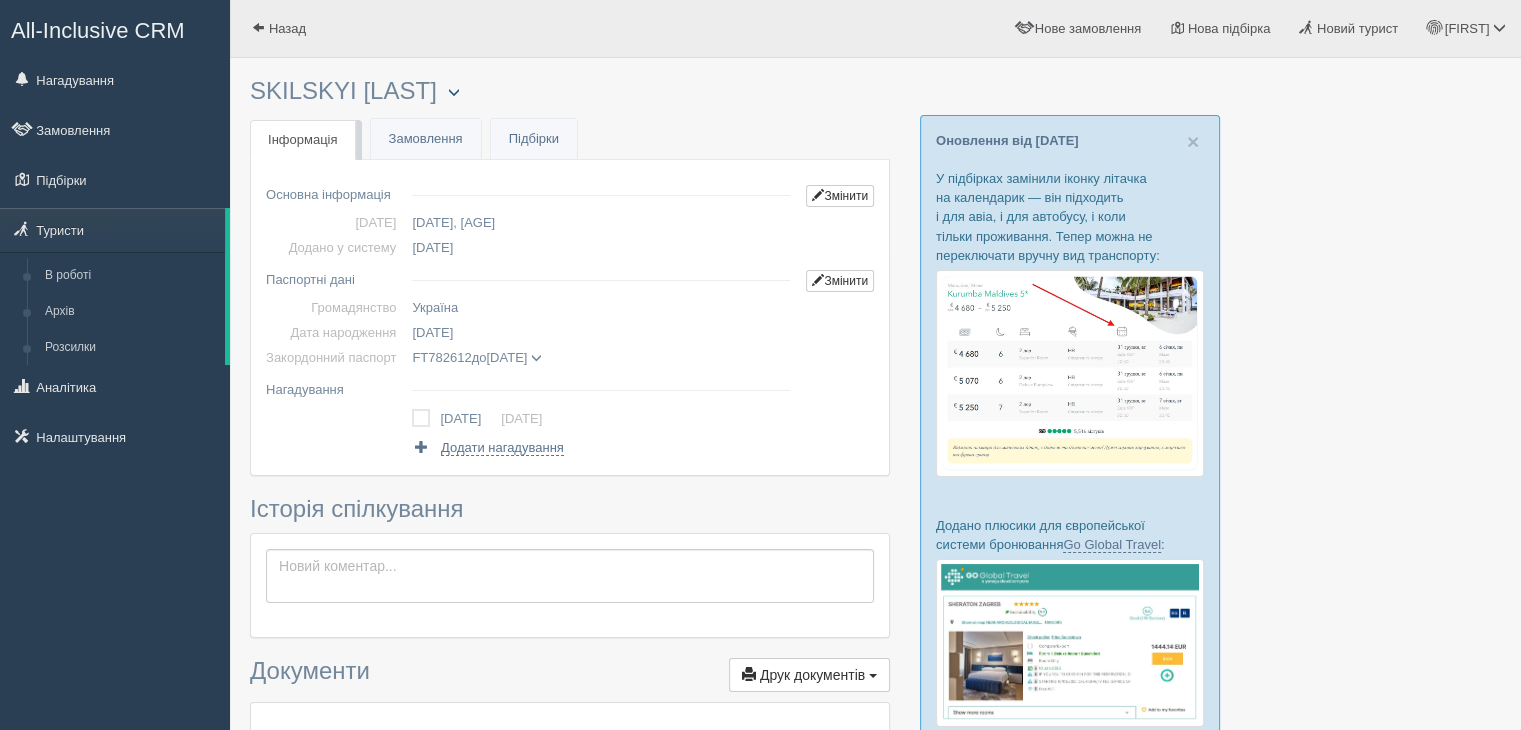 click at bounding box center (430, 92) 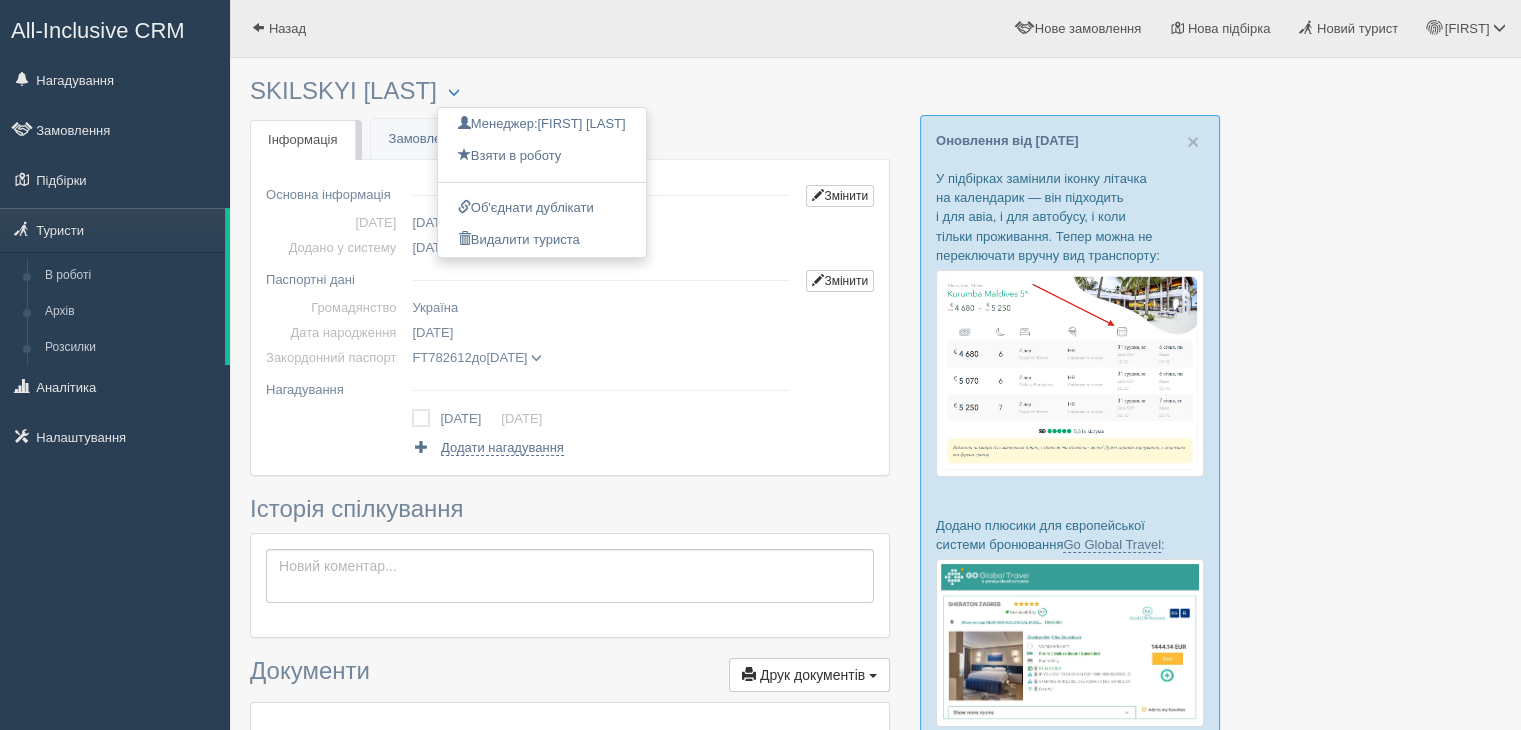 click on "SKILSKYI VASYL
Менеджер:
Наталія Довганюк
Відправити до архіву
Взяти в роботу
Об'єднати дублікати
Видалити туриста" at bounding box center (570, 91) 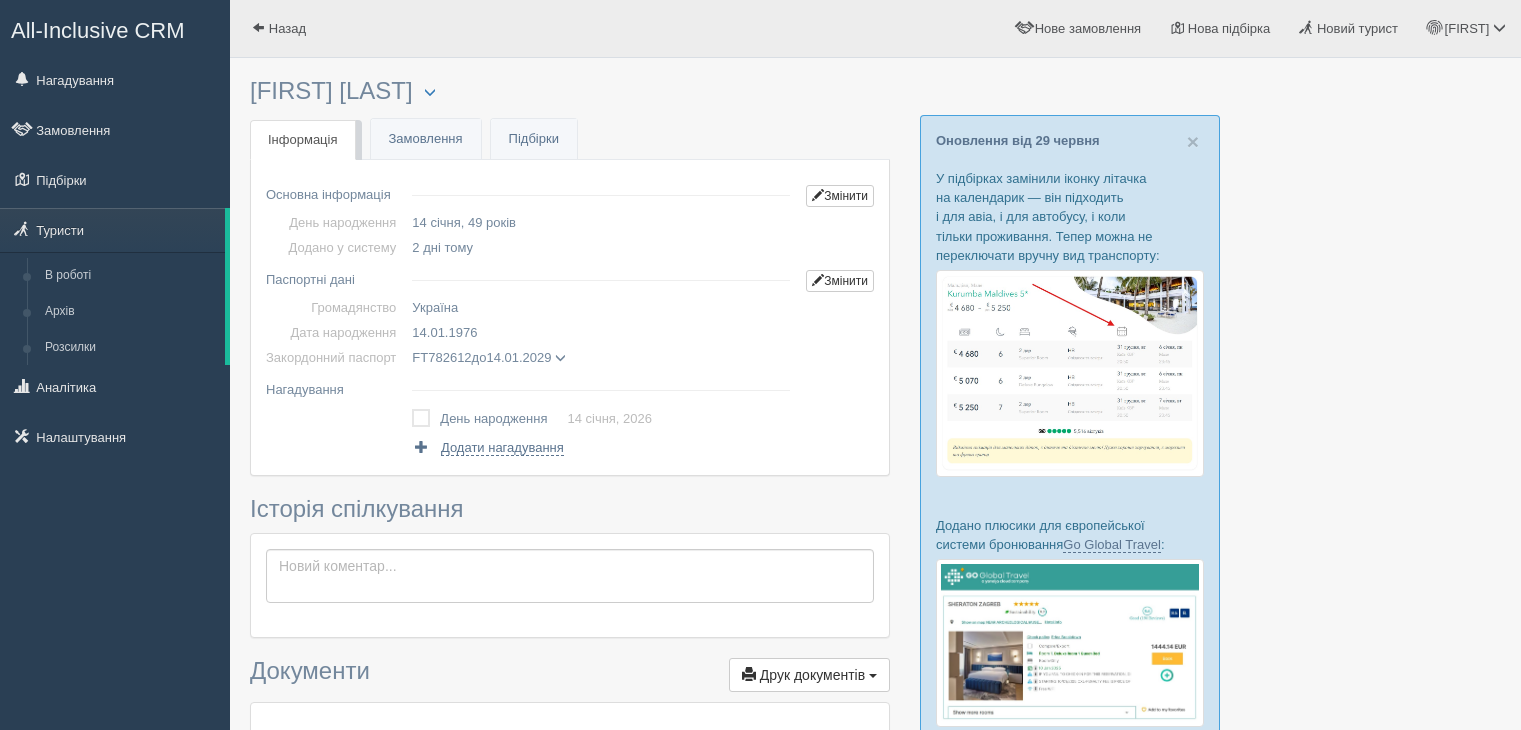 scroll, scrollTop: 0, scrollLeft: 0, axis: both 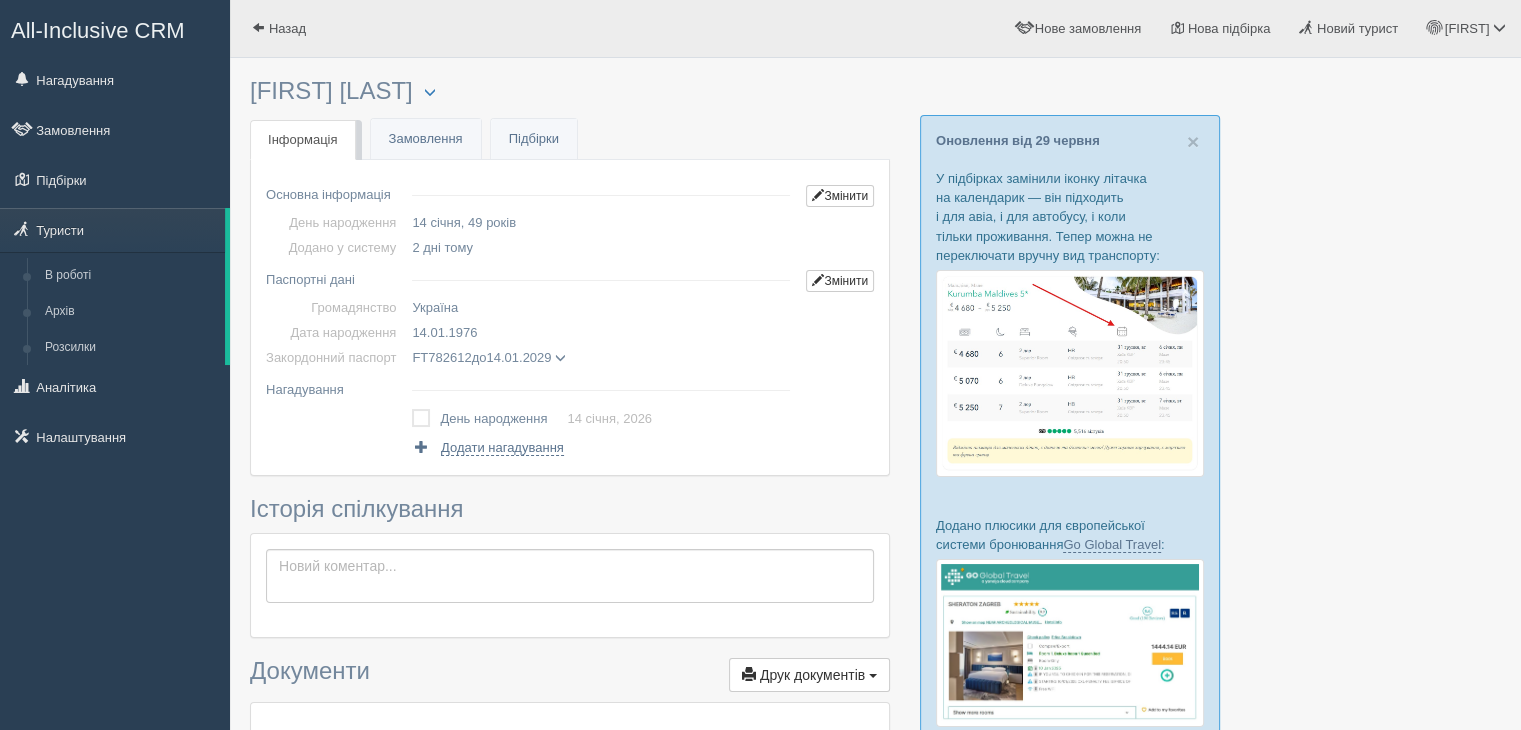 click at bounding box center (875, 696) 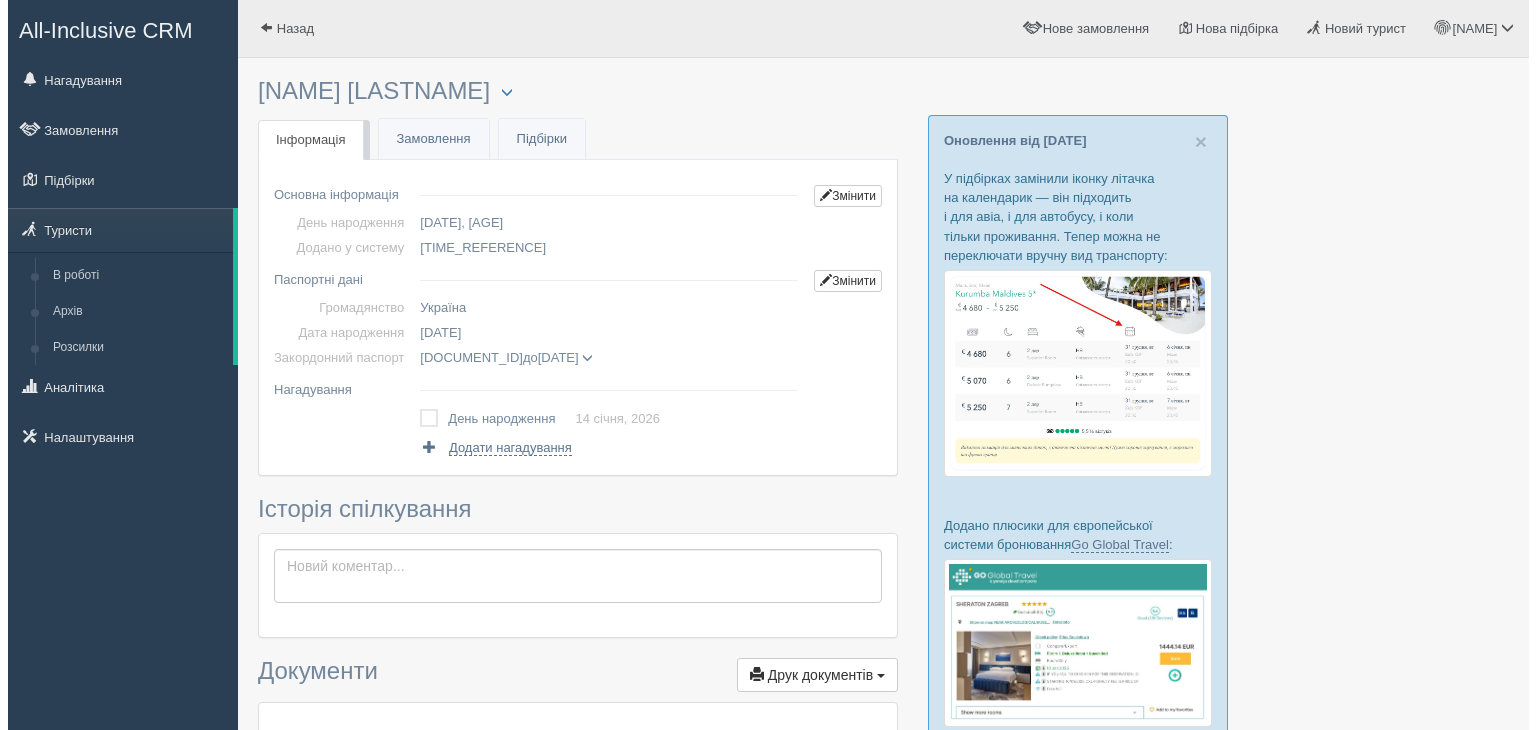scroll, scrollTop: 0, scrollLeft: 0, axis: both 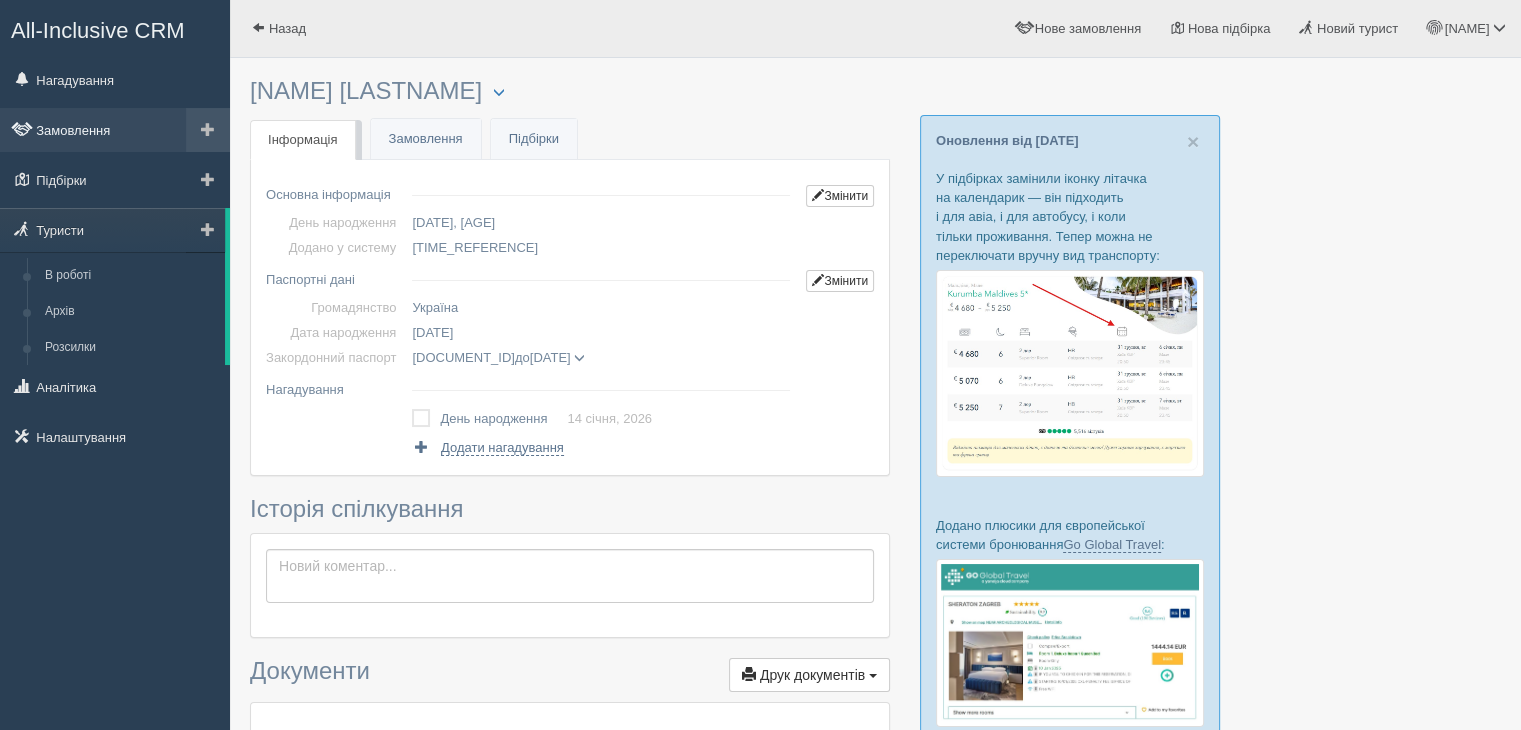 click on "Замовлення" at bounding box center [115, 130] 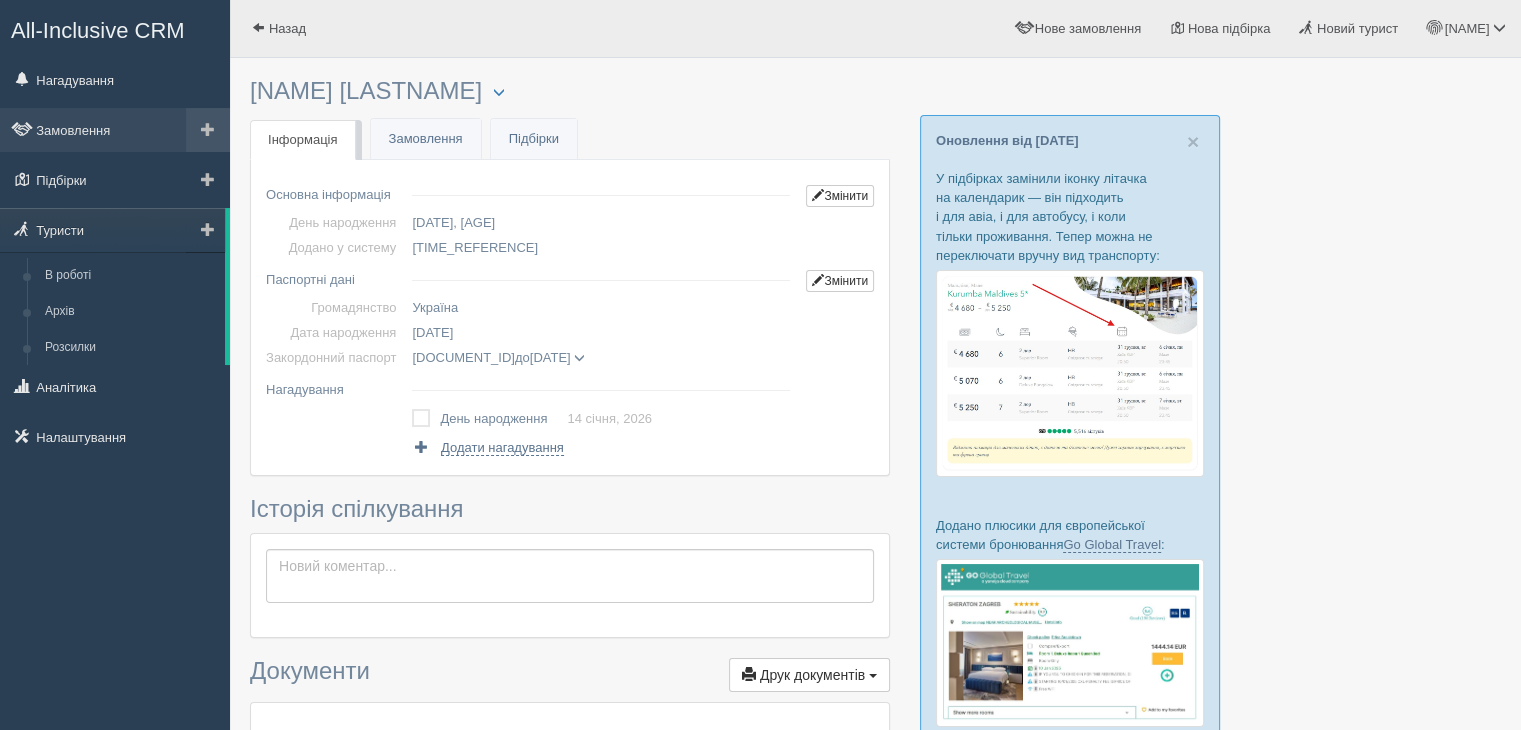 click at bounding box center [208, 130] 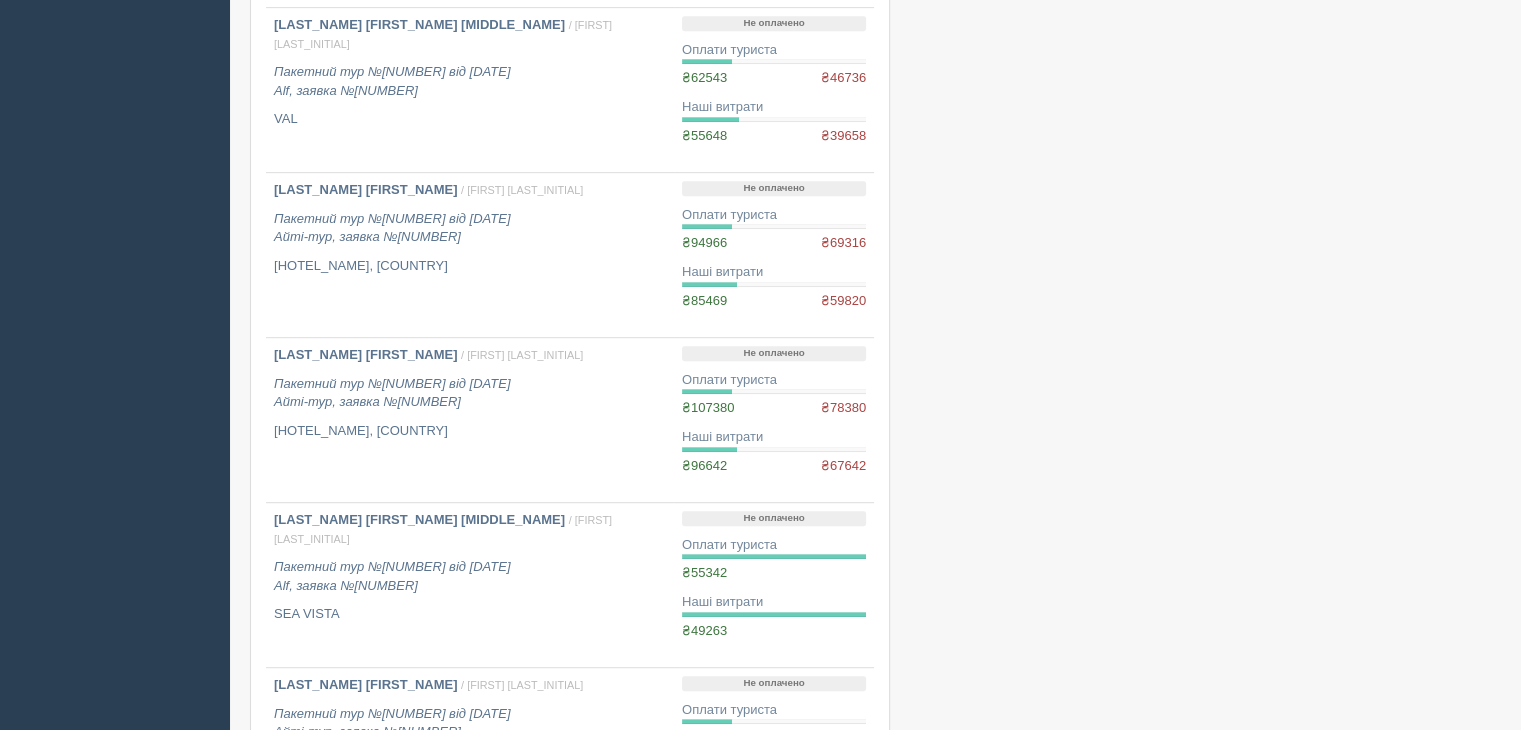 scroll, scrollTop: 1018, scrollLeft: 0, axis: vertical 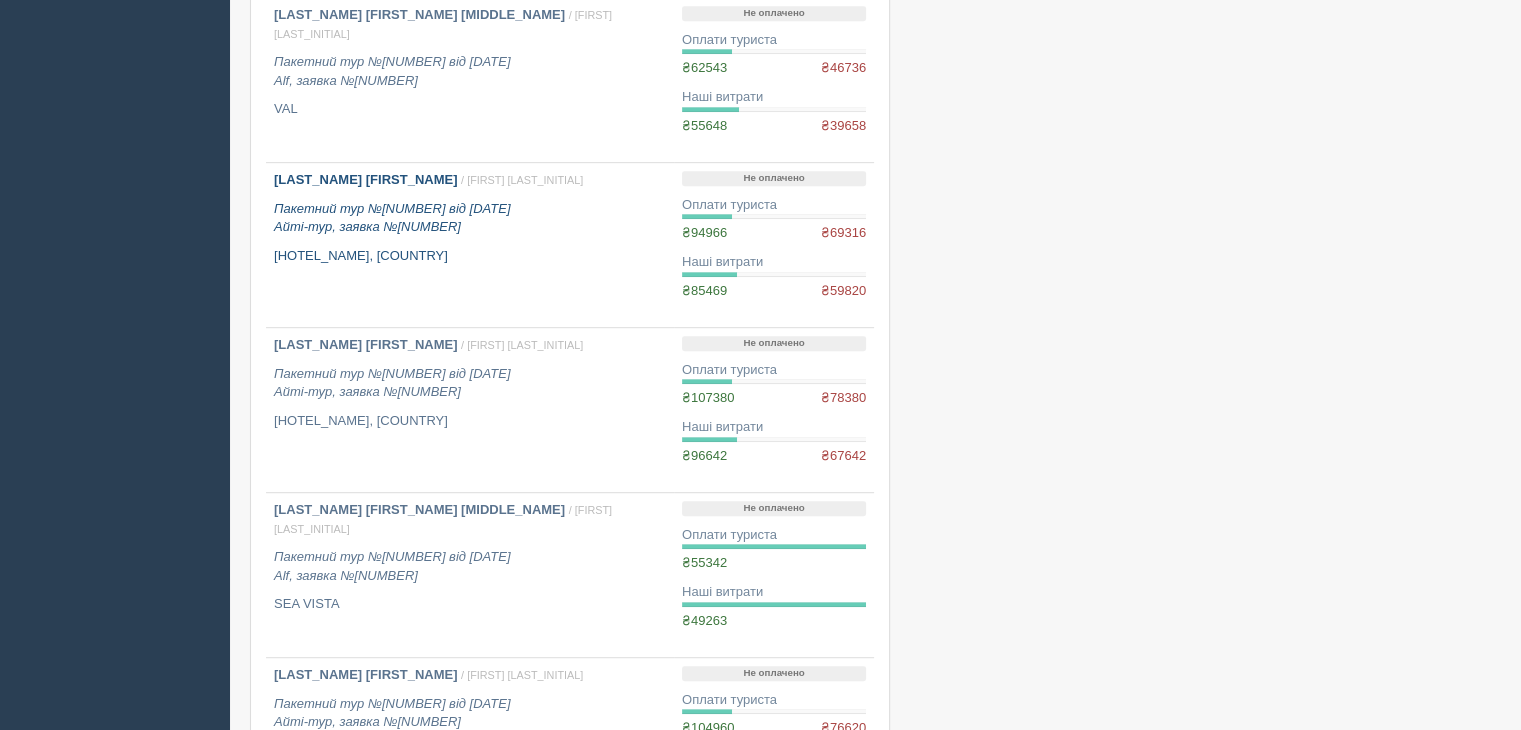 click on "VALIHURSKYI MYKOLA
/ Наталія Д.
Пакетний тур №76288843 від 05.06.2025
Айті-тур, заявка №1262518
MC Beach Park Resort , Туреччина" at bounding box center [470, 245] 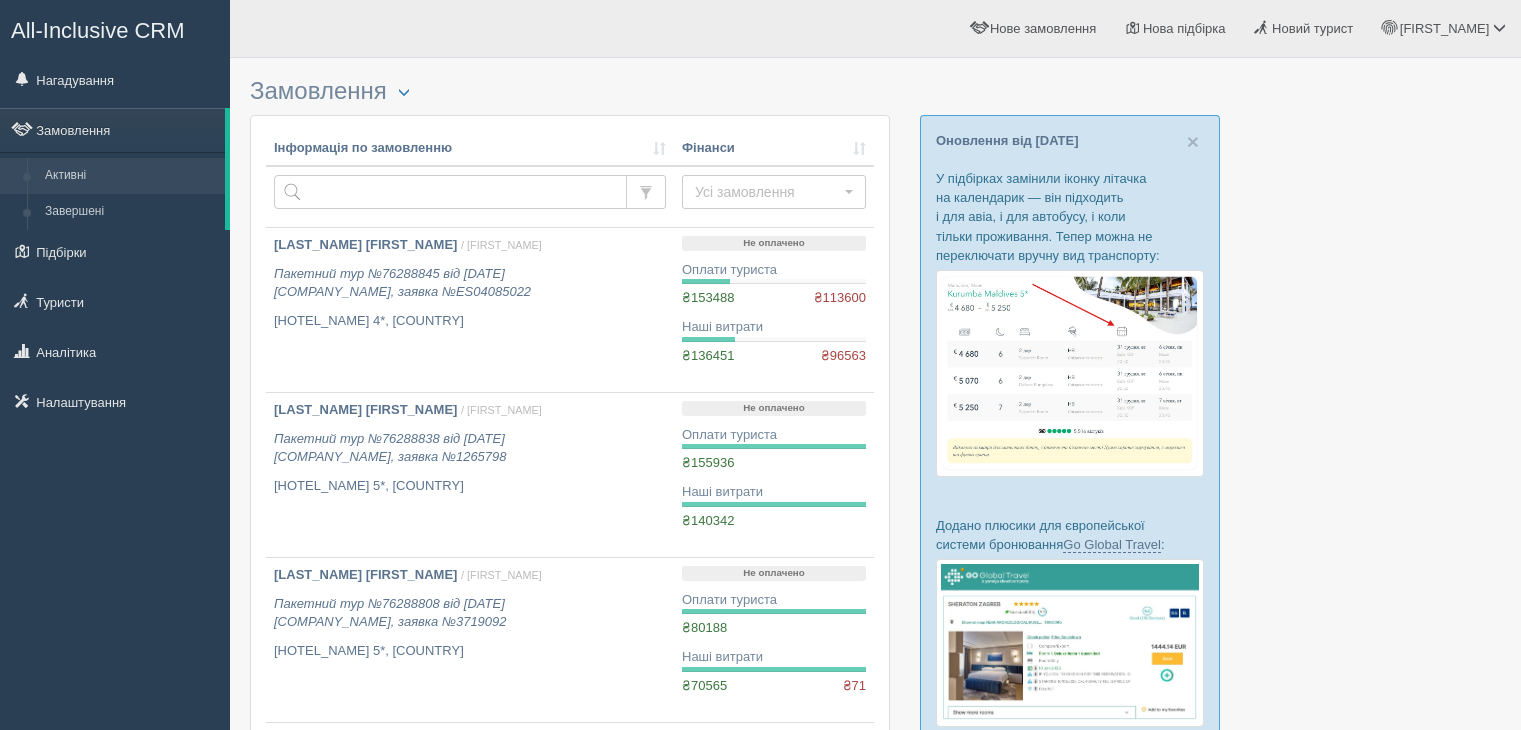 scroll, scrollTop: 1352, scrollLeft: 0, axis: vertical 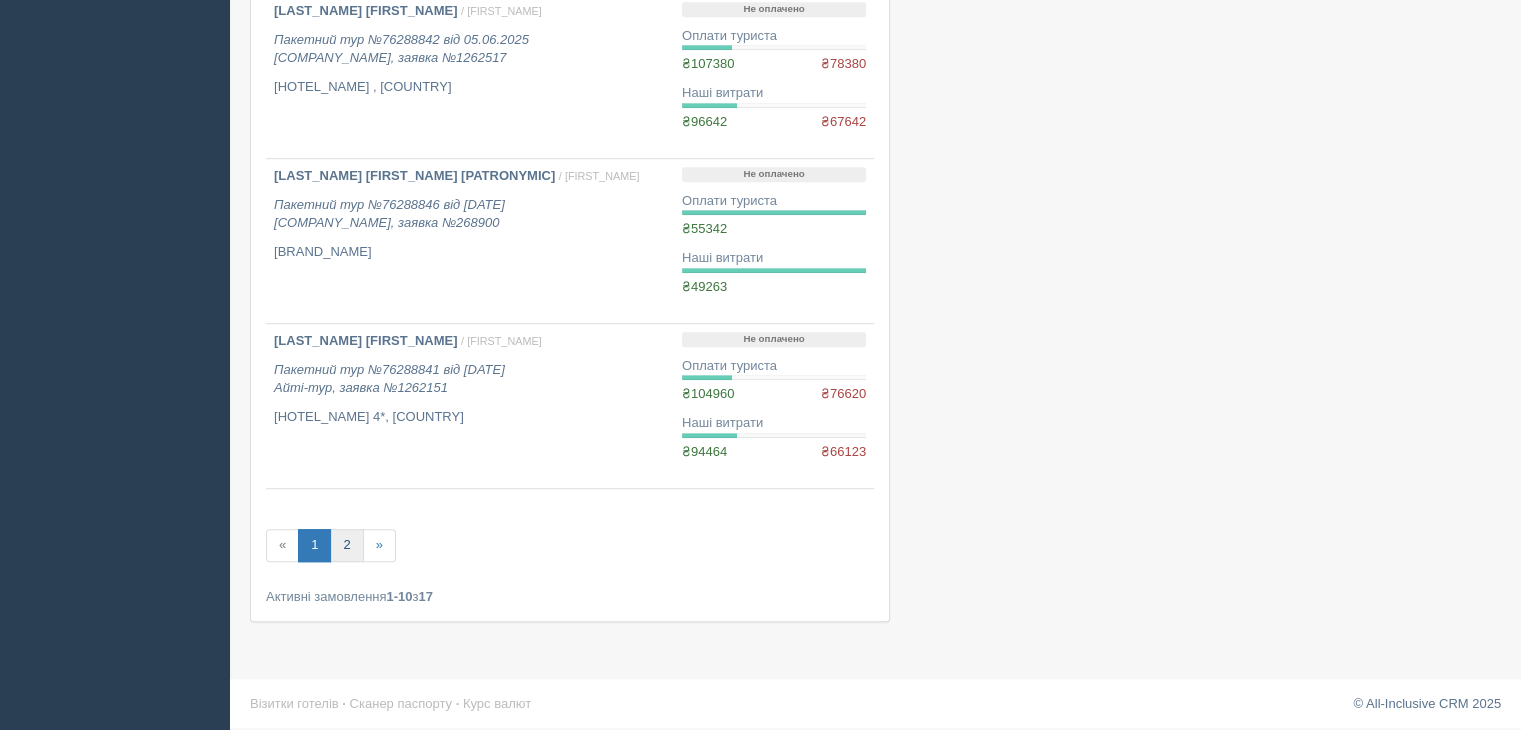 click on "2" at bounding box center (346, 545) 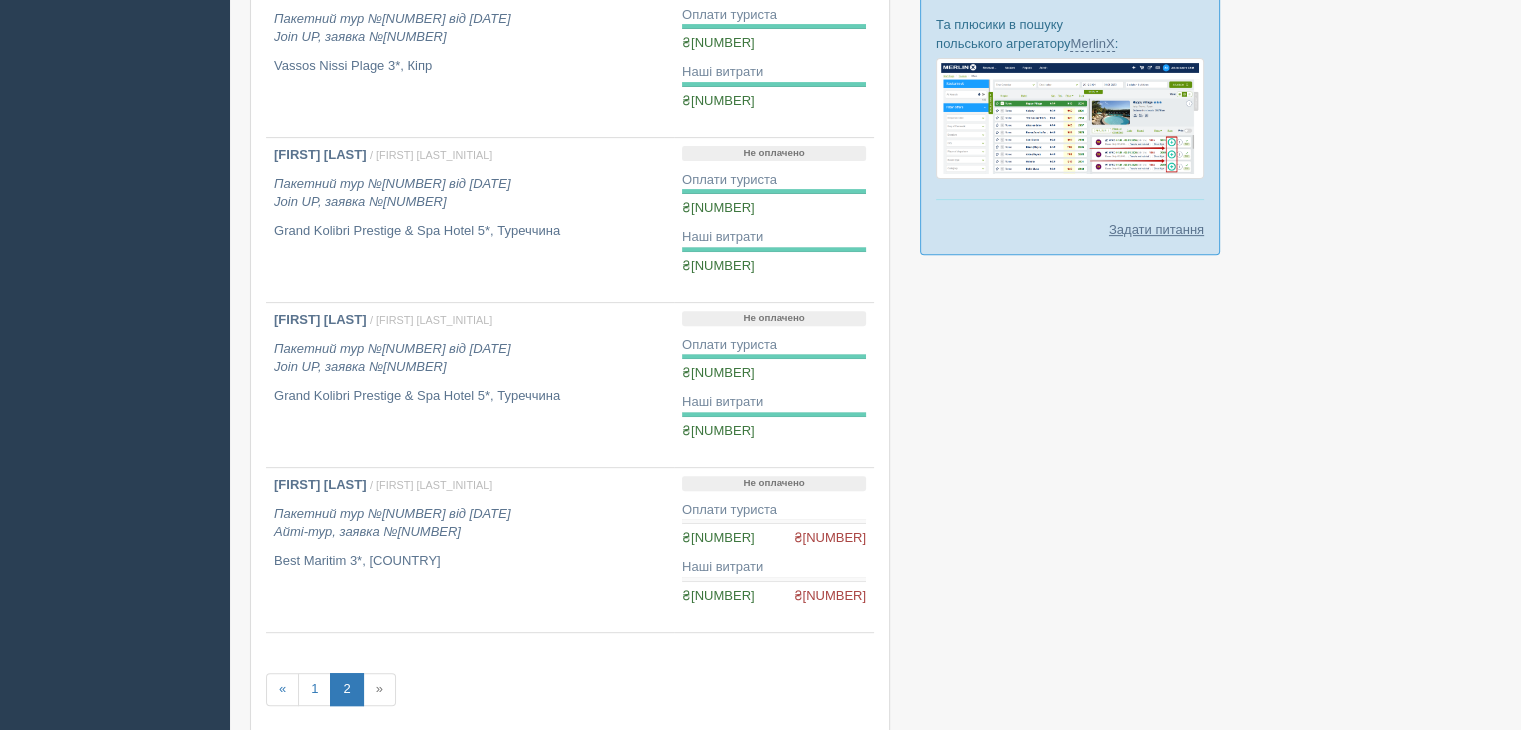 scroll, scrollTop: 894, scrollLeft: 0, axis: vertical 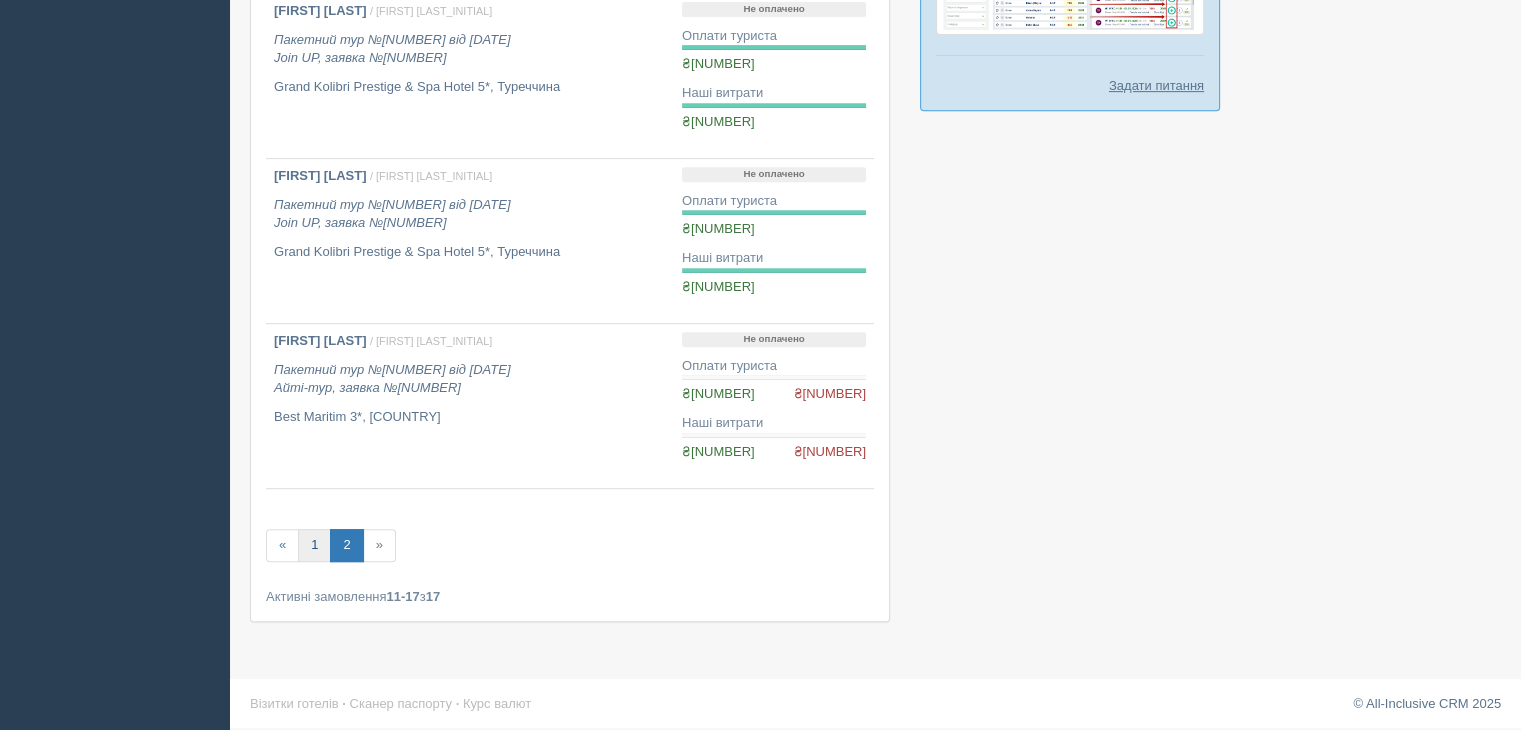 click on "1" at bounding box center [282, 545] 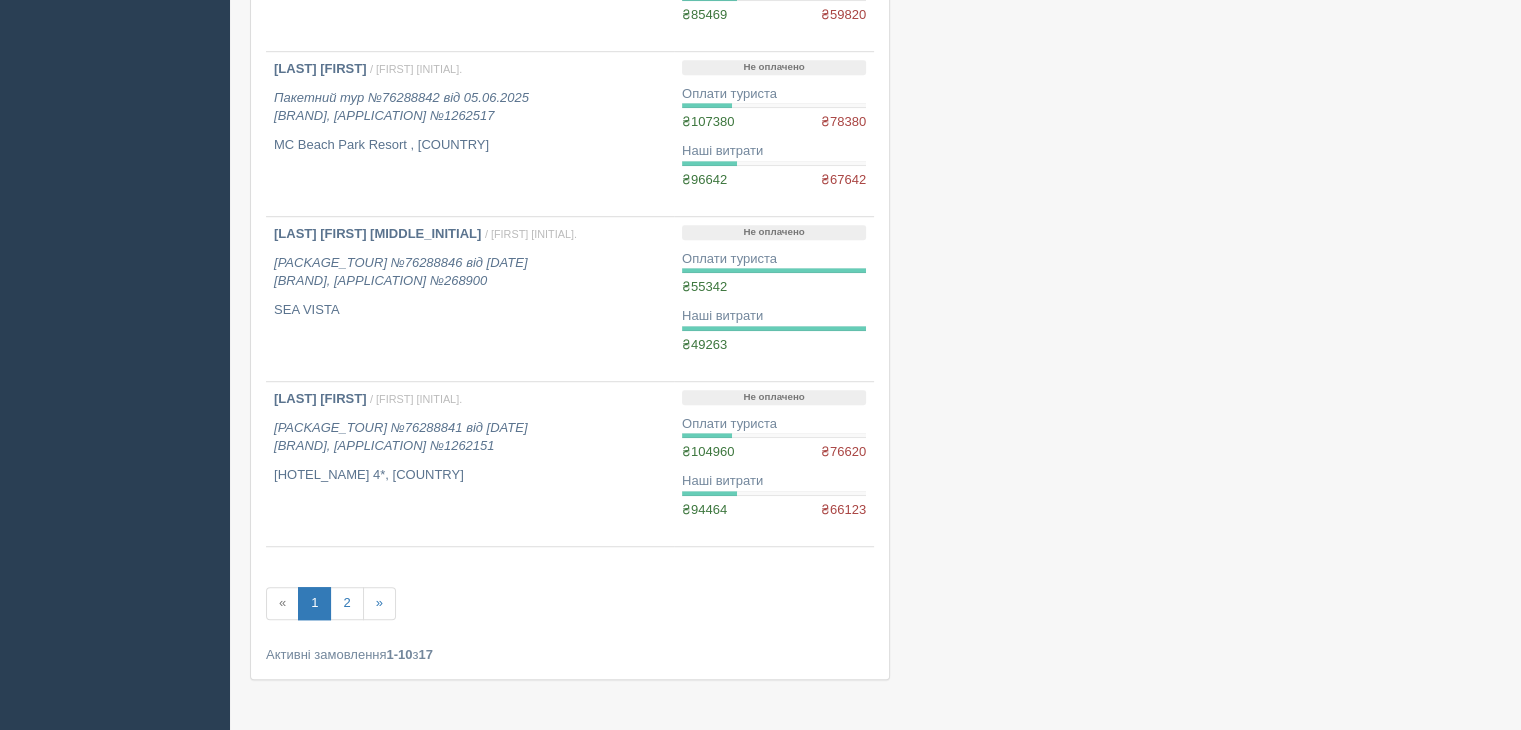 scroll, scrollTop: 1311, scrollLeft: 0, axis: vertical 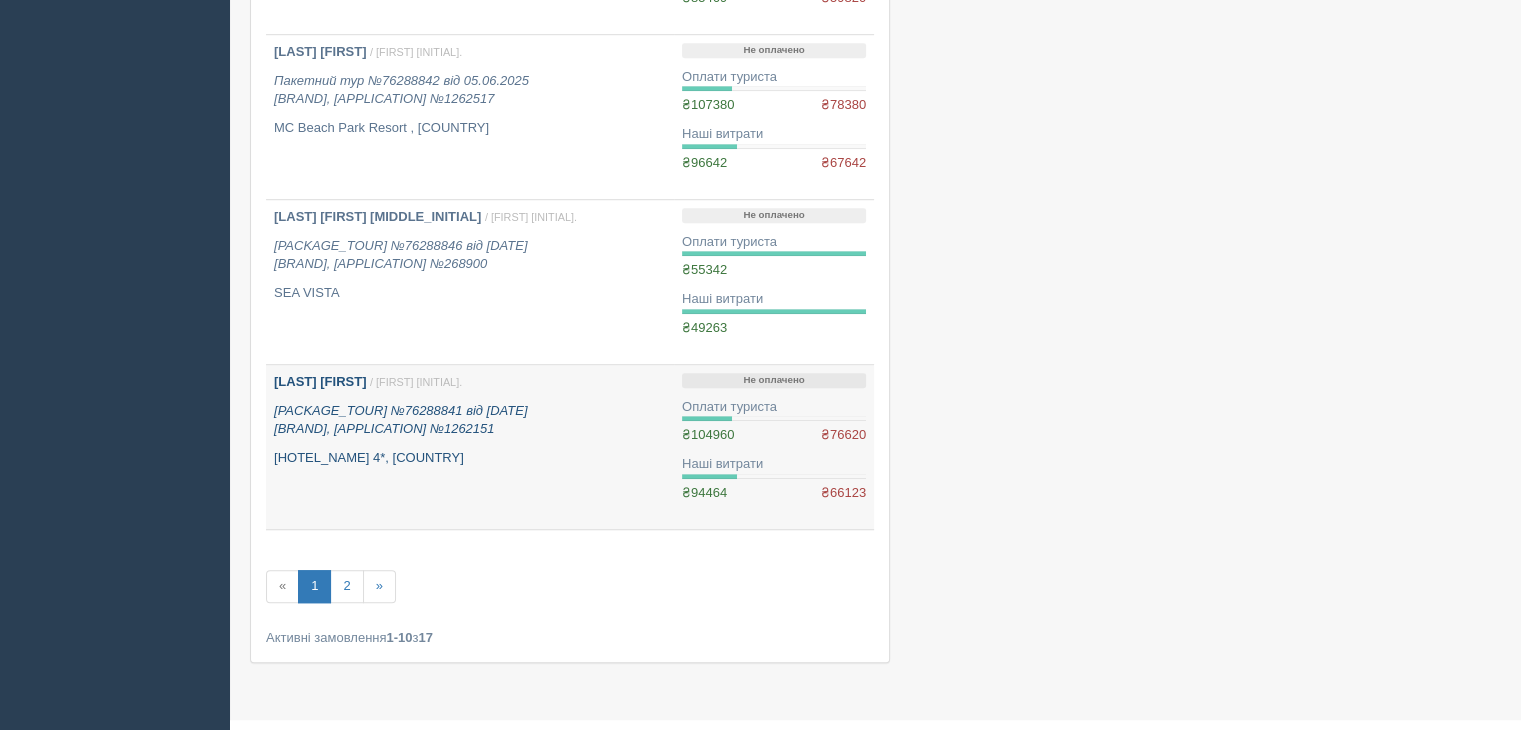 click on "[FIRST] [LAST]" at bounding box center (320, 381) 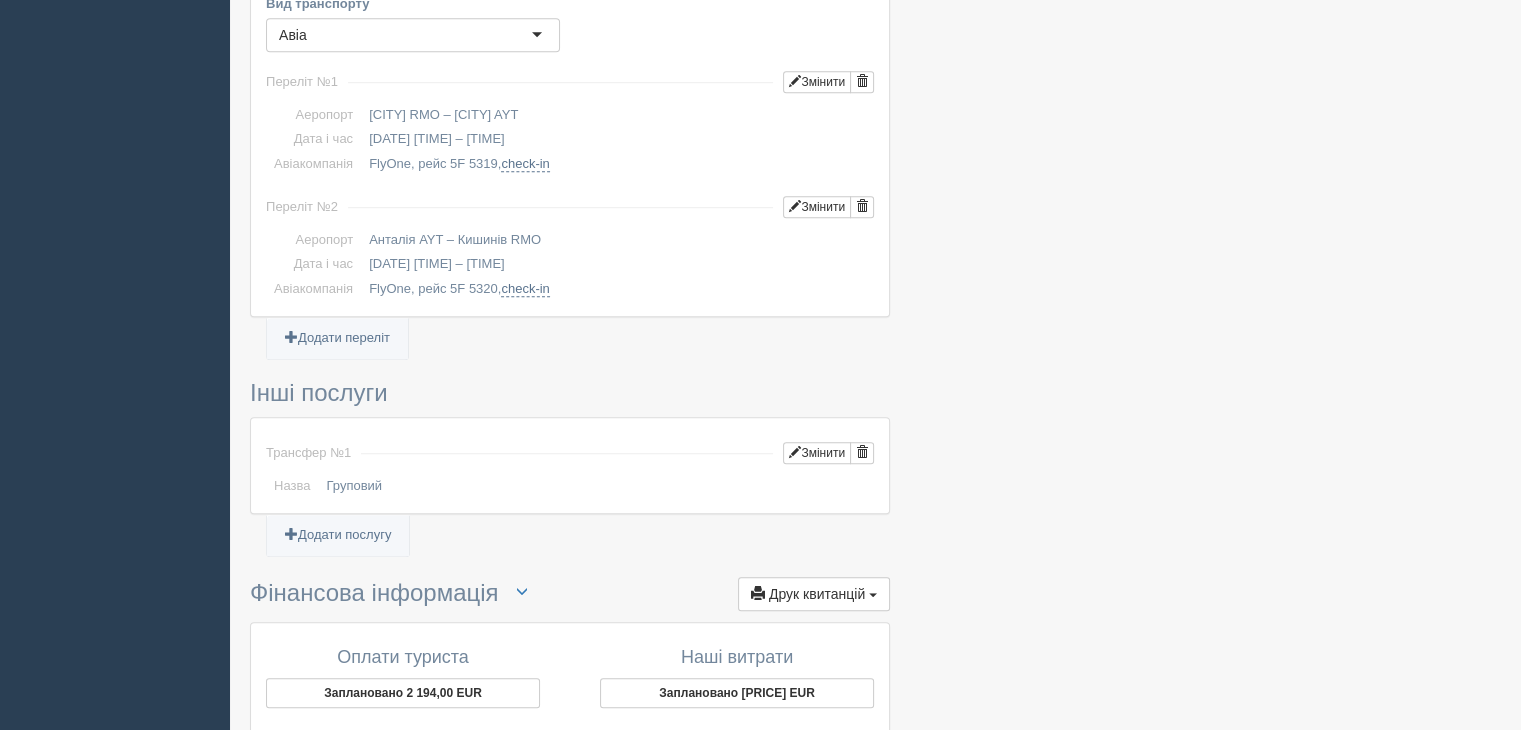 scroll, scrollTop: 1726, scrollLeft: 0, axis: vertical 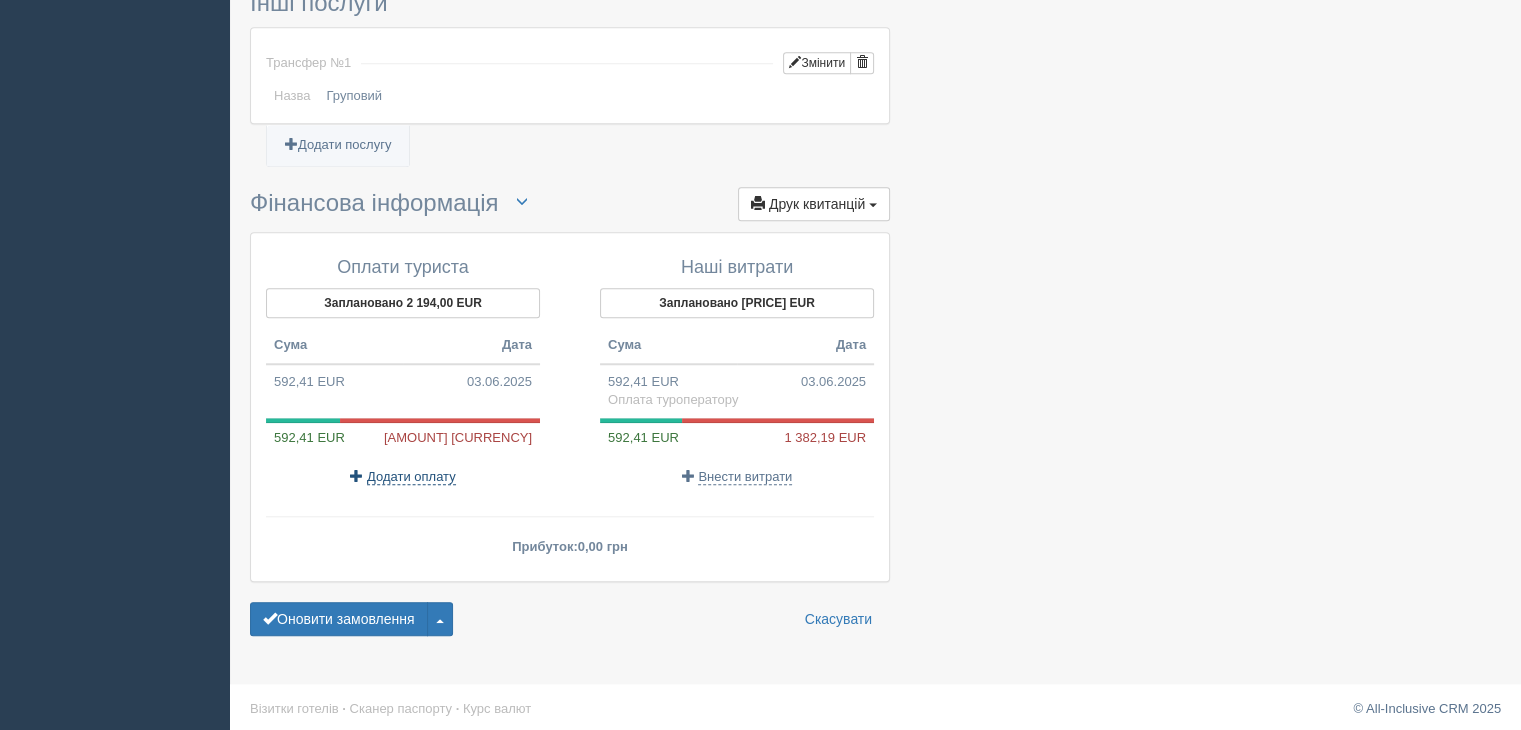 click on "Додати оплату" at bounding box center (411, 477) 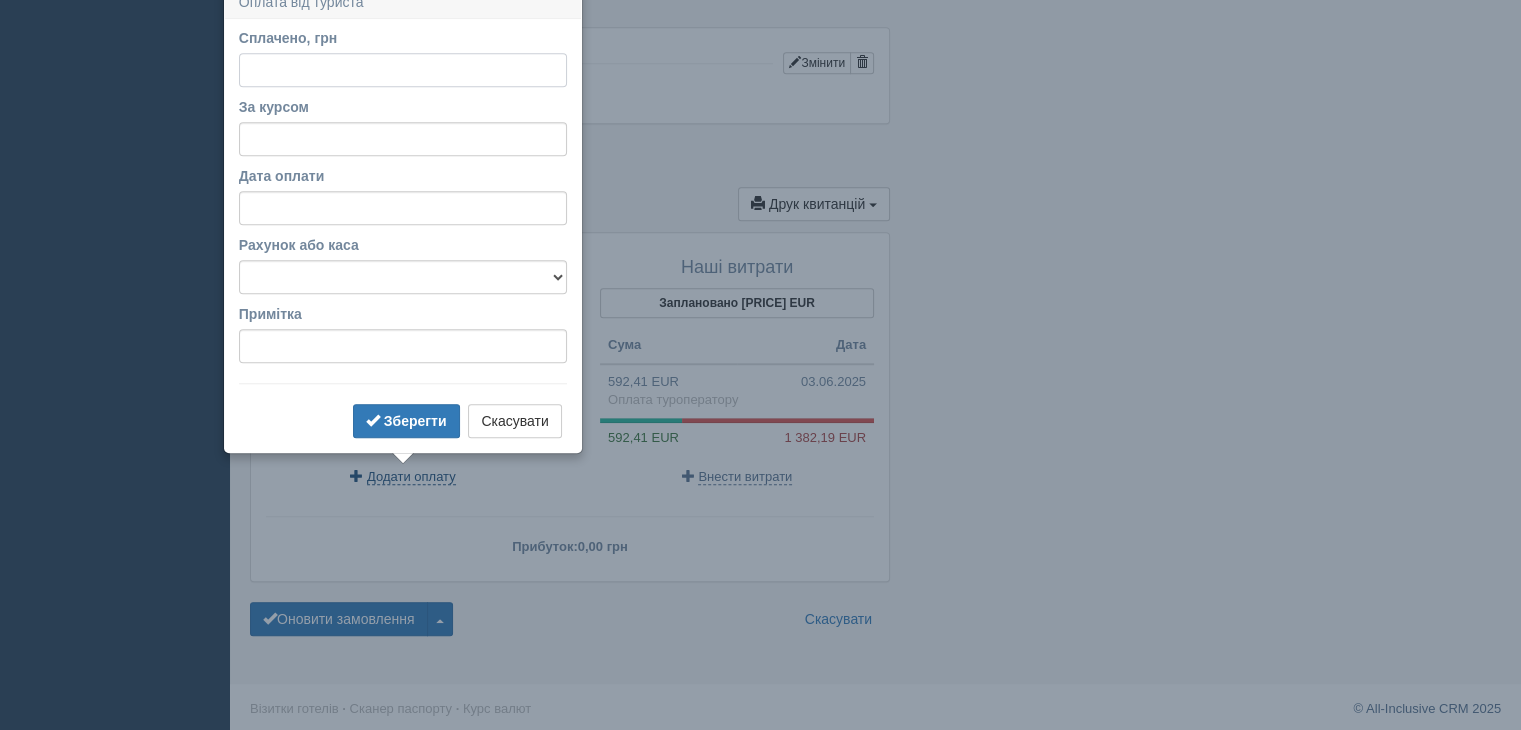 scroll, scrollTop: 1711, scrollLeft: 0, axis: vertical 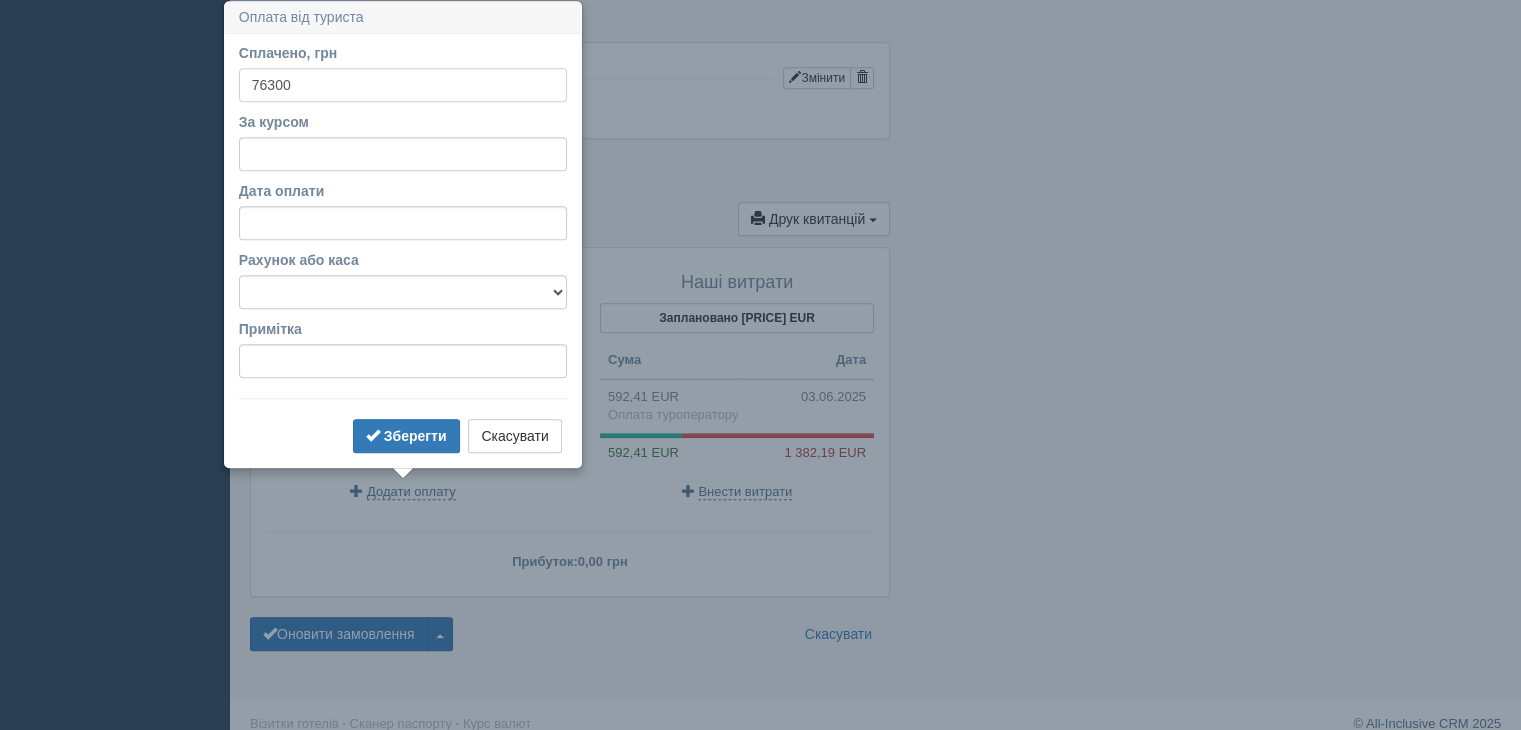type on "76300" 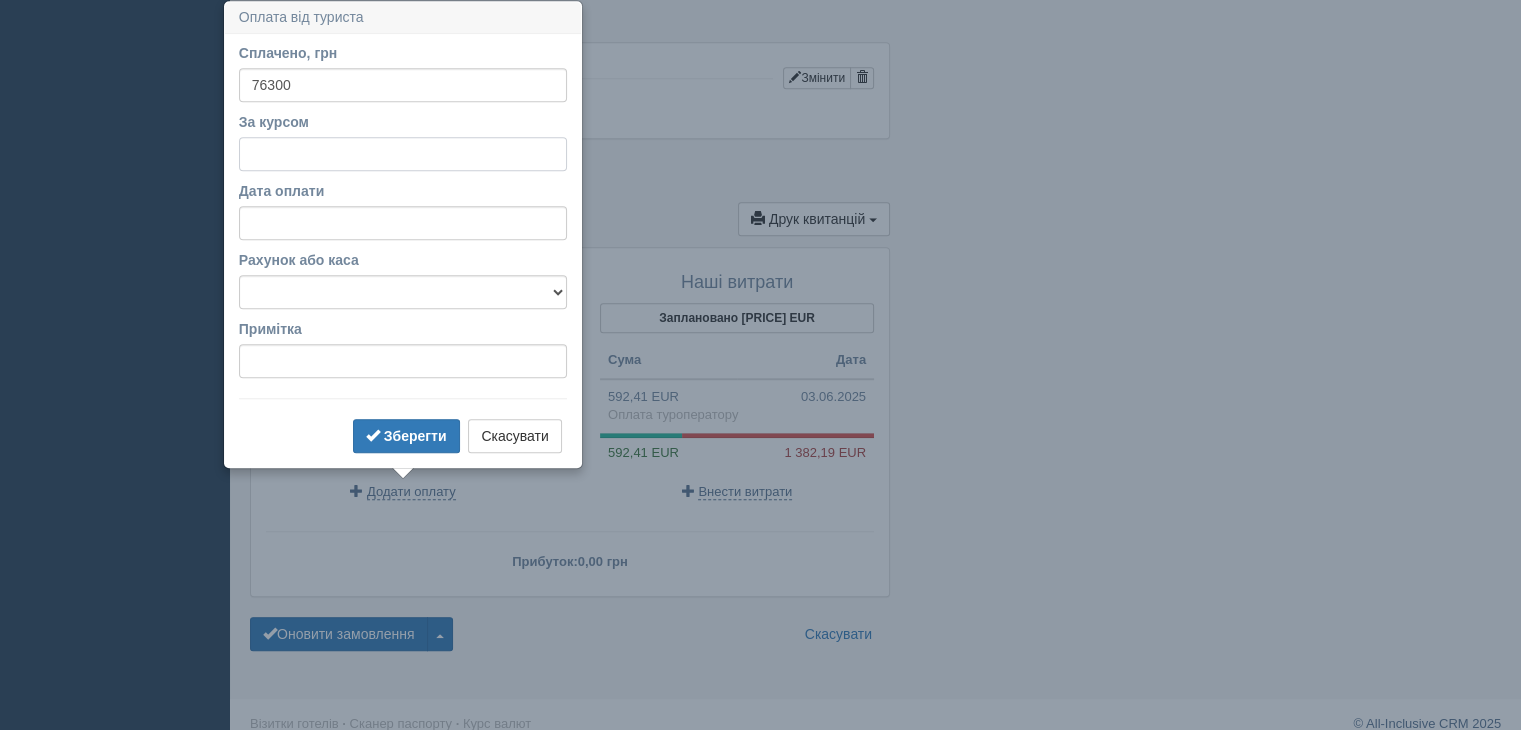 click on "За курсом" at bounding box center (403, 154) 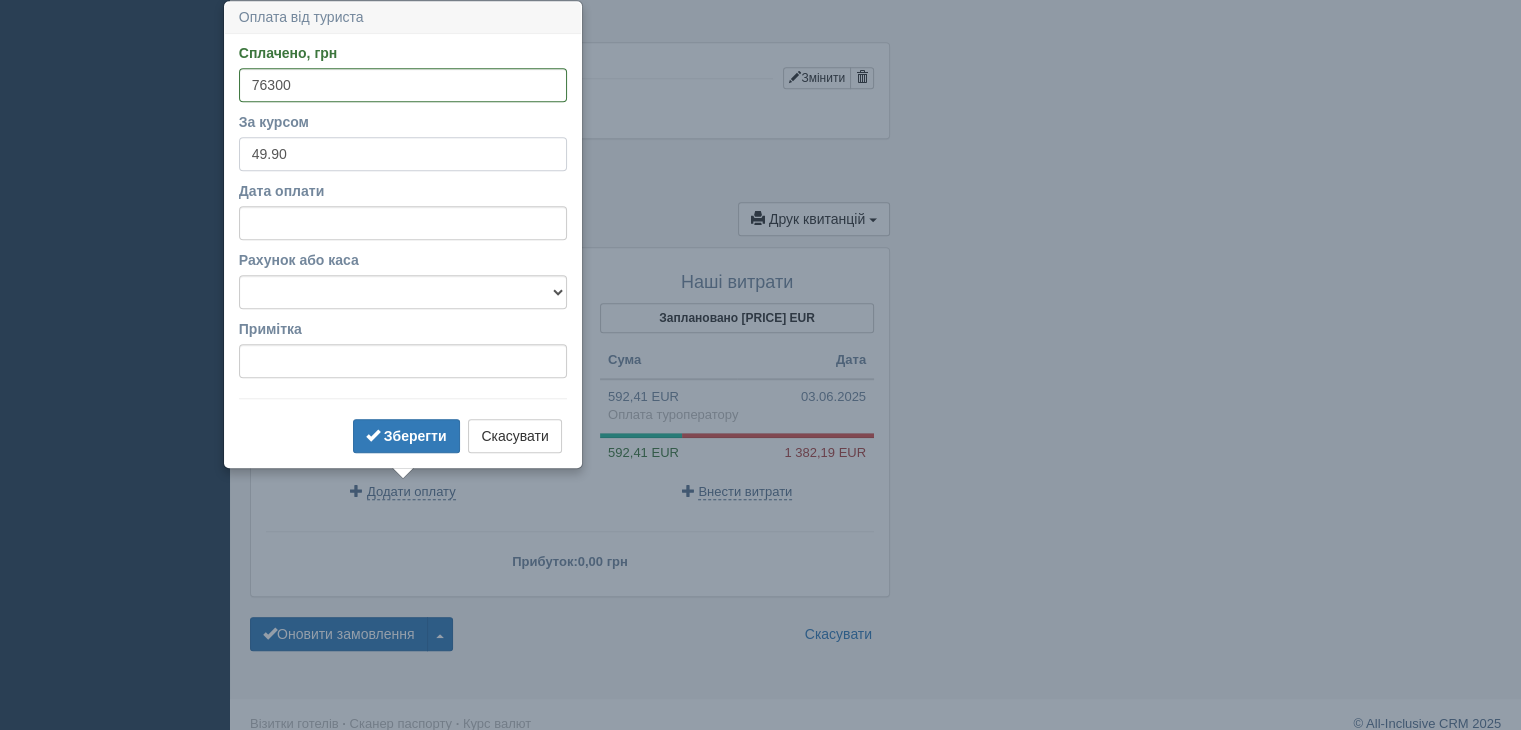 type on "49.90" 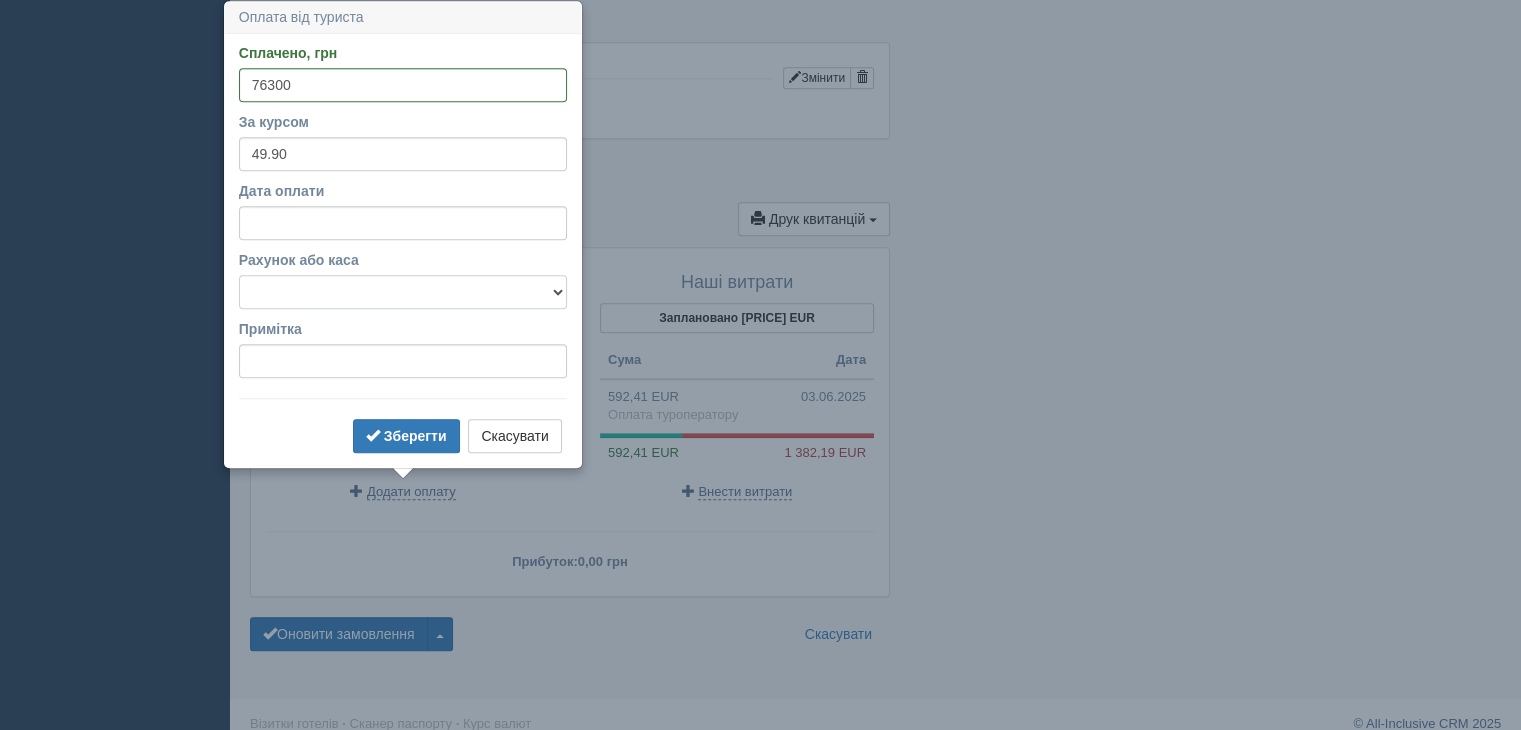 click on "Банківський рахунок
Готівкова каса" at bounding box center (403, 292) 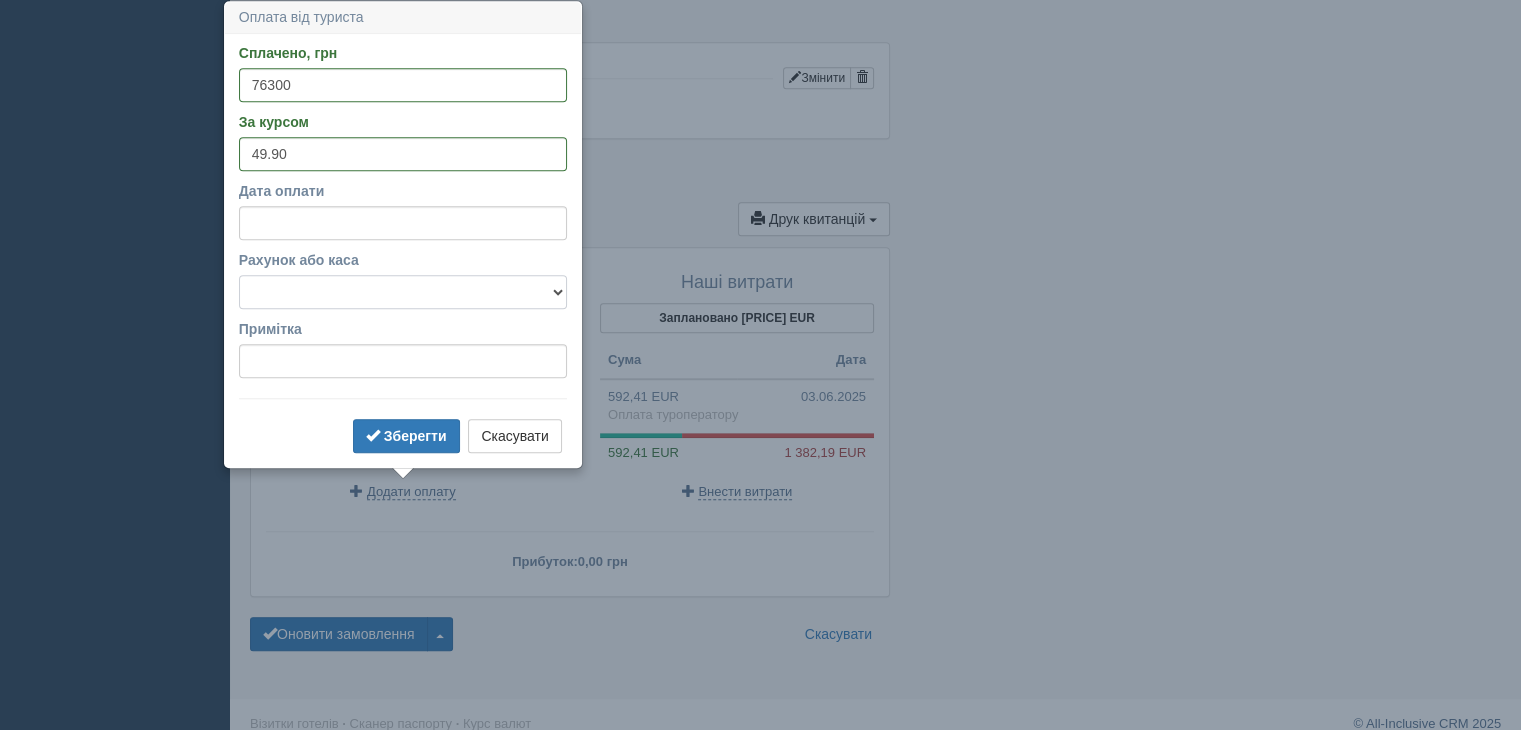select on "2233" 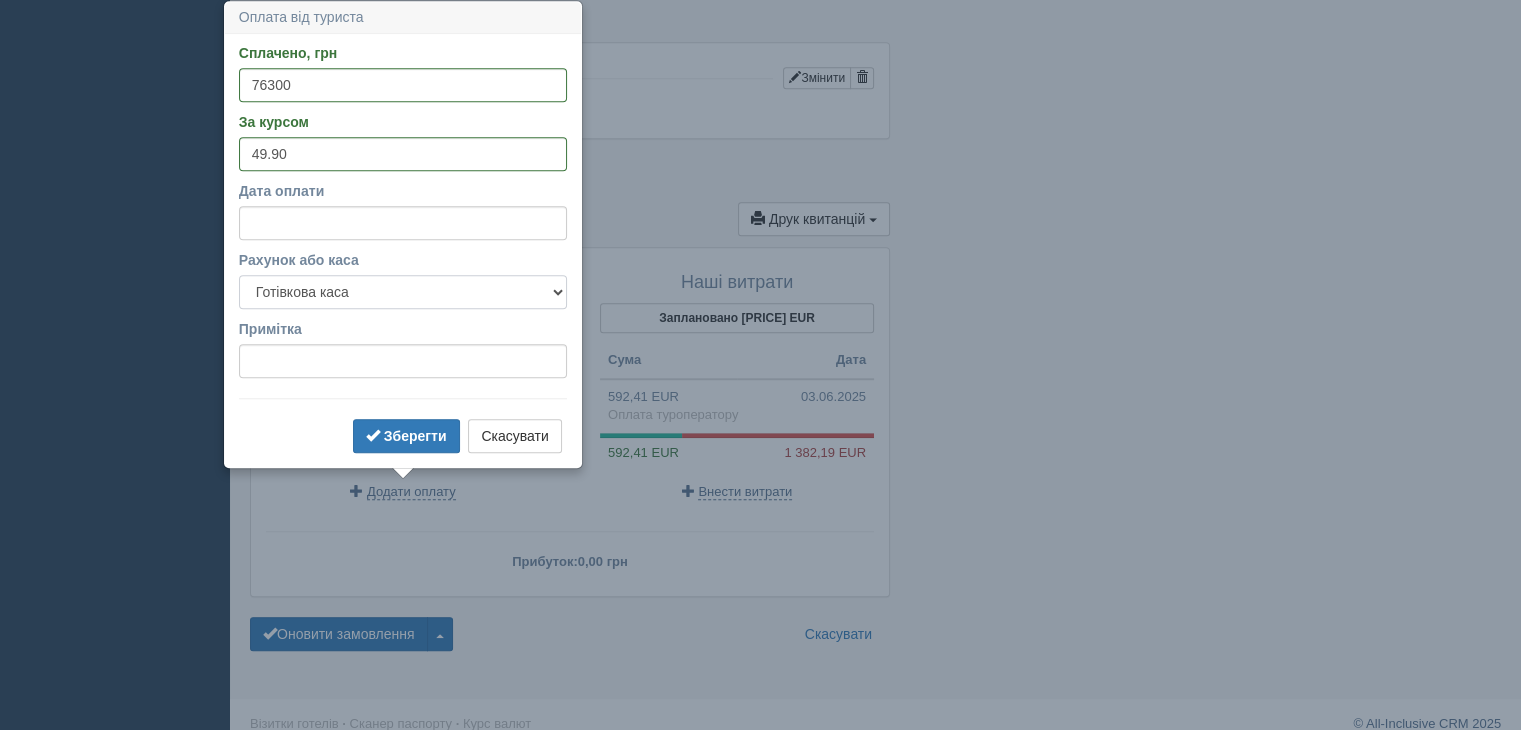click on "Банківський рахунок
Готівкова каса" at bounding box center (403, 292) 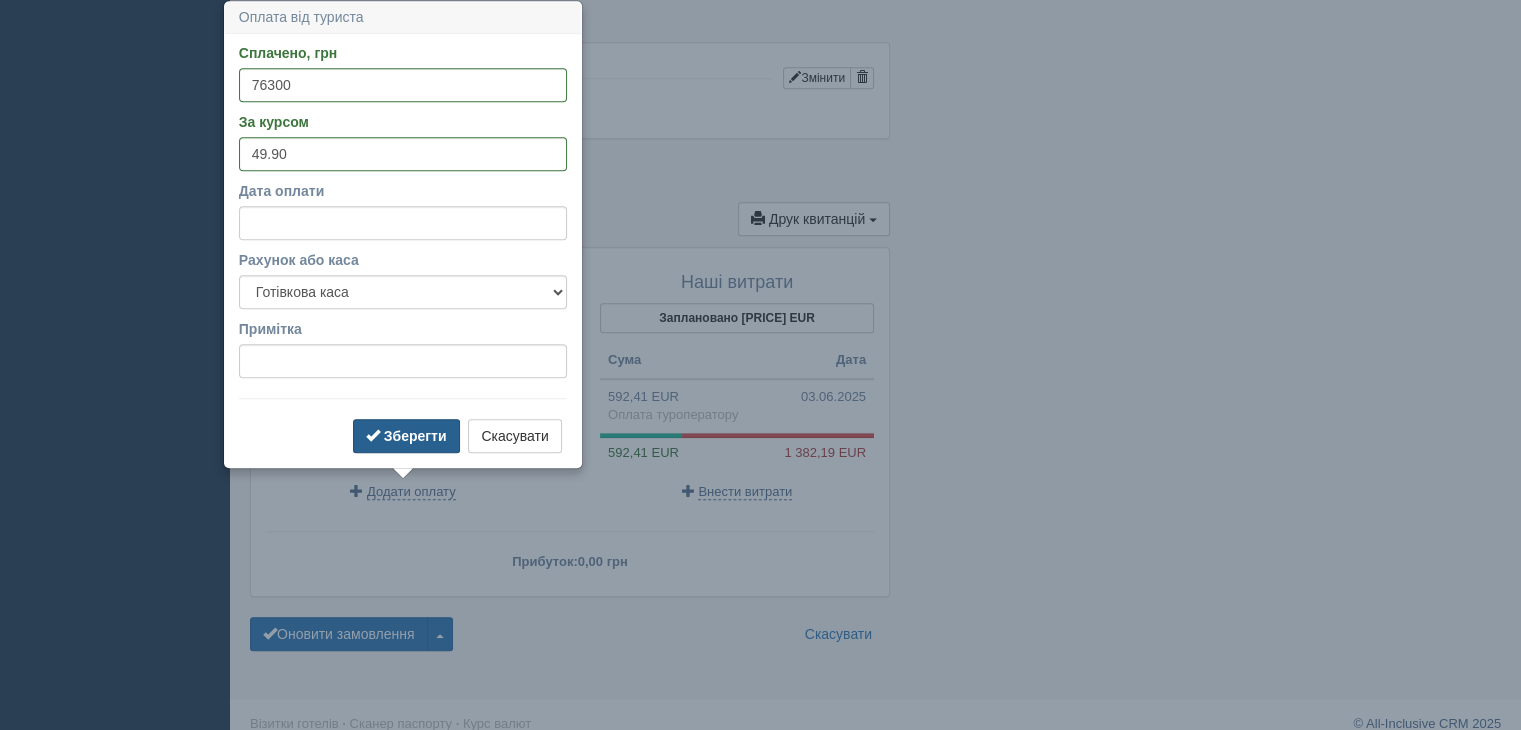 click on "Зберегти" at bounding box center [415, 436] 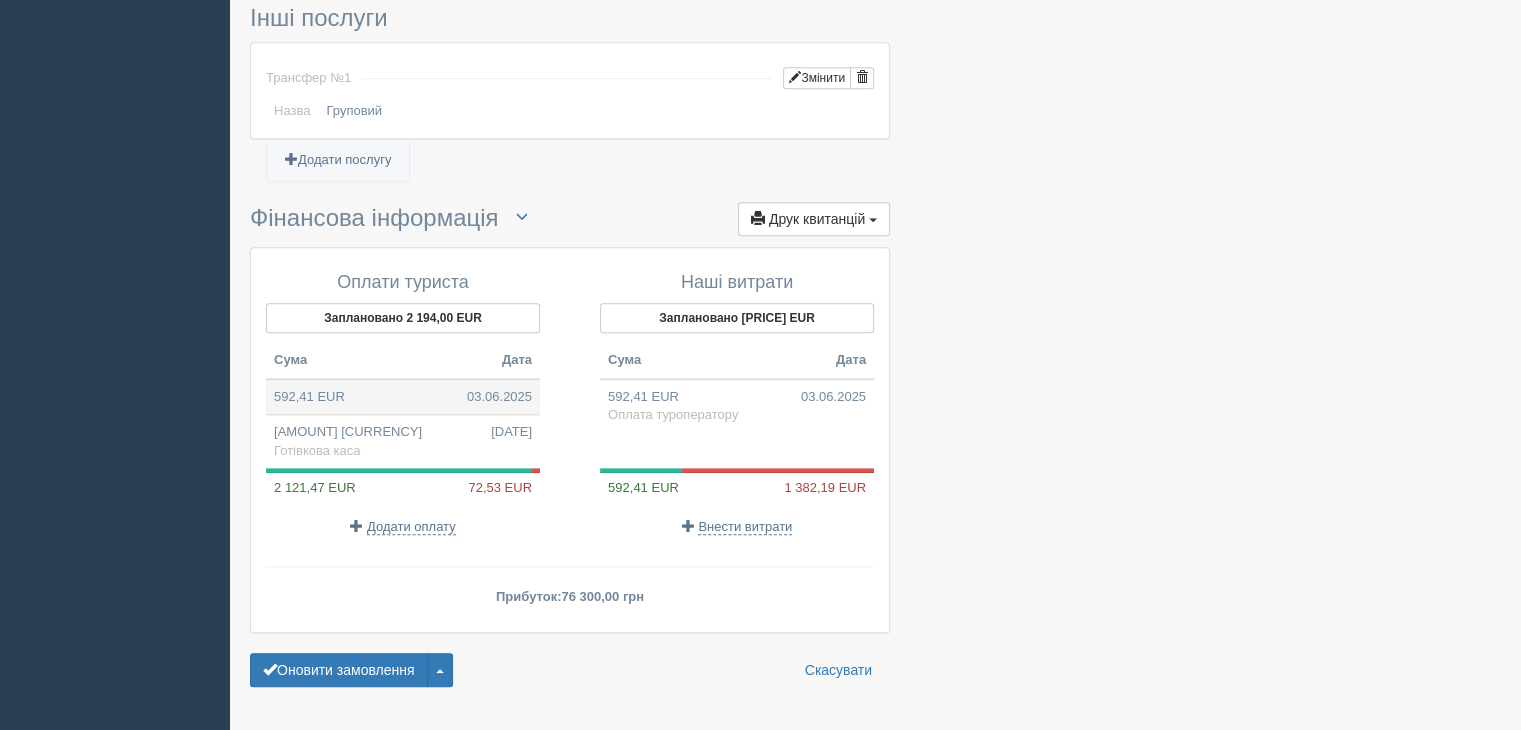 click on "592,41 EUR
03.06.2025" at bounding box center (403, 397) 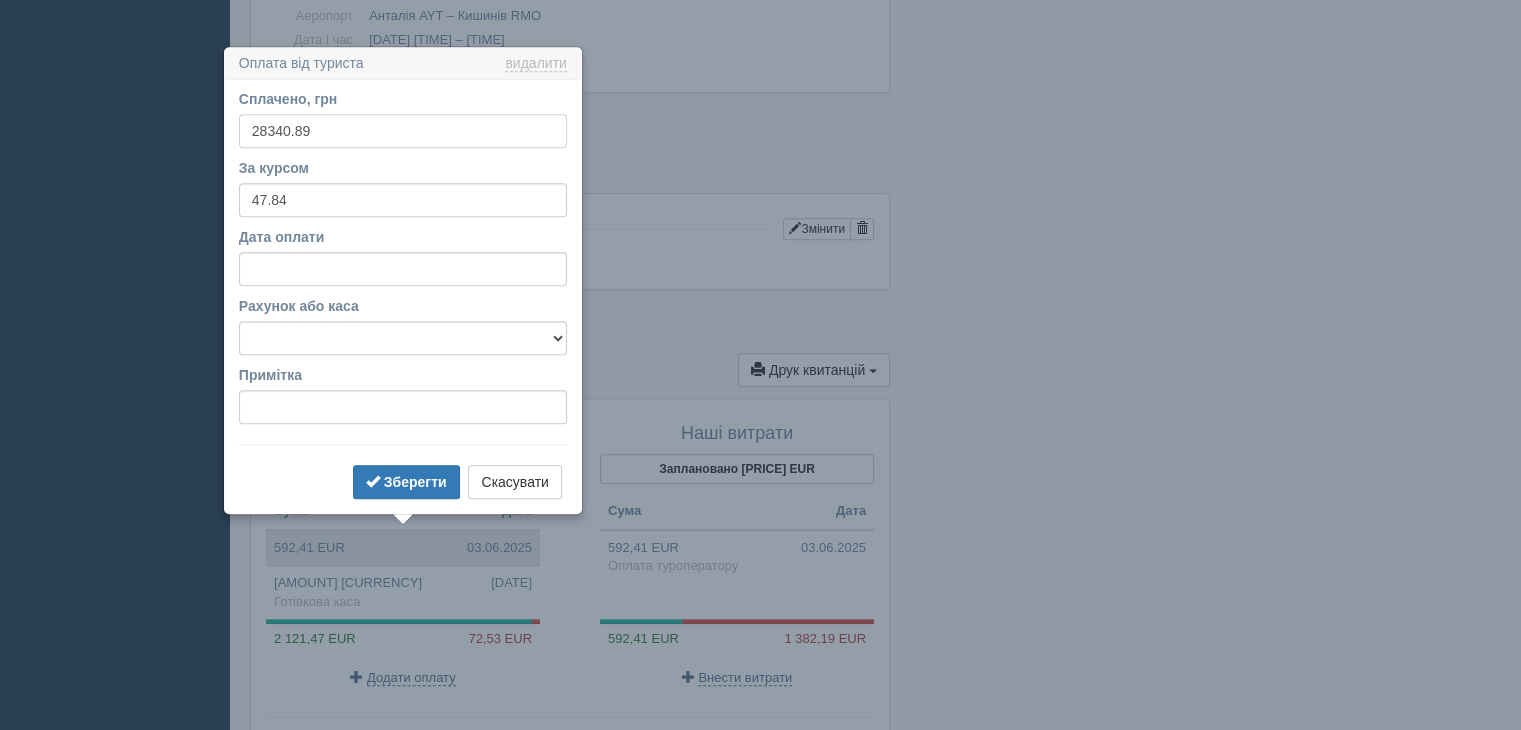 scroll, scrollTop: 1606, scrollLeft: 0, axis: vertical 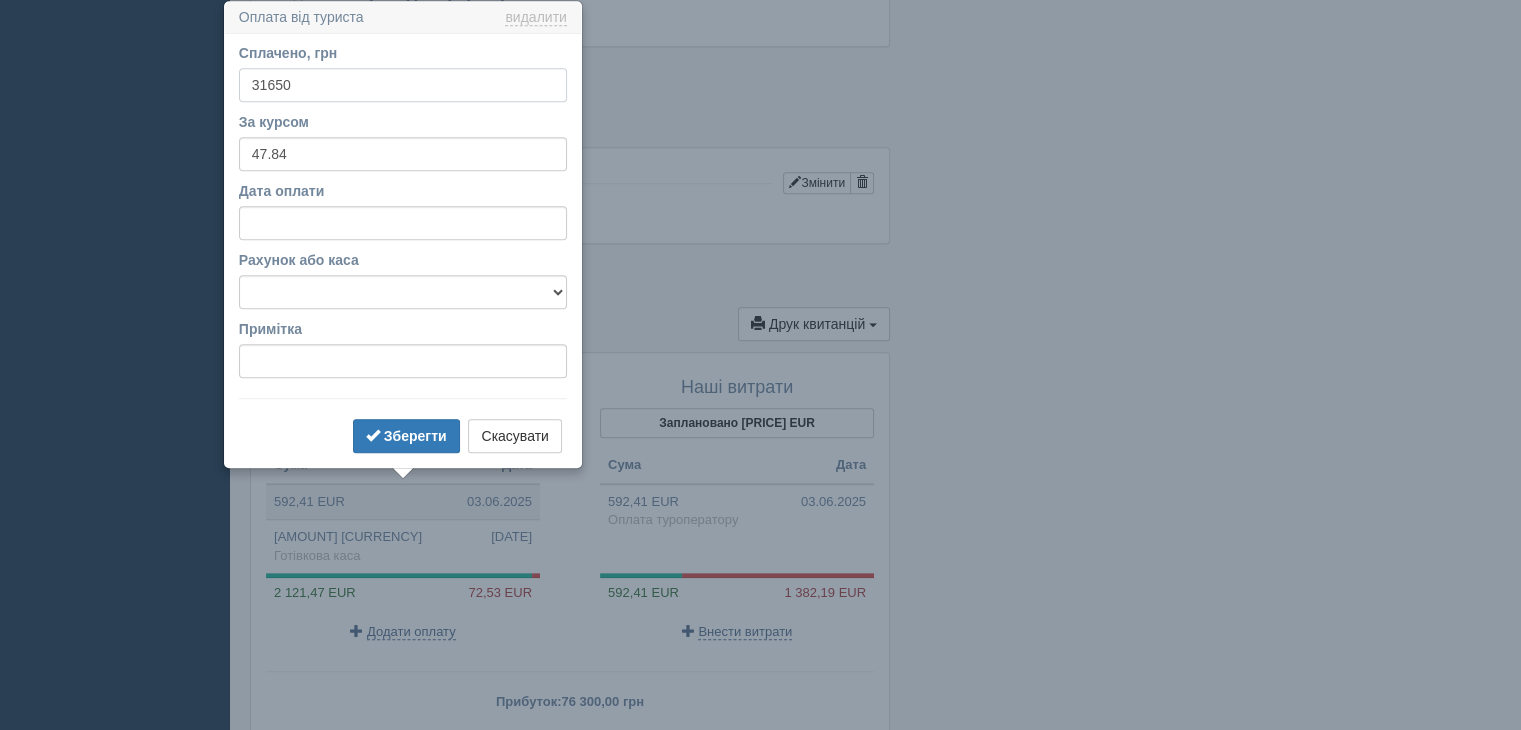 type on "31650" 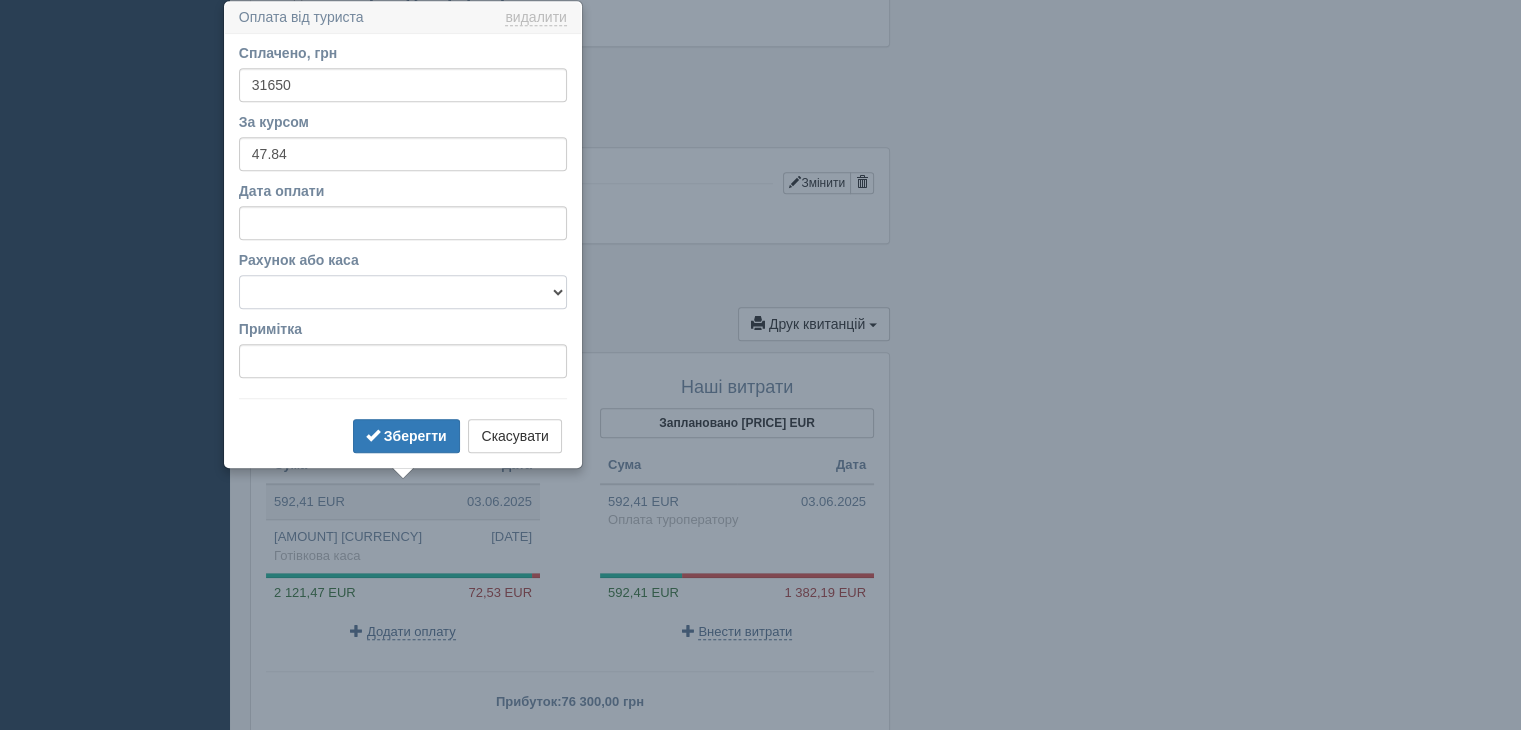 click on "Банківський рахунок
Готівкова каса" at bounding box center [403, 292] 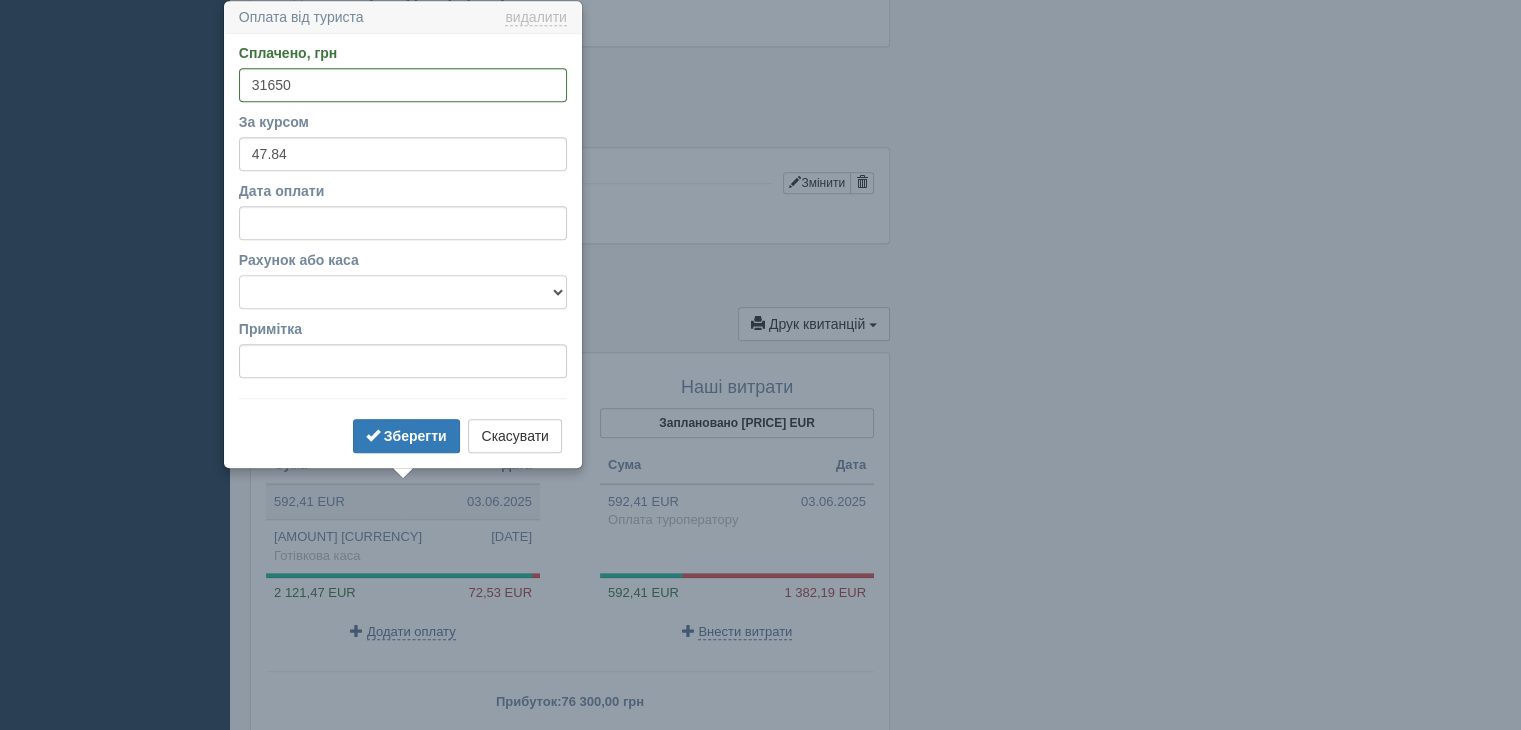 select on "2233" 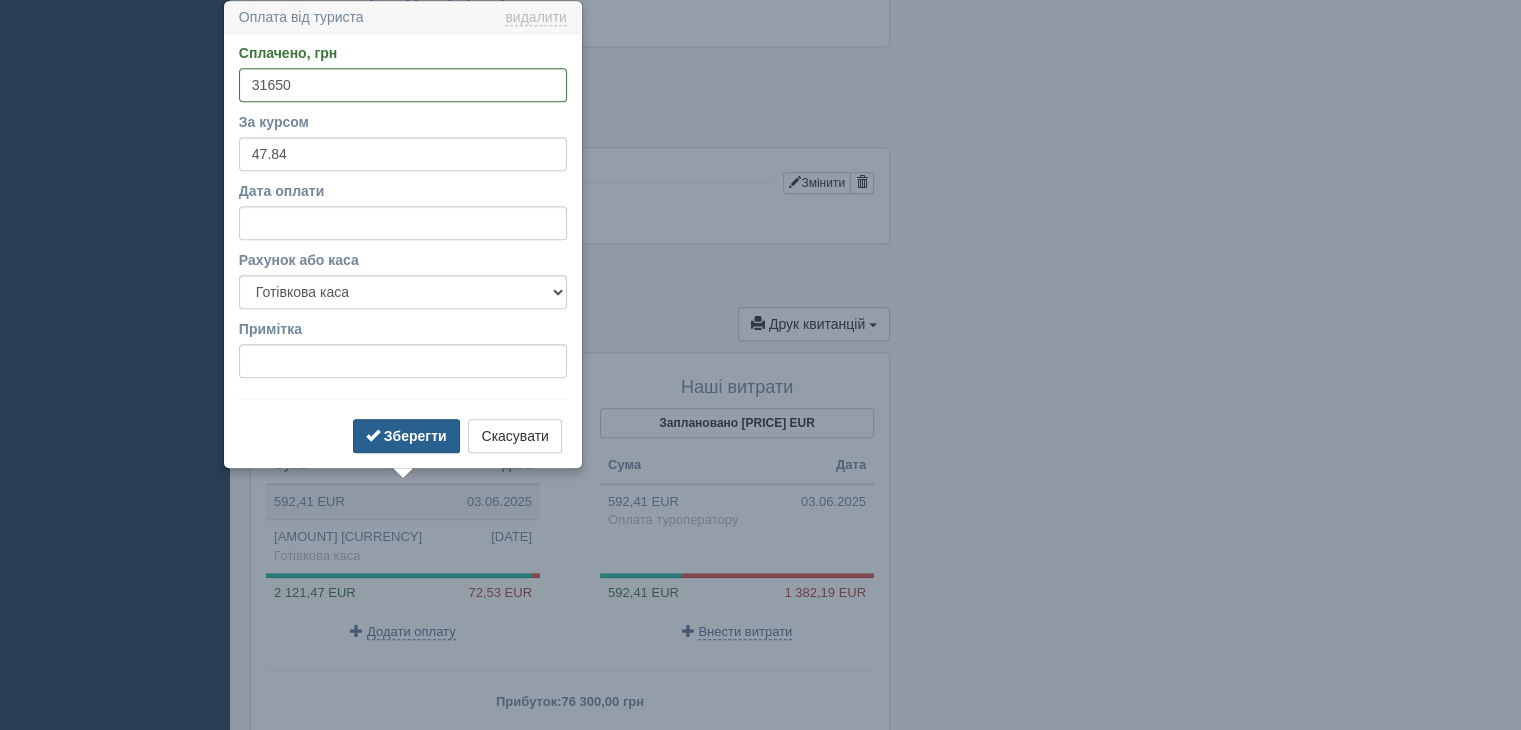 click on "Зберегти" at bounding box center [415, 436] 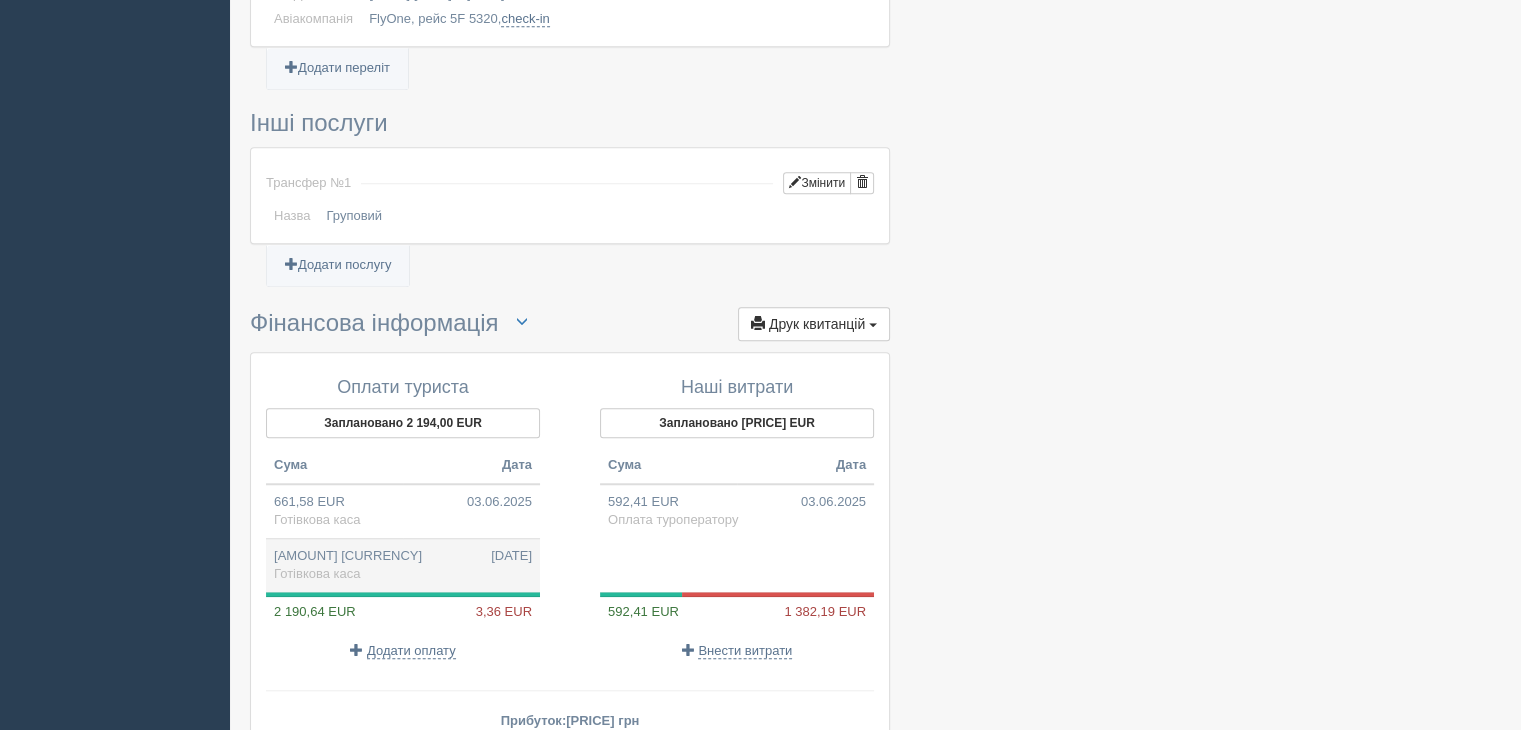 click on "1 529,06 EUR
01.07.2025
Готівкова каса" at bounding box center (403, 511) 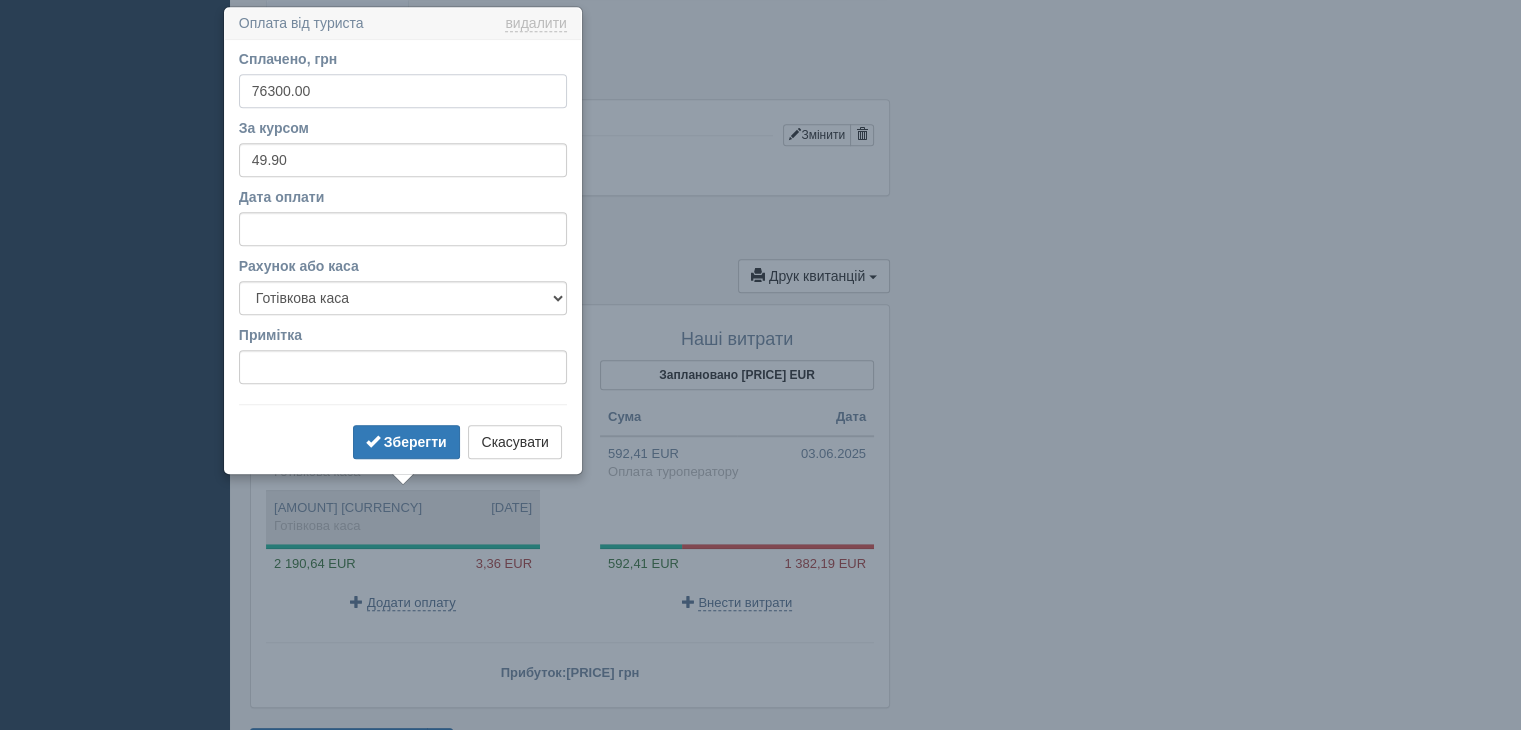 scroll, scrollTop: 1660, scrollLeft: 0, axis: vertical 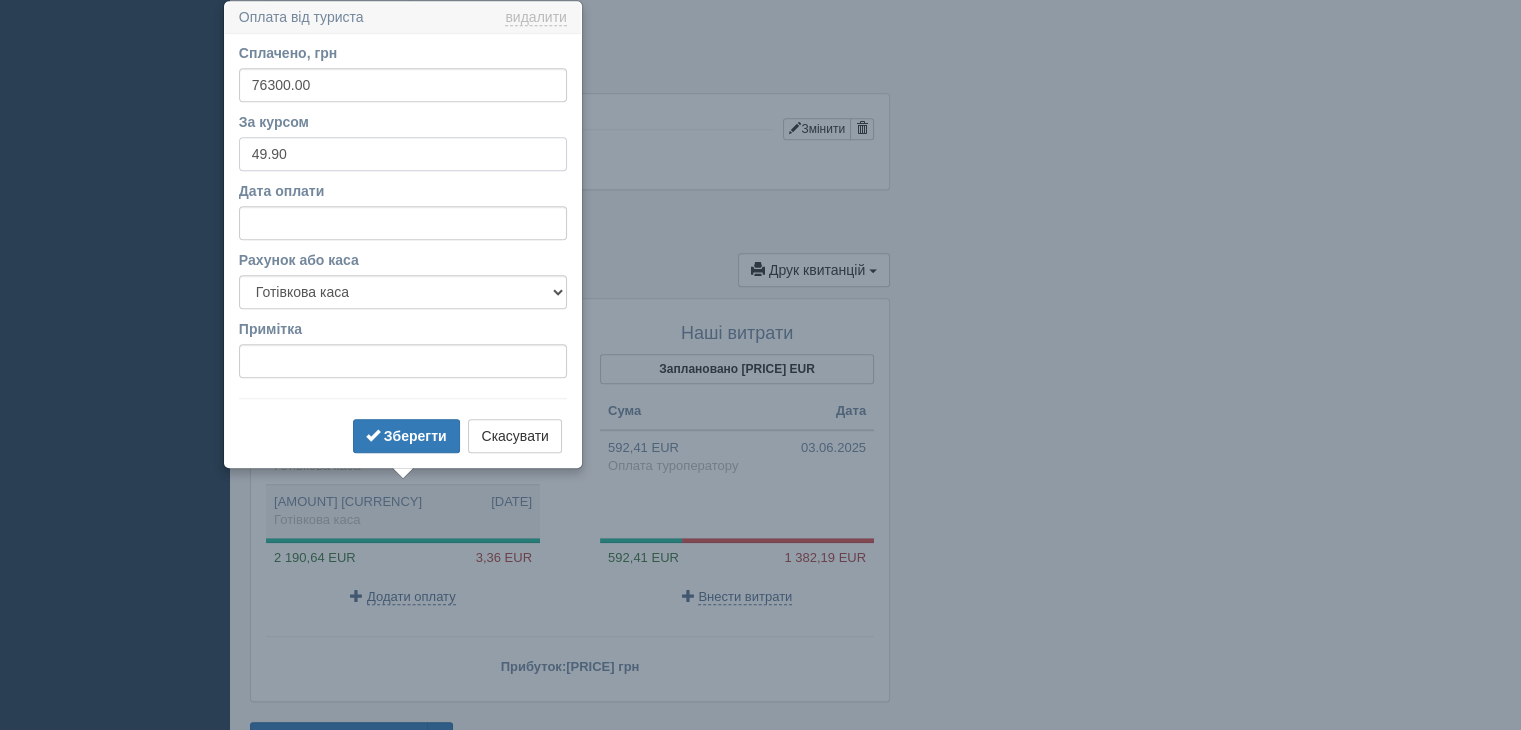 click on "49.90" at bounding box center (403, 154) 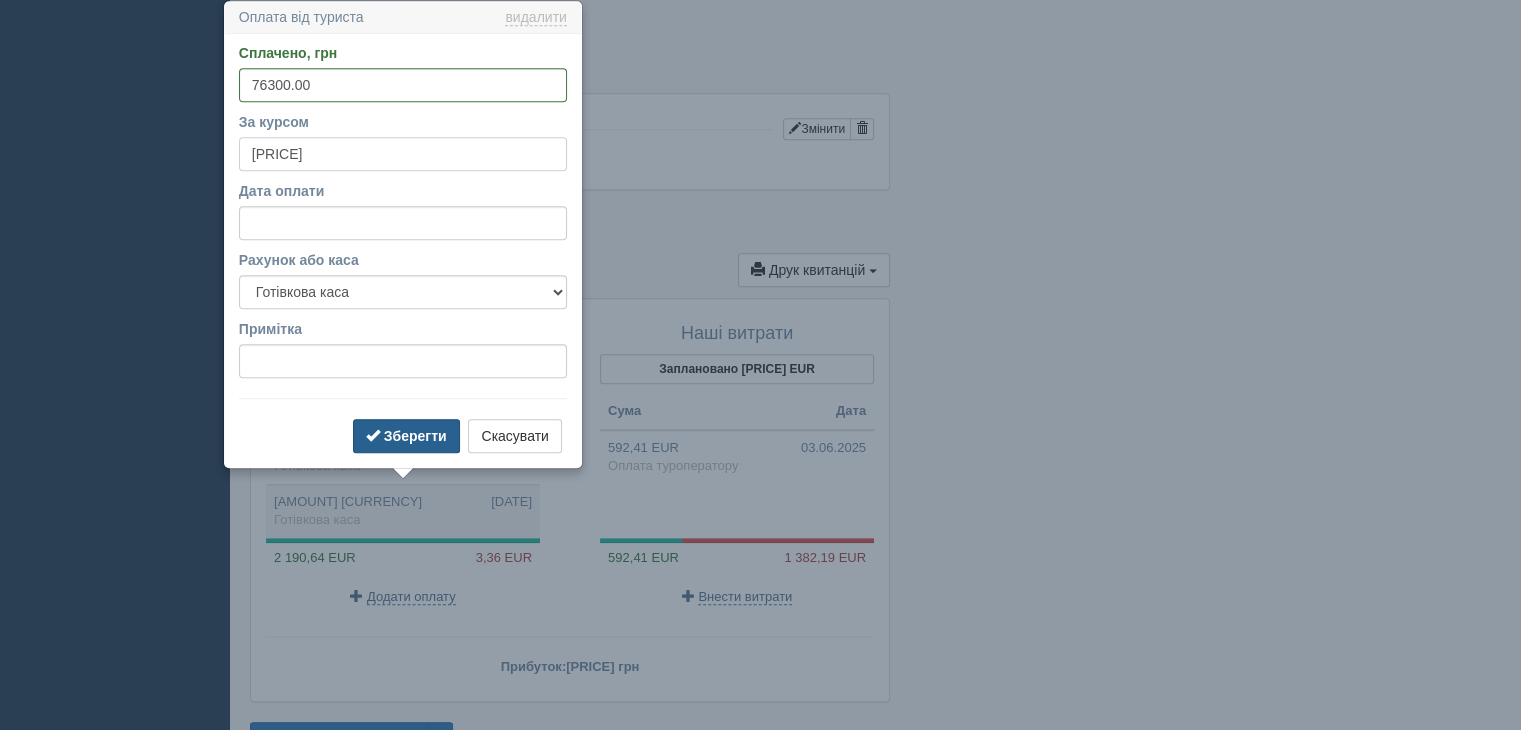 type on "49.98" 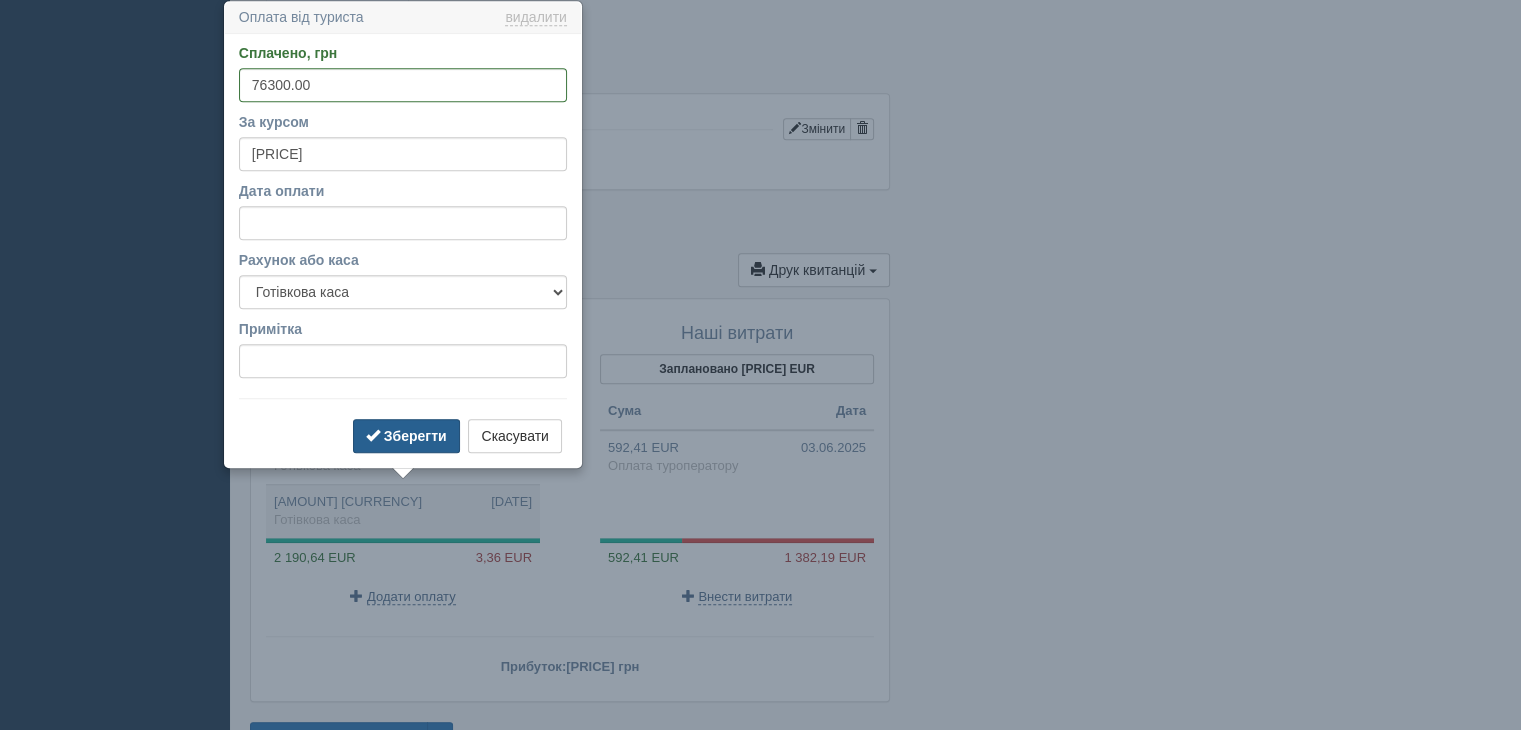 click on "Зберегти" at bounding box center (415, 436) 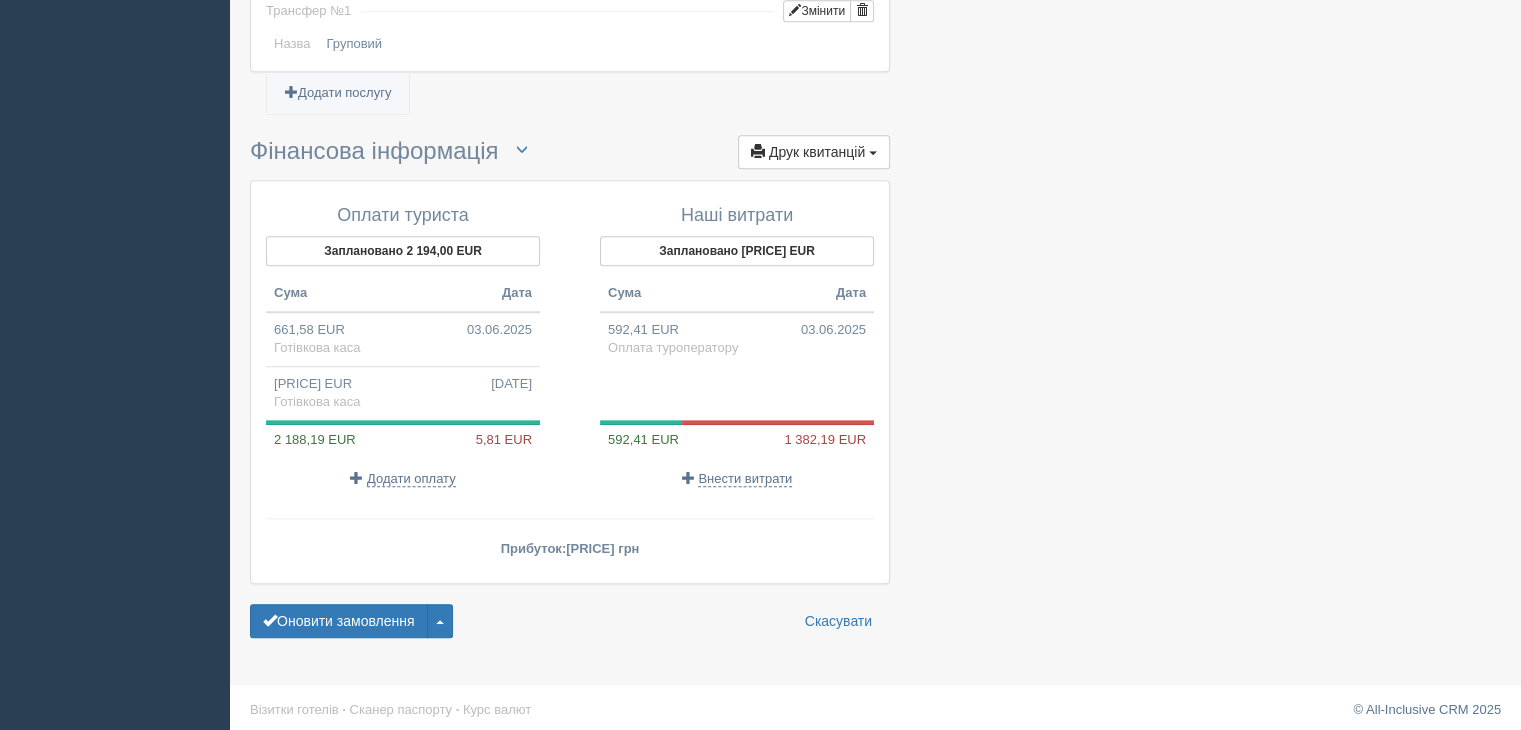 scroll, scrollTop: 1774, scrollLeft: 0, axis: vertical 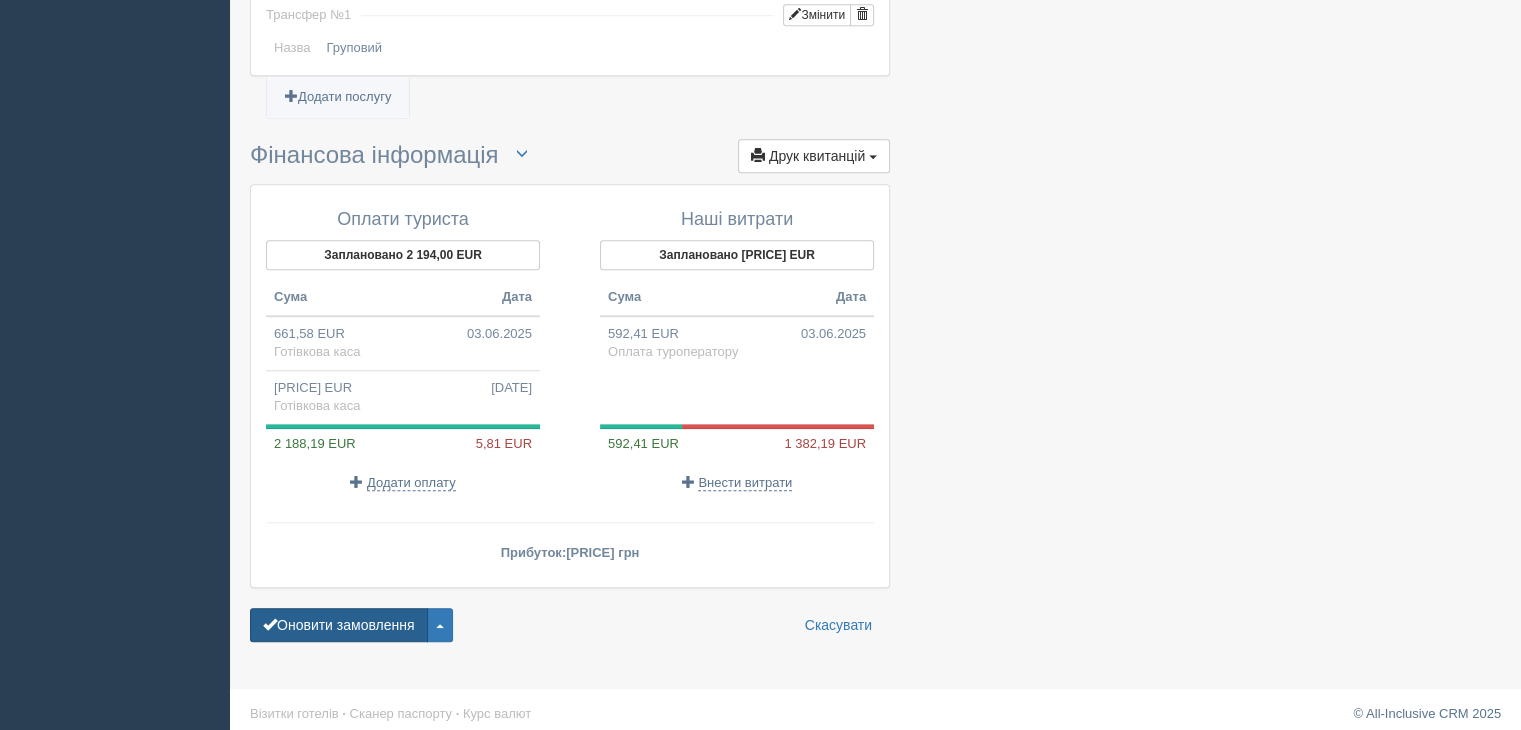 click on "Оновити замовлення" at bounding box center [339, 644] 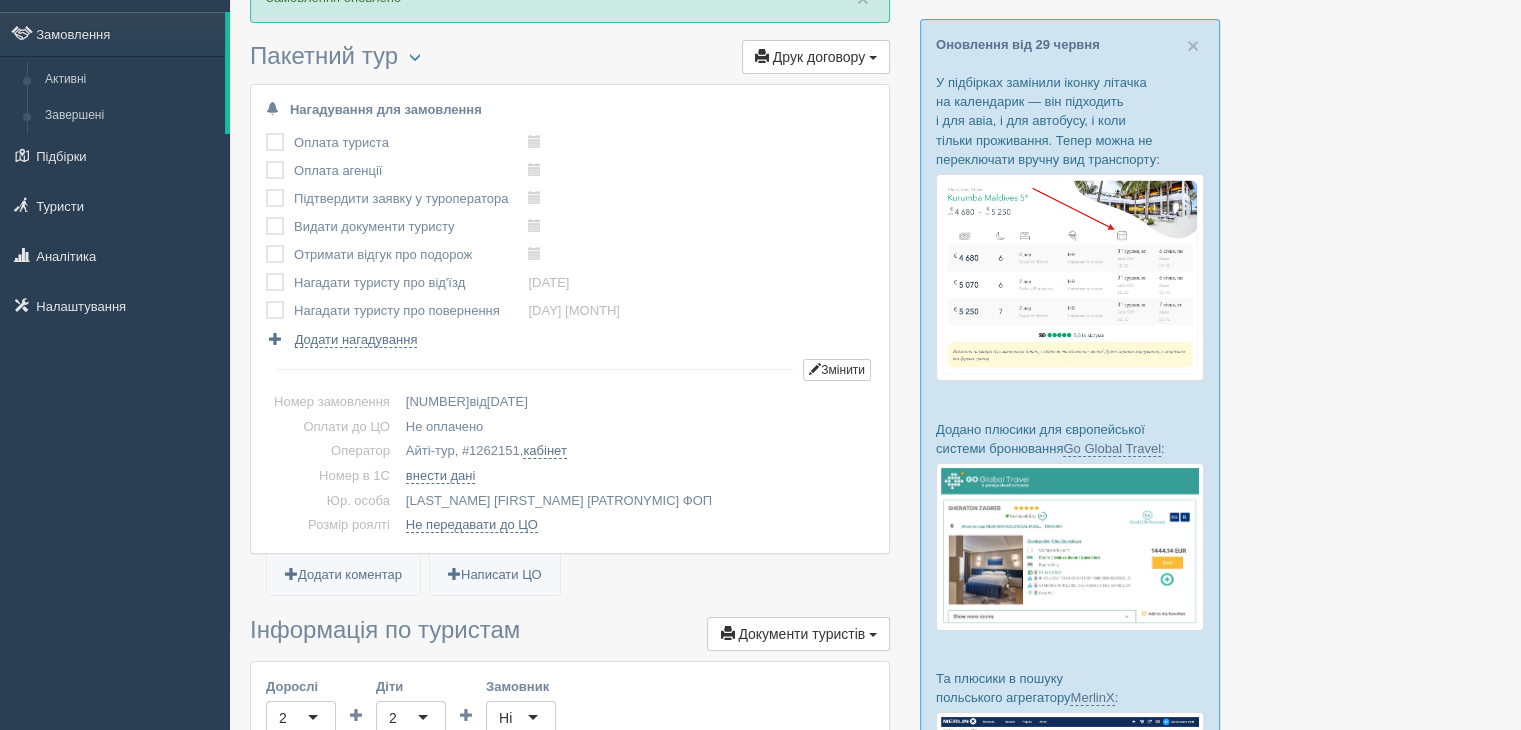 scroll, scrollTop: 0, scrollLeft: 0, axis: both 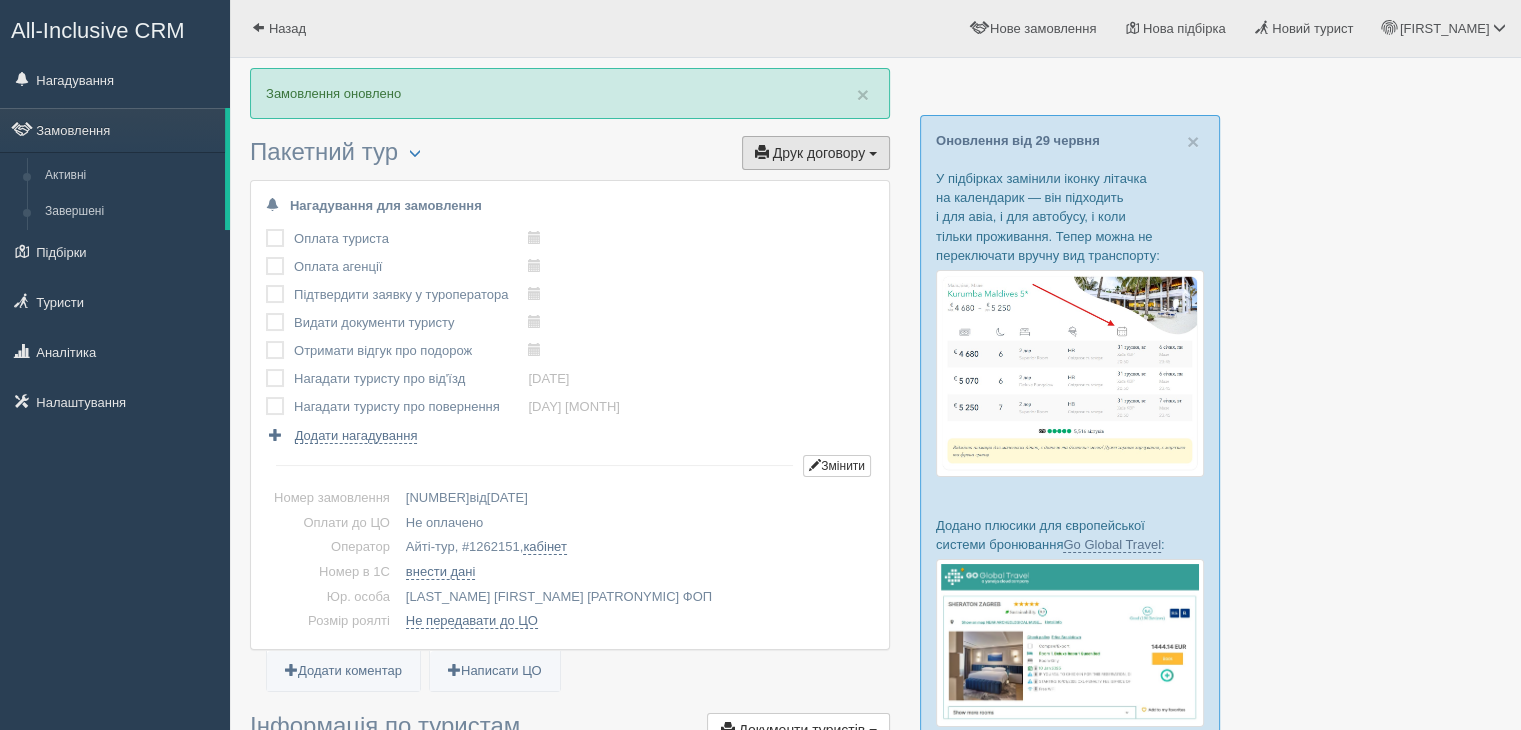 click on "Друк договору
Друк" at bounding box center (816, 153) 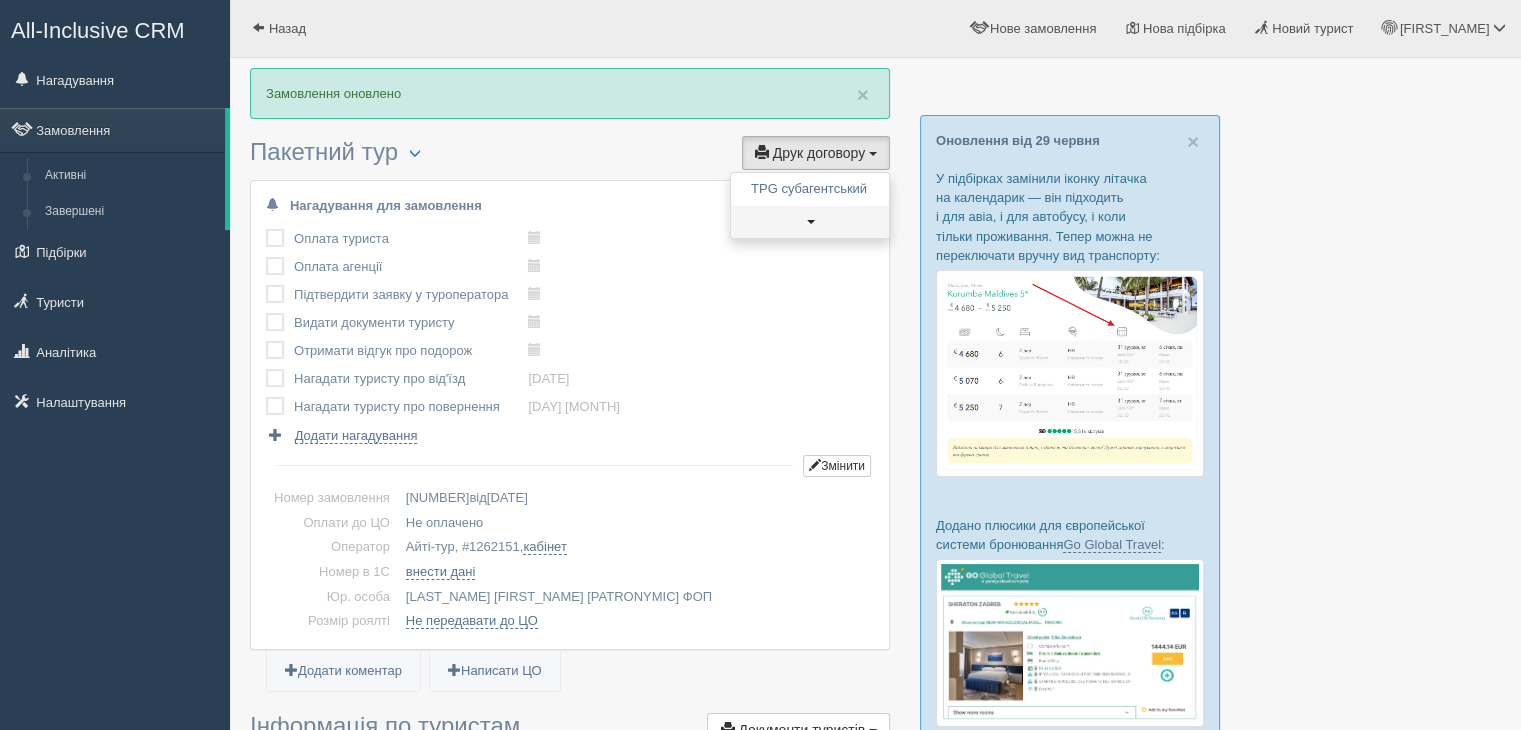 click at bounding box center [811, 222] 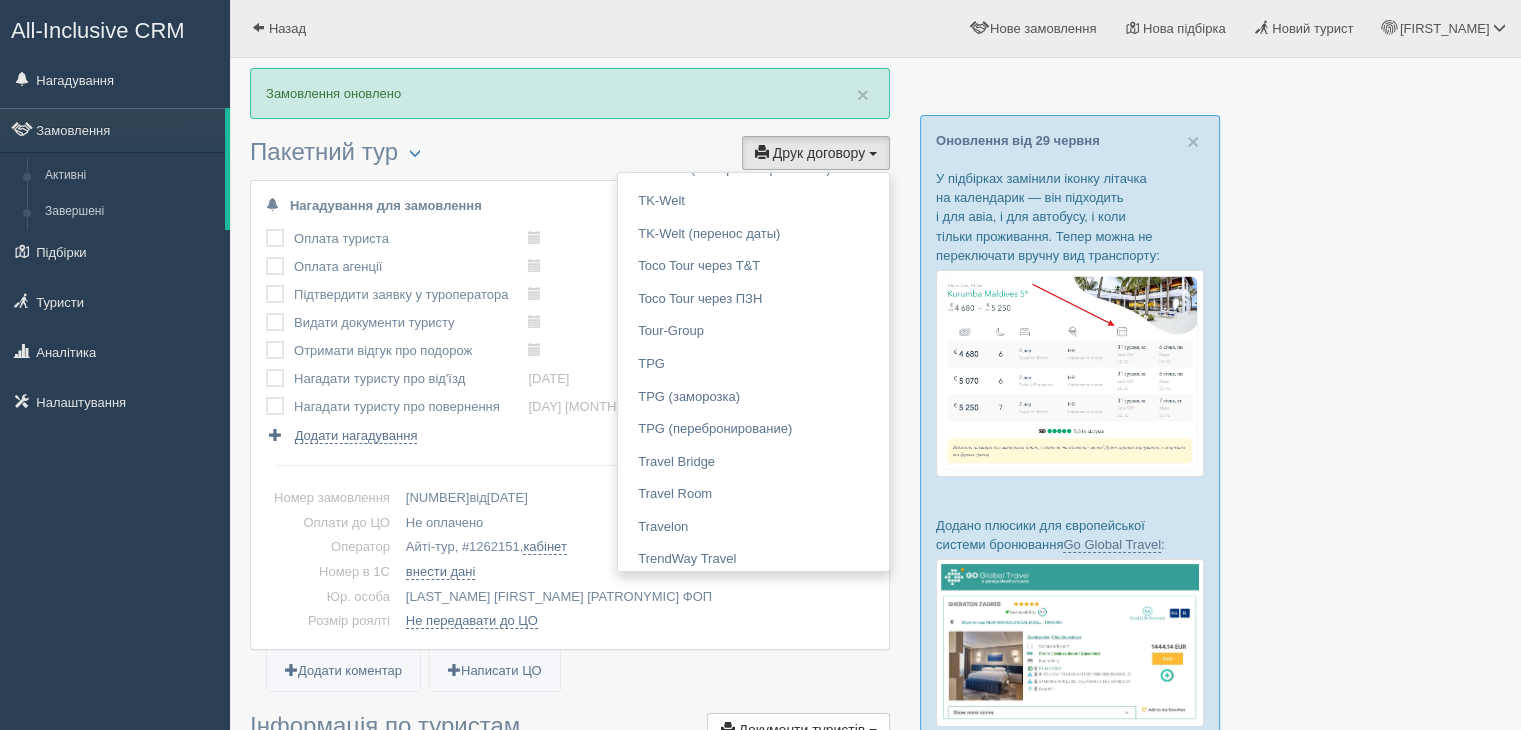 scroll, scrollTop: 1844, scrollLeft: 0, axis: vertical 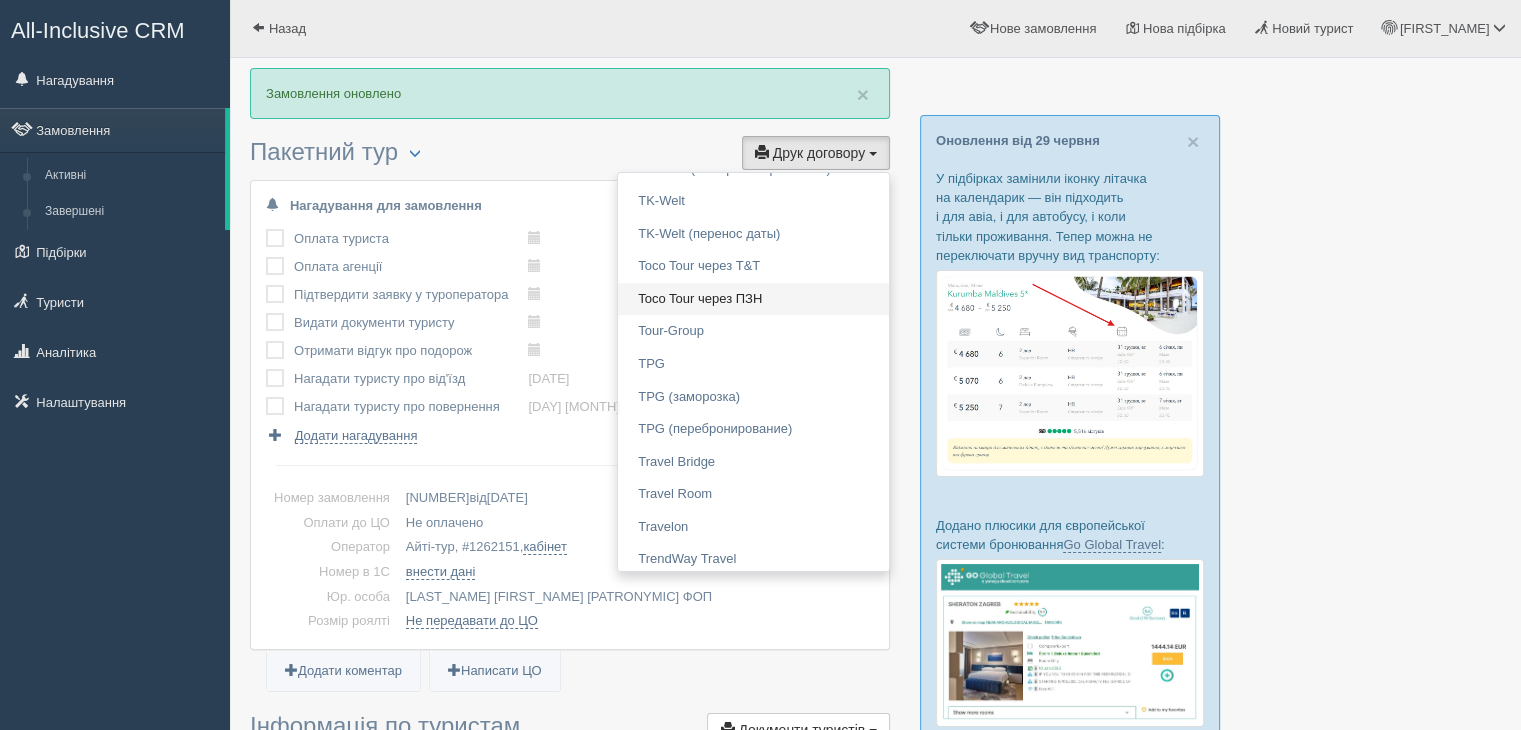 click on "Toco Tour через ПЗН" at bounding box center [753, 299] 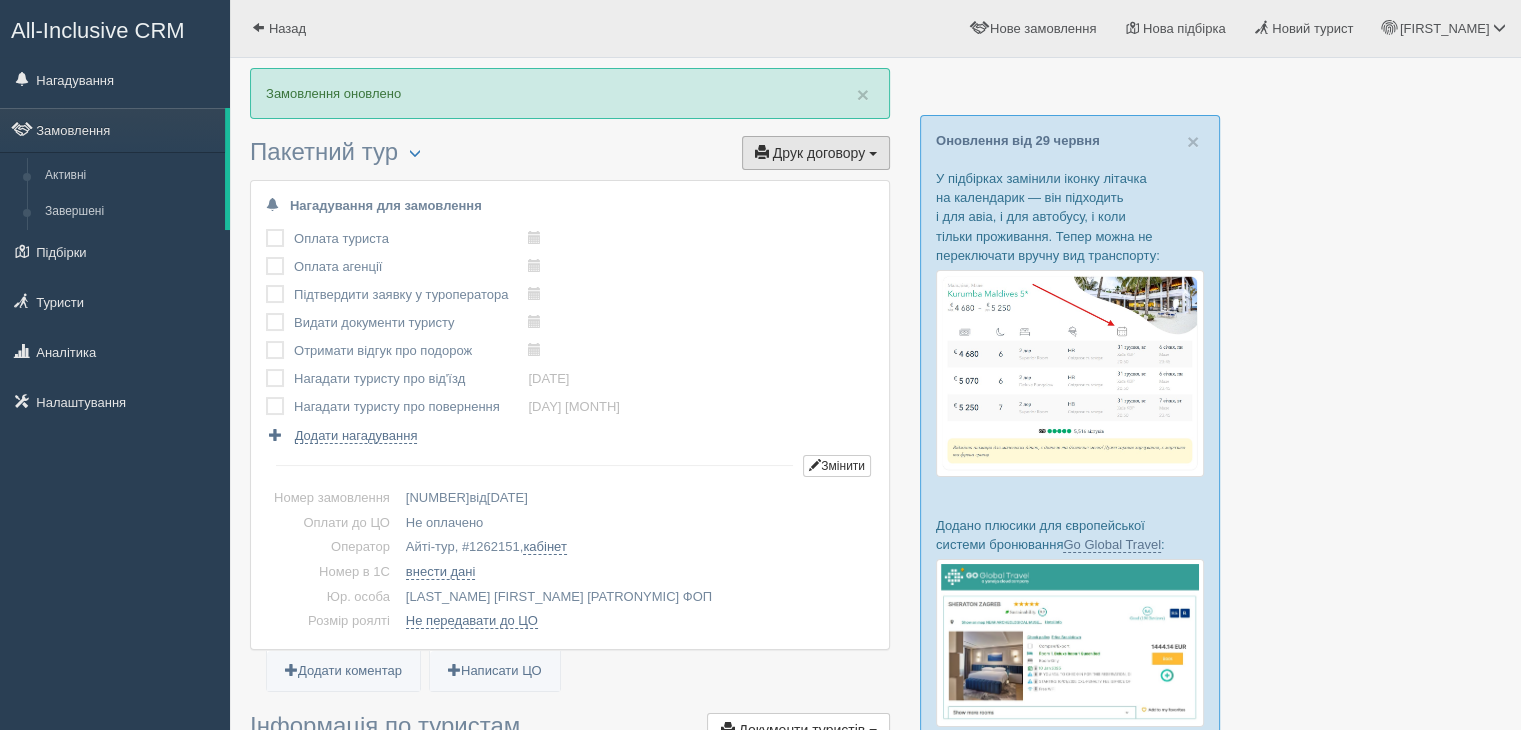 click on "Друк договору" at bounding box center [819, 153] 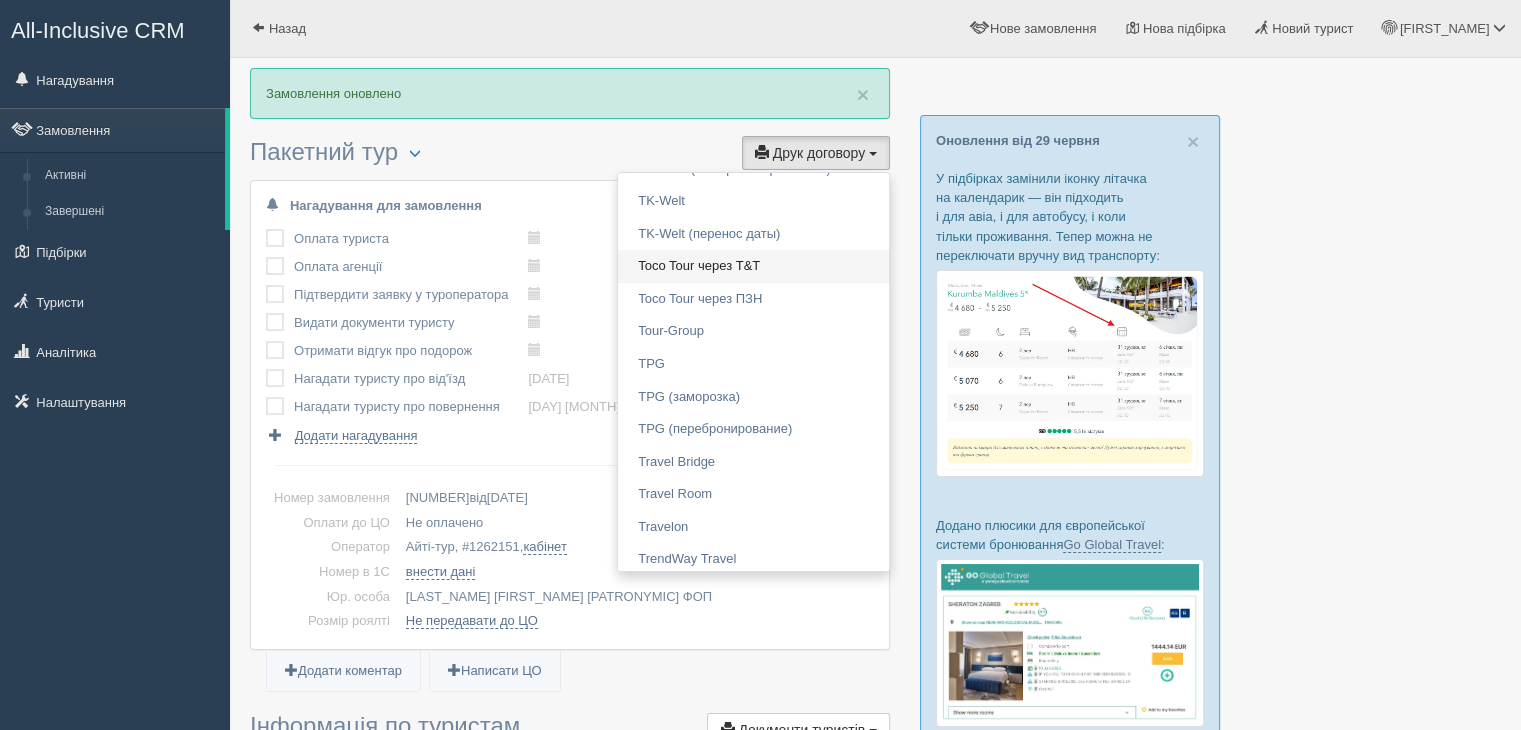 click on "Toco Tour через T&T" at bounding box center (753, 266) 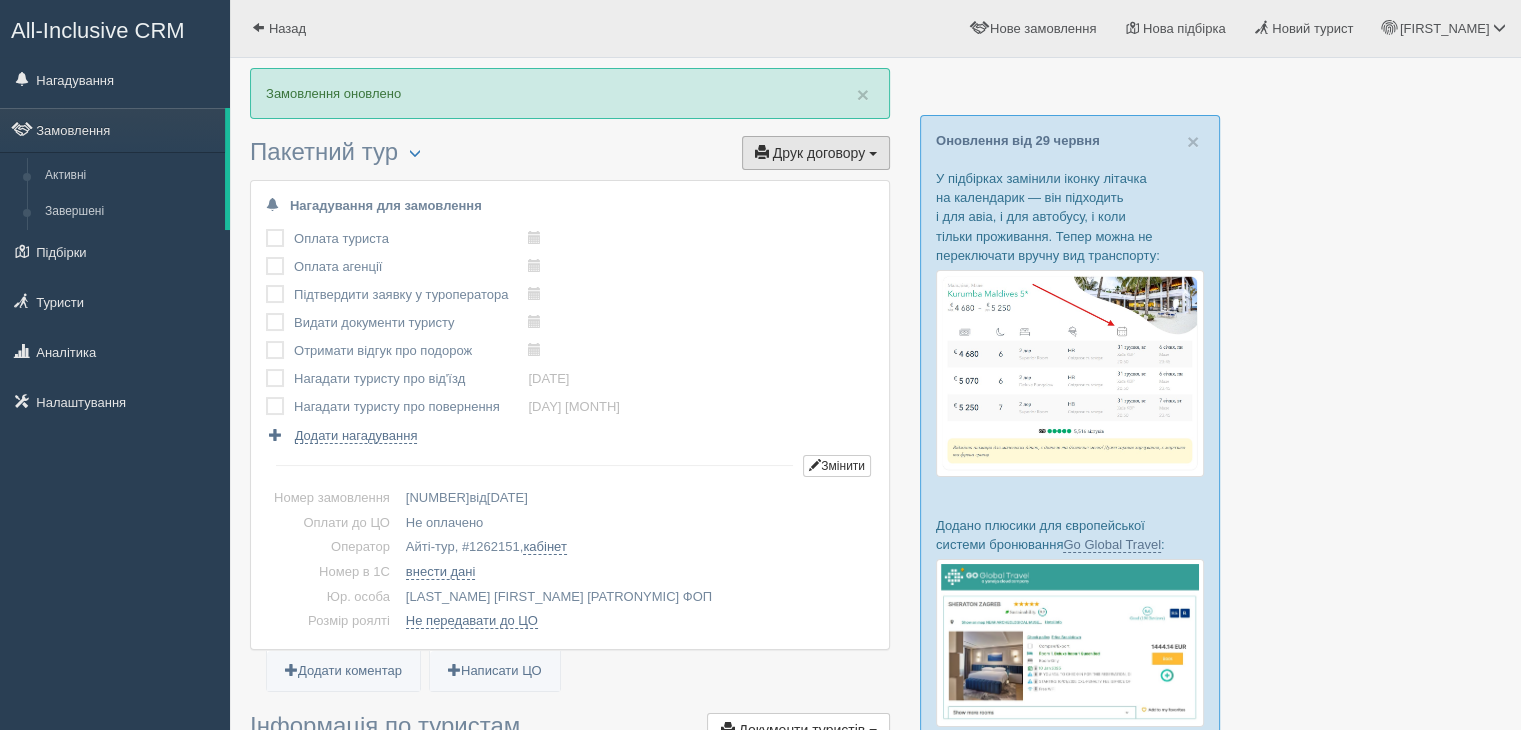 click on "Друк договору
Друк" at bounding box center [816, 153] 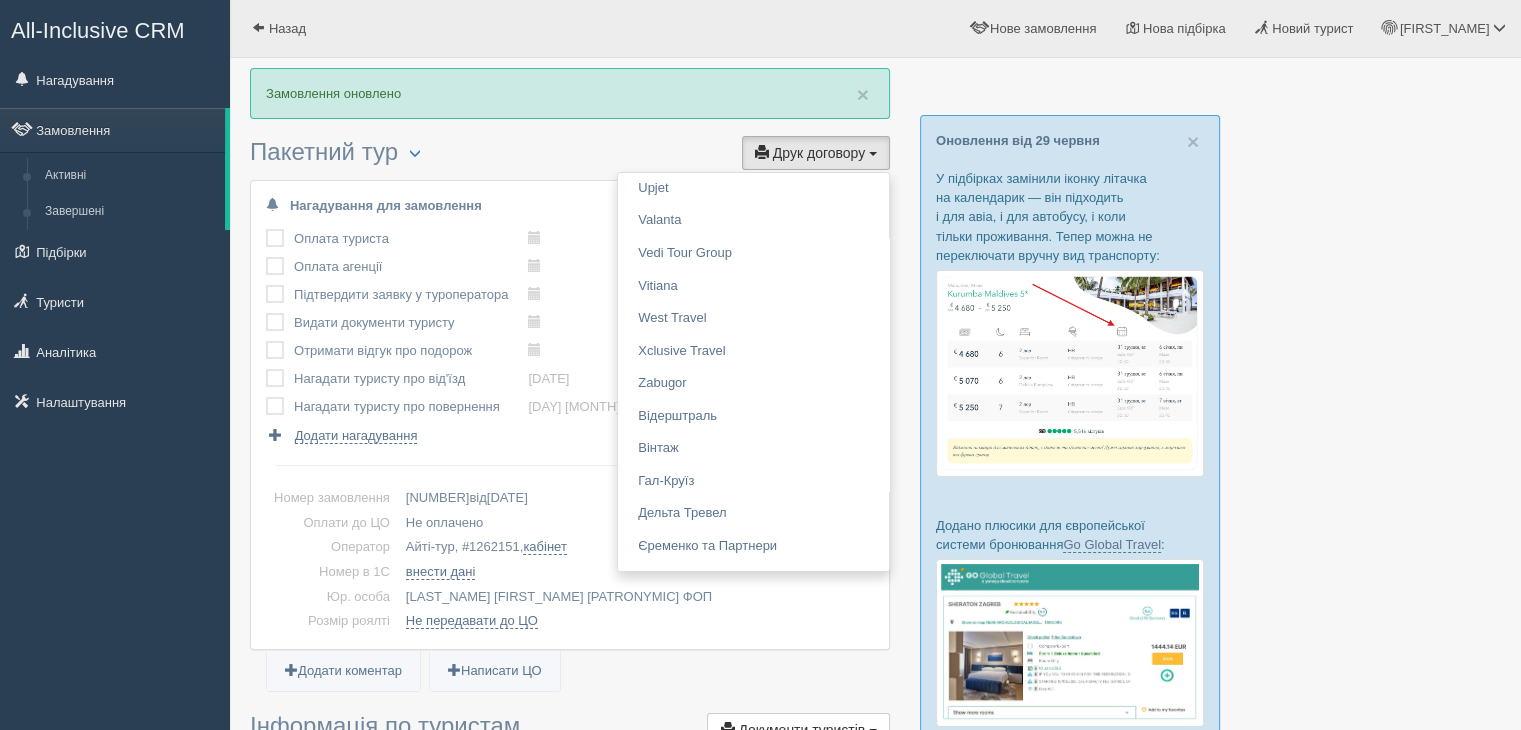 scroll, scrollTop: 2488, scrollLeft: 0, axis: vertical 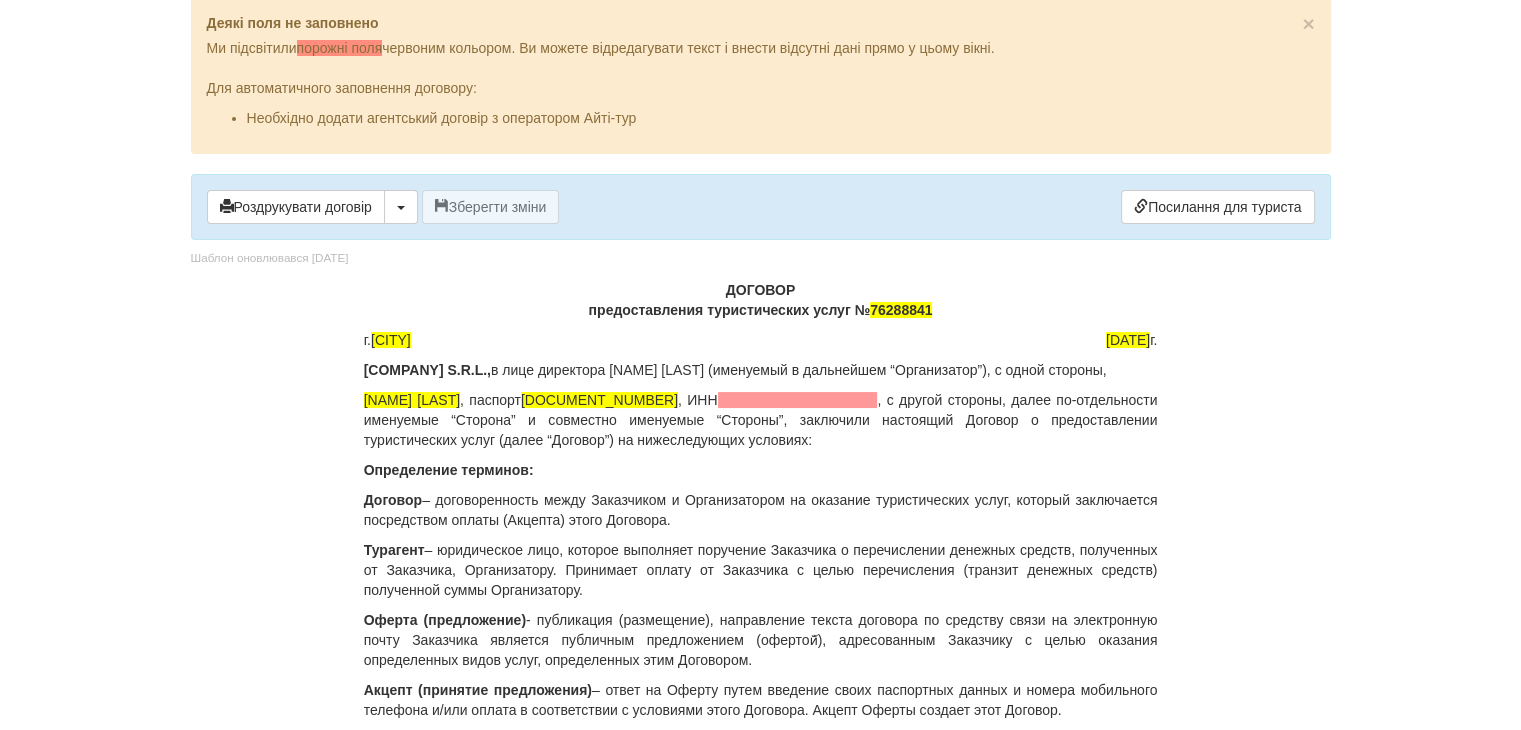 click on "[FIRST] [LAST] , паспорт [PASSPORT] , ИНН [TAX_ID] , именуемый “Заказчик”, с другой стороны,
далее по-отдельности именуемые “Сторона” и совместно именуемые “Стороны”, заключили настоящий Договор о предоставлении туристических услуг (далее “Договор”) на нижеследующих условиях:" at bounding box center [761, 440] 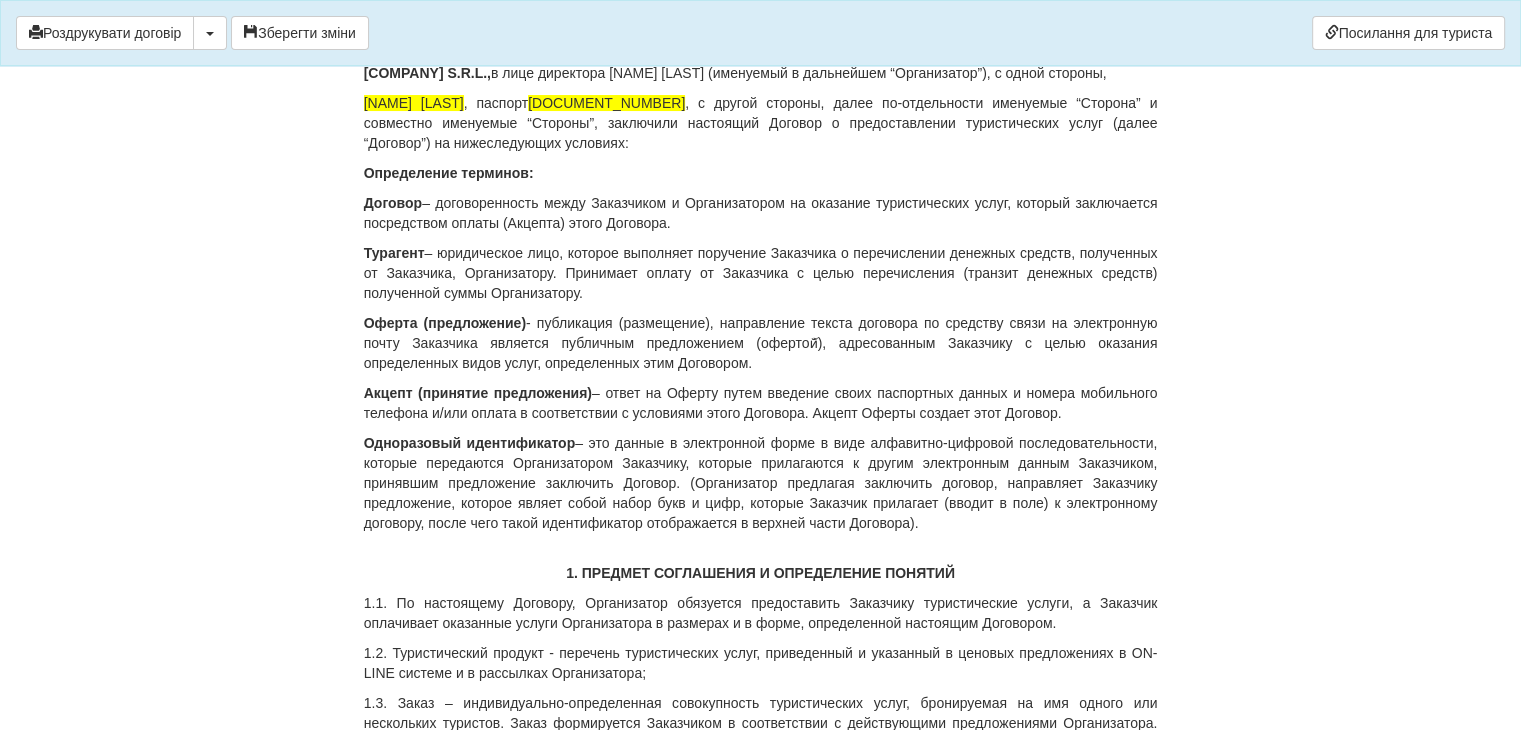 scroll, scrollTop: 215, scrollLeft: 0, axis: vertical 